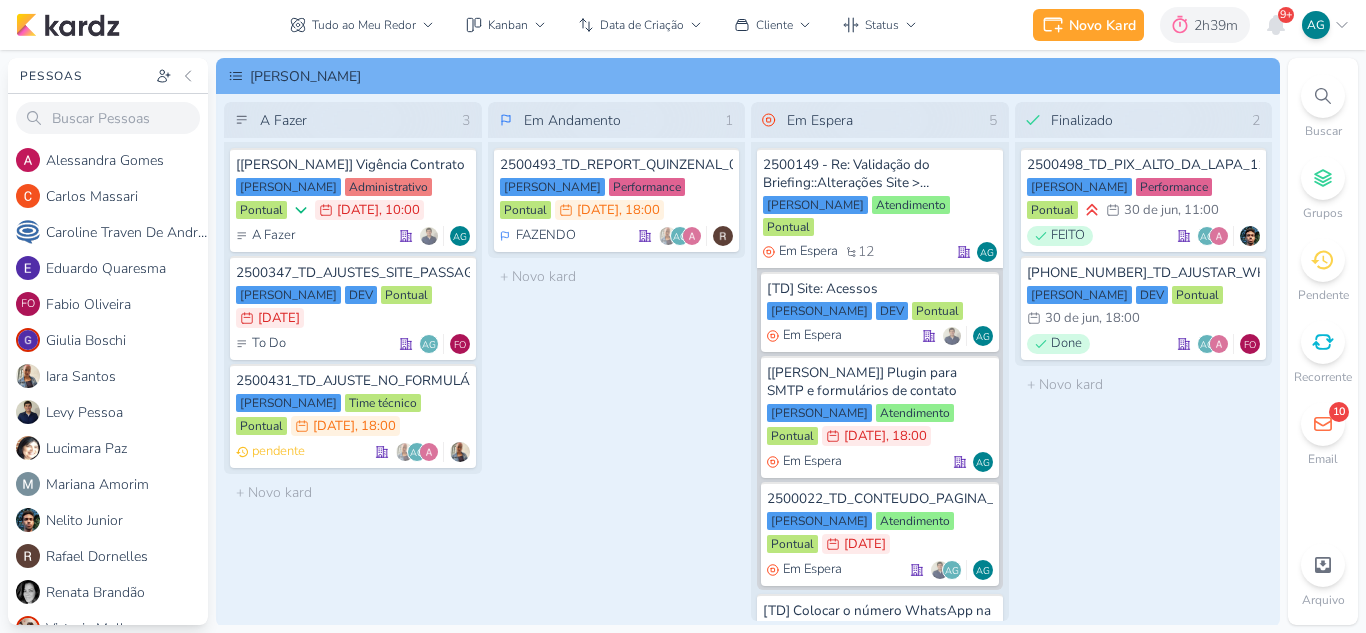 scroll, scrollTop: 0, scrollLeft: 0, axis: both 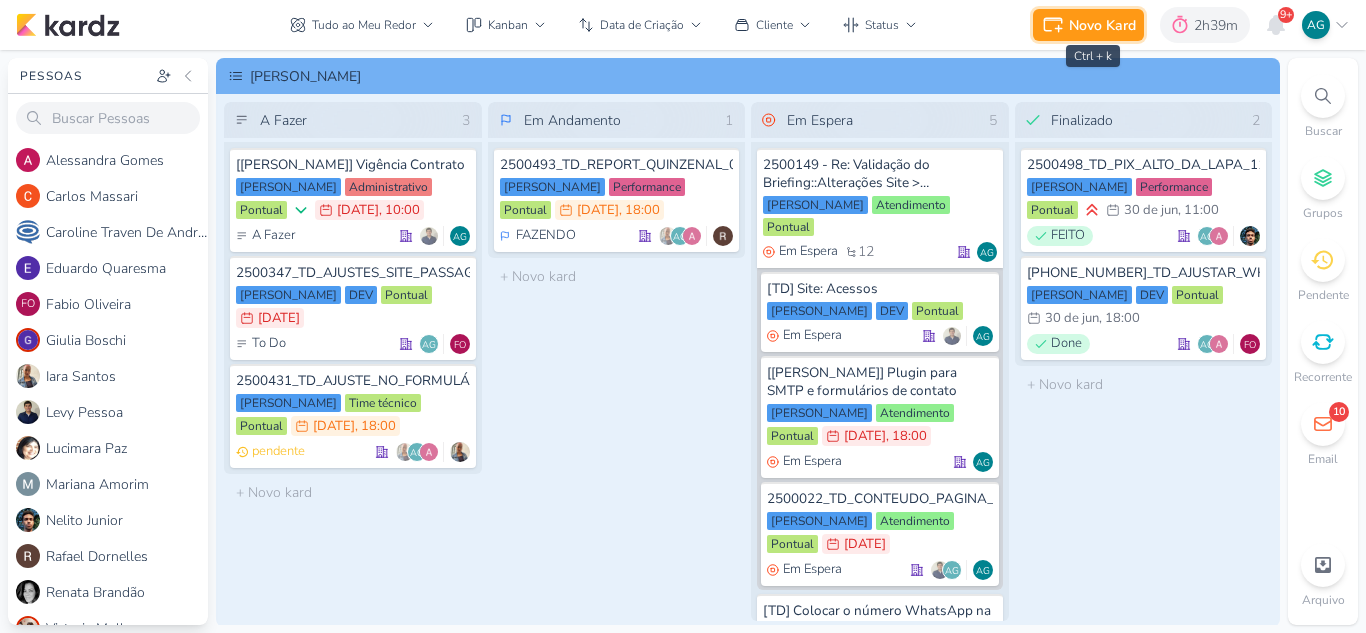 click on "Novo Kard" at bounding box center [1102, 25] 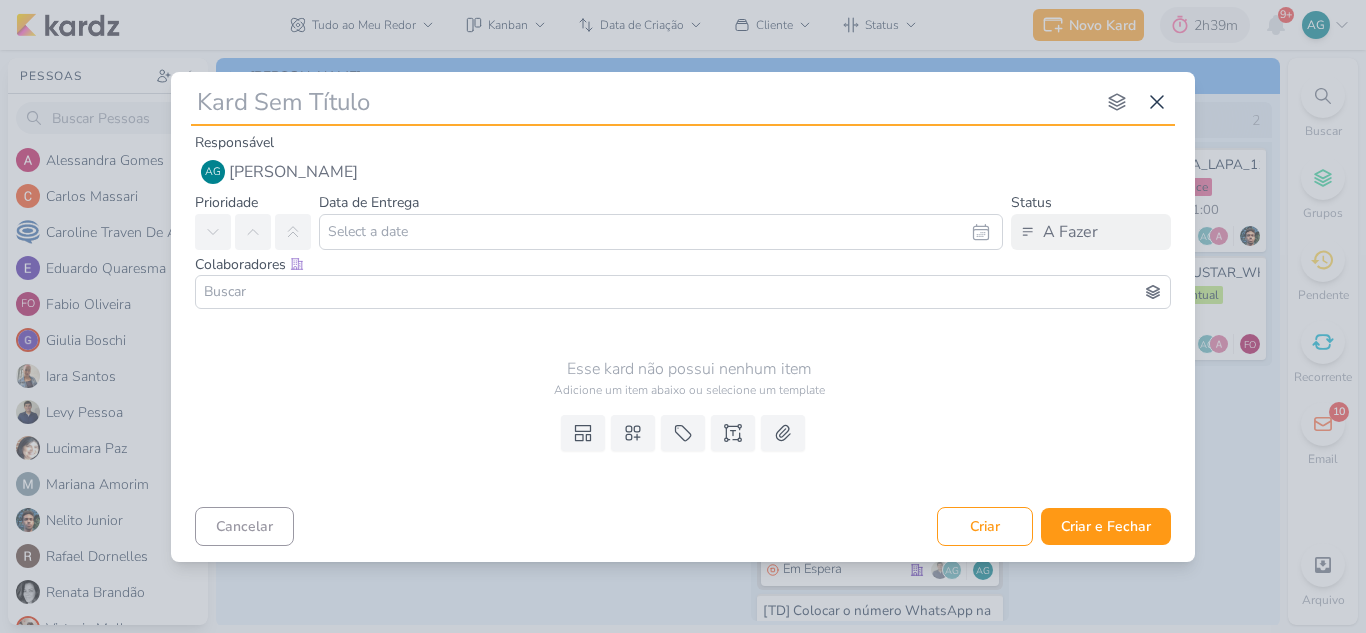 type on "2500492_CURY_ALINHAMENTO_REPORT_QUINZENAL_01.07_ATENDIMENTO" 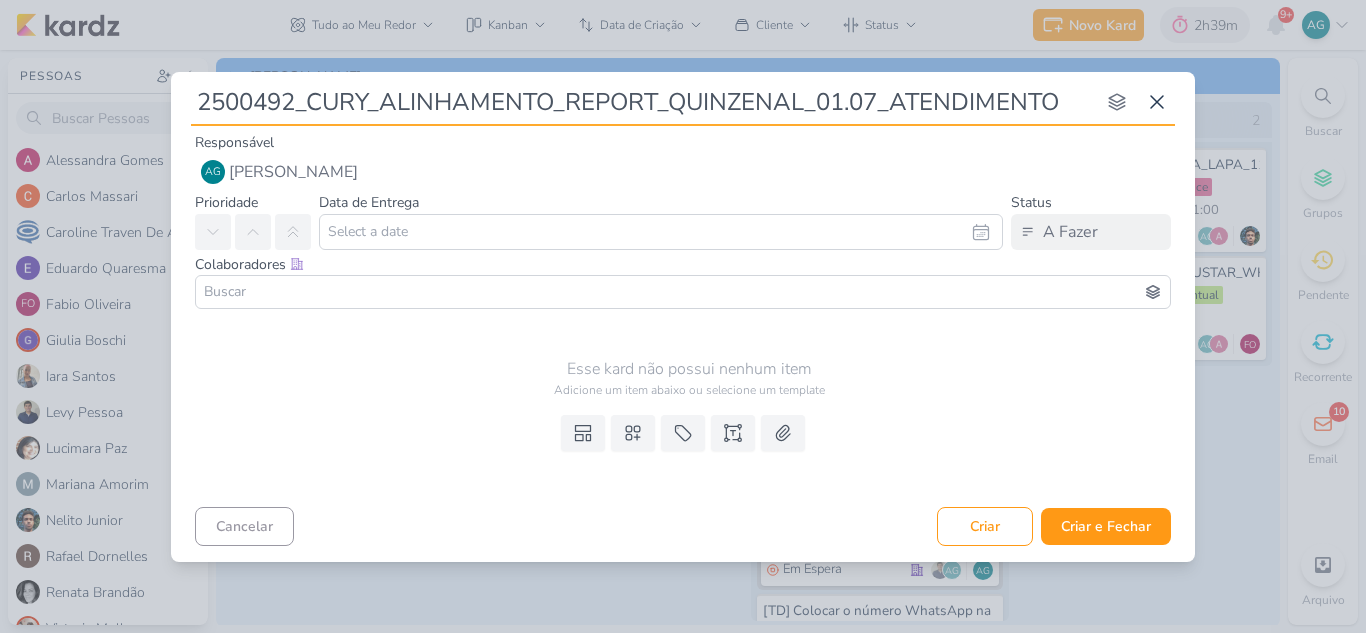 type 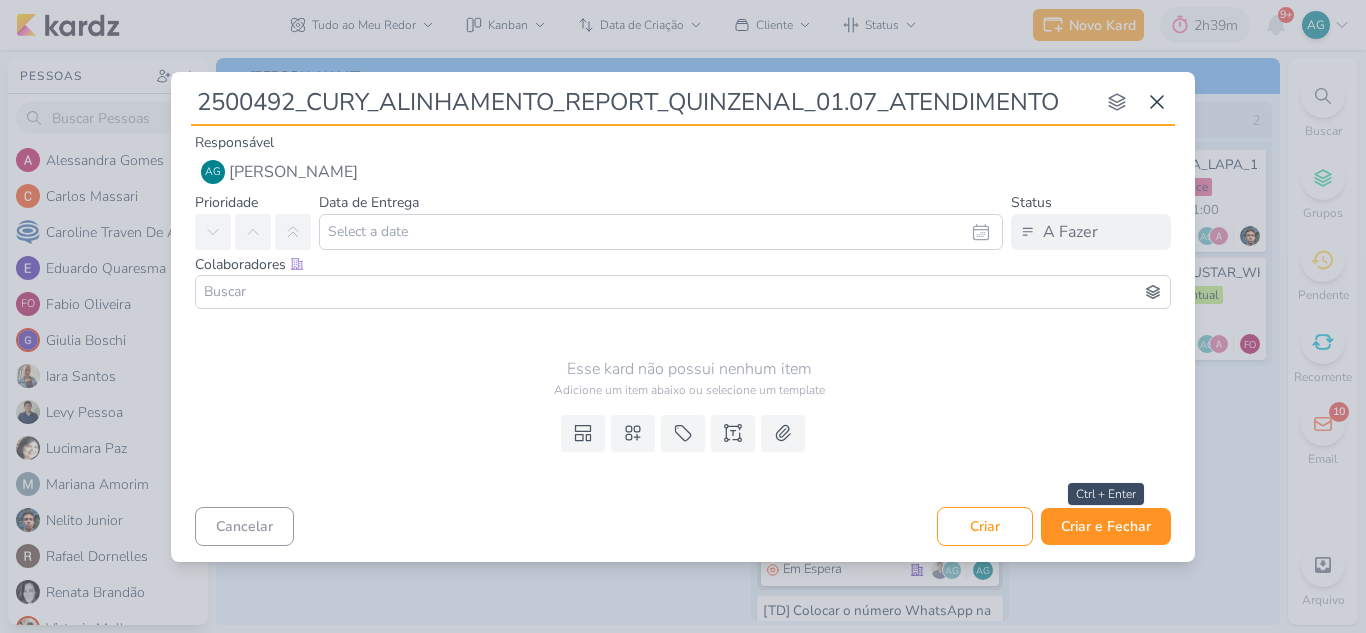 type on "2500492_CURY_ALINHAMENTO_REPORT_QUINZENAL_01.07_ATENDIMENTO" 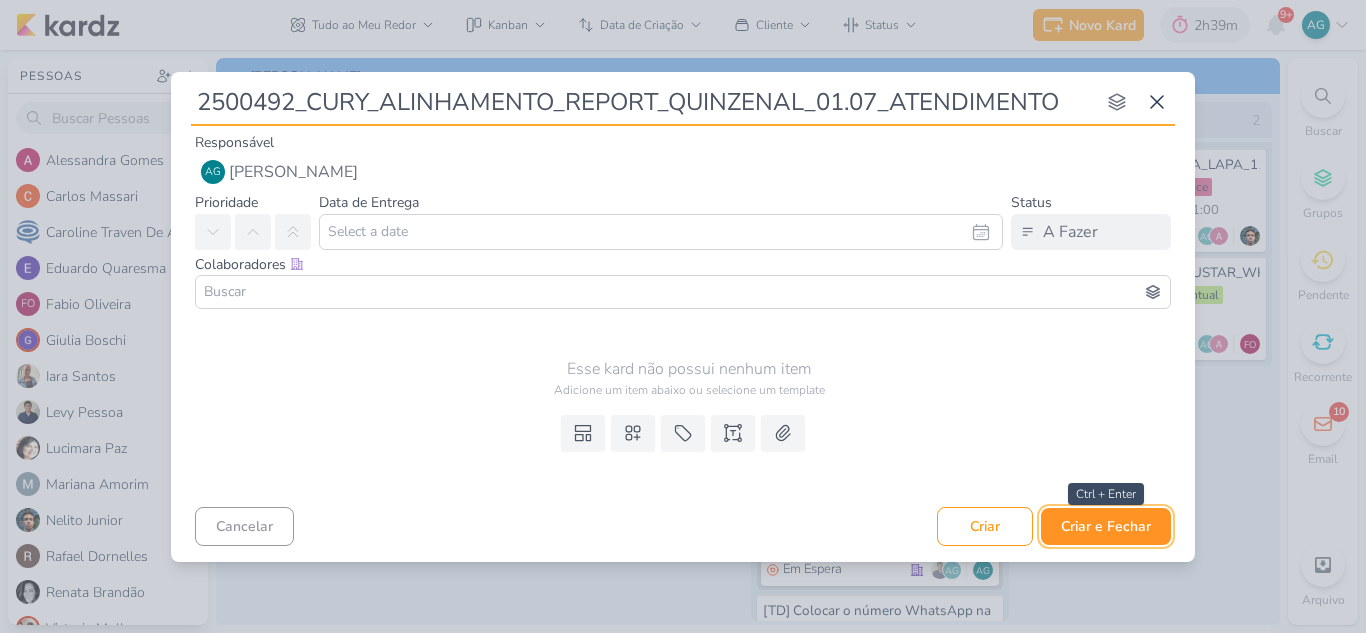 click on "Criar e Fechar" at bounding box center (1106, 526) 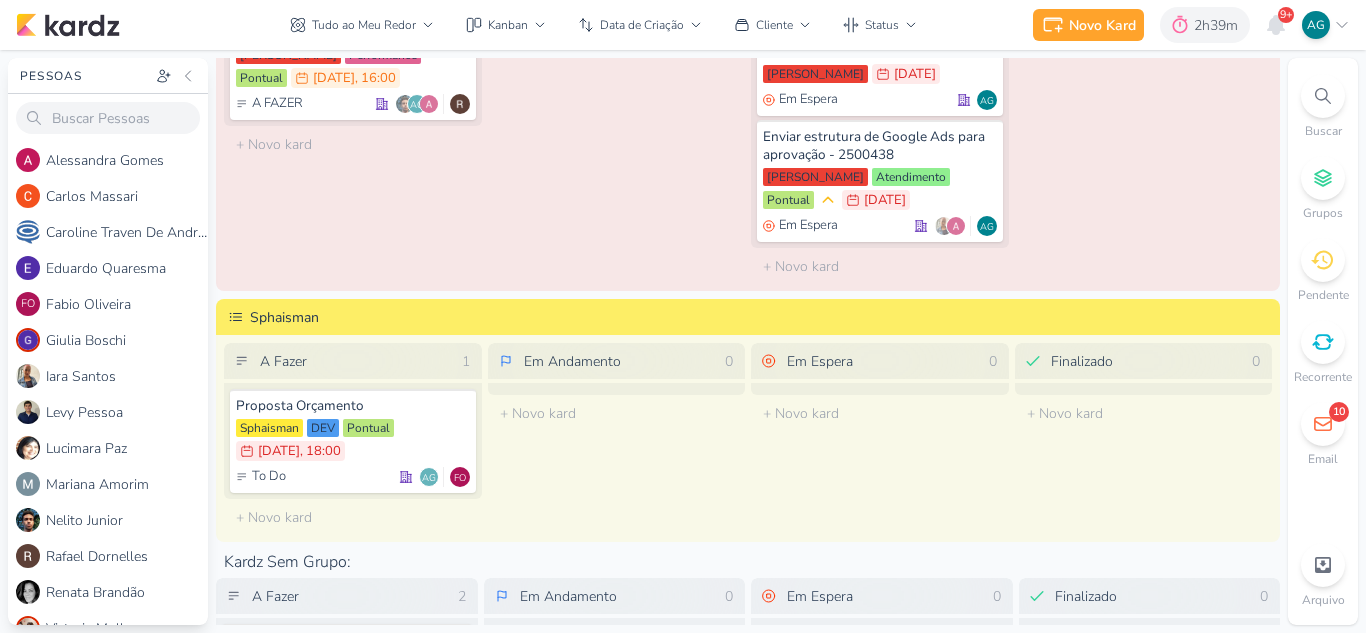 scroll, scrollTop: 2214, scrollLeft: 0, axis: vertical 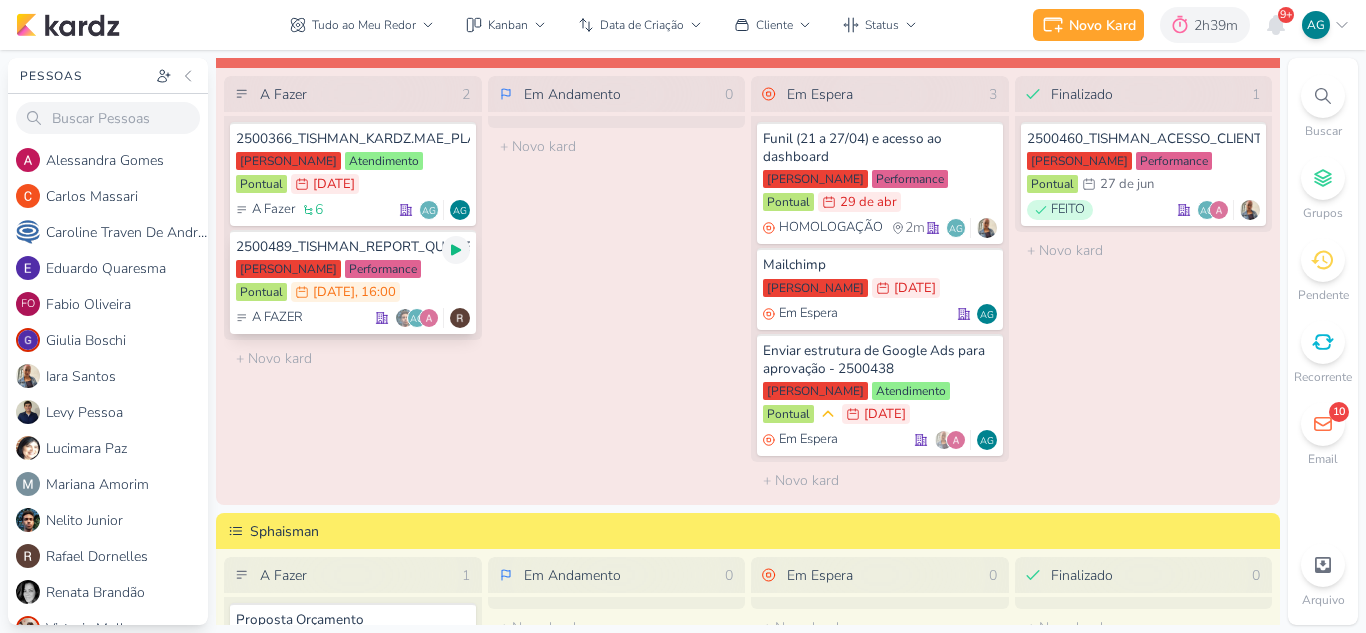 click 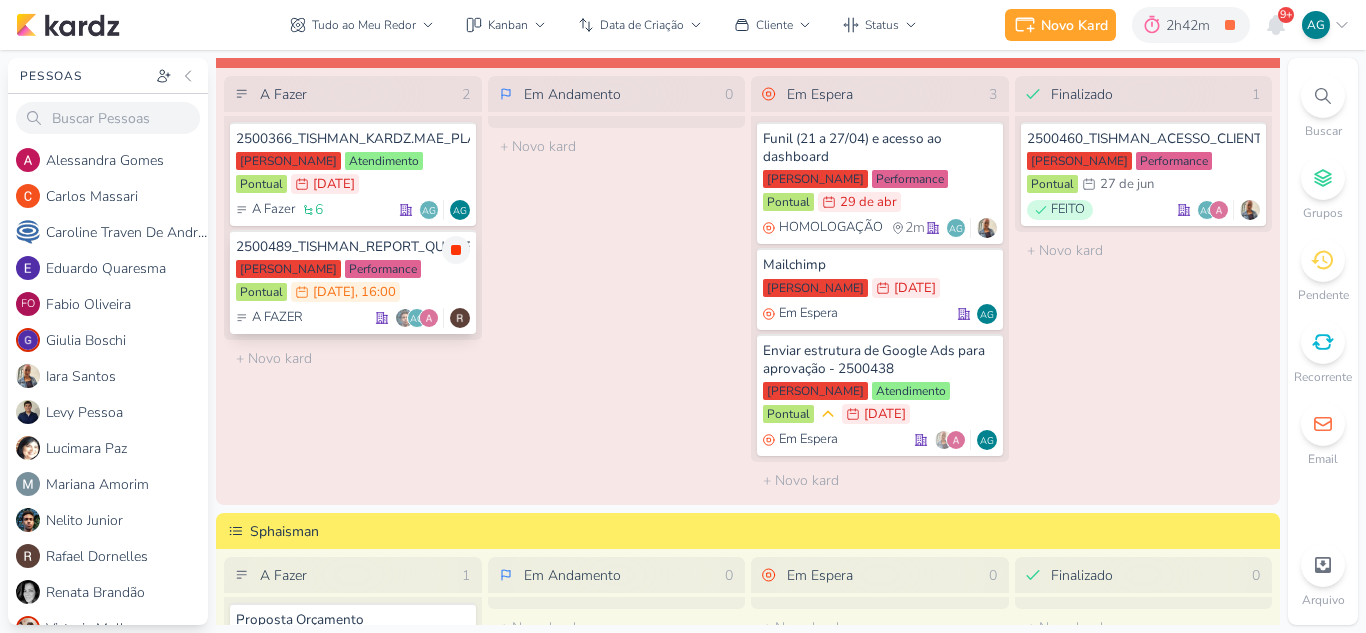click 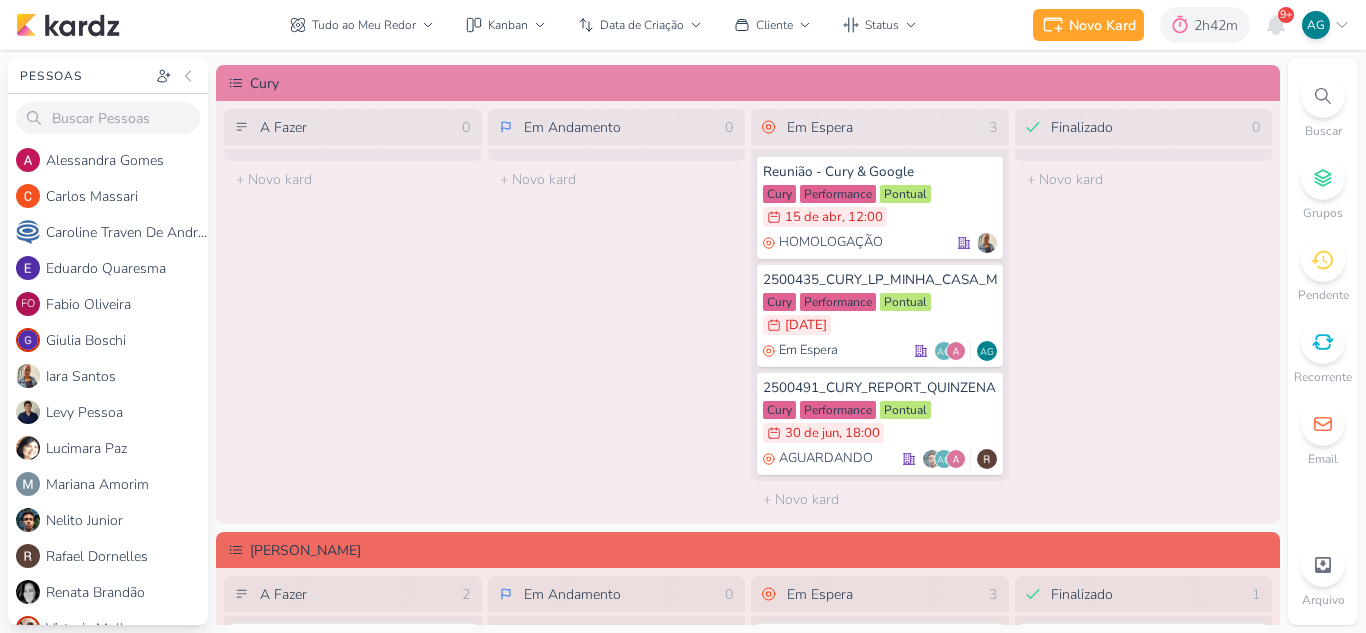 scroll, scrollTop: 1614, scrollLeft: 0, axis: vertical 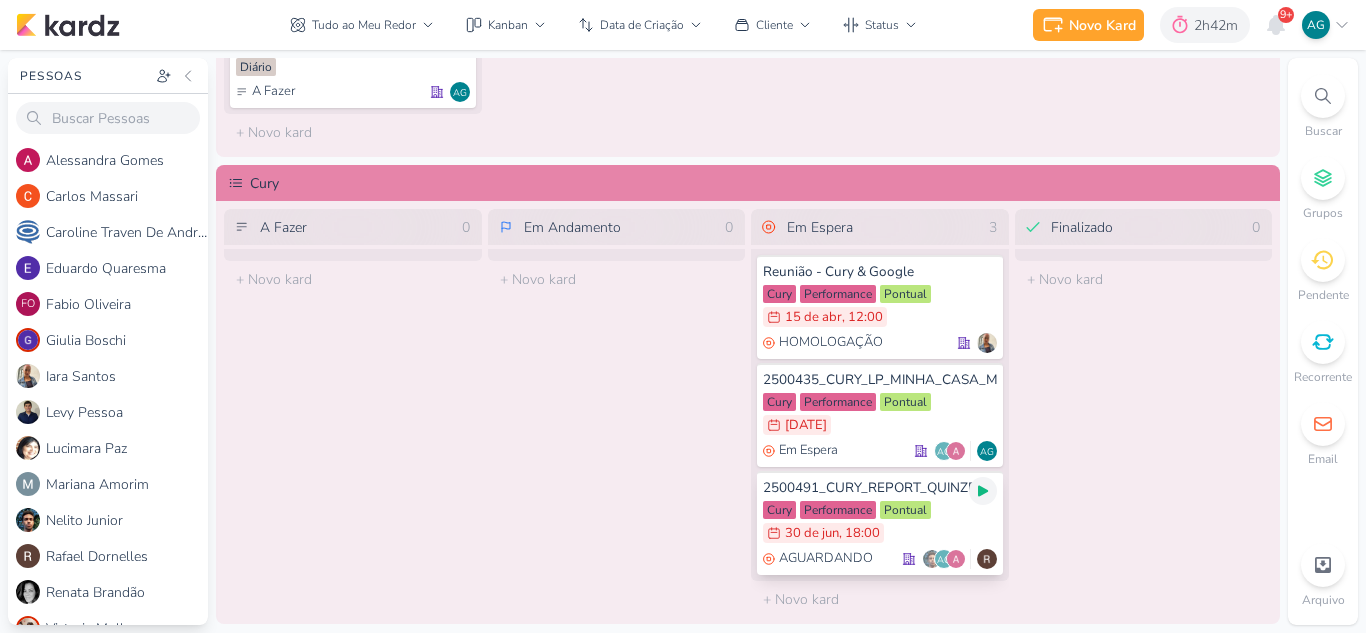 click 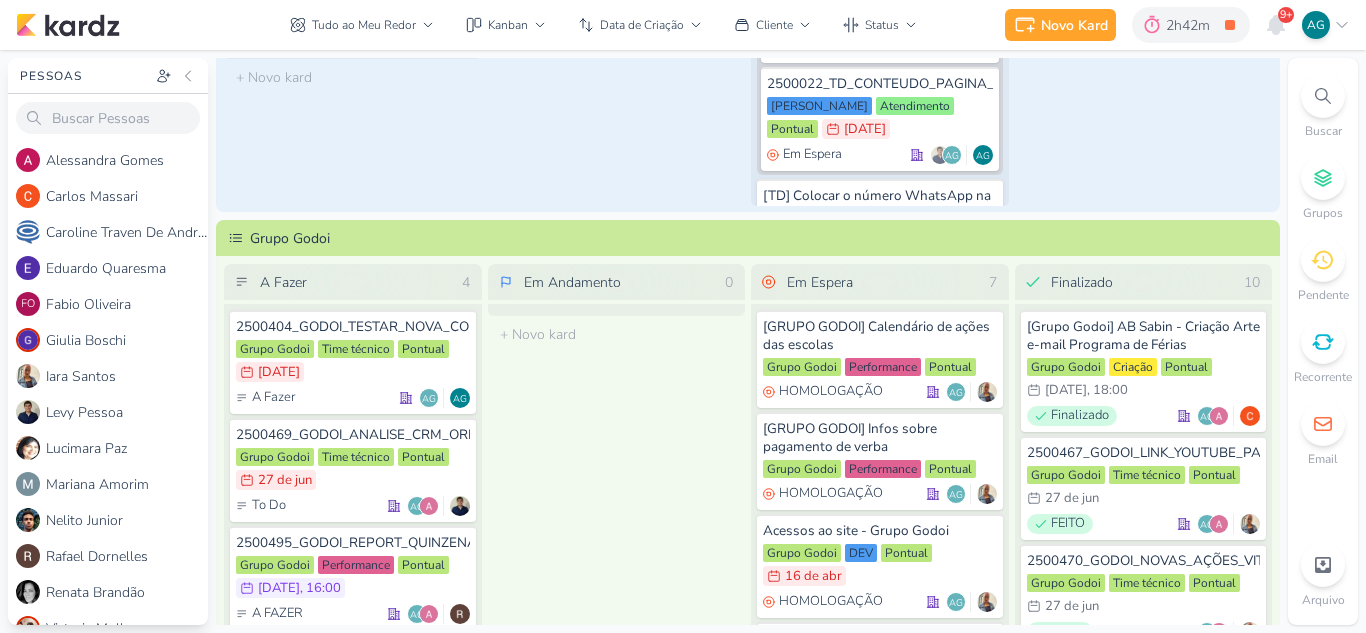 scroll, scrollTop: 414, scrollLeft: 0, axis: vertical 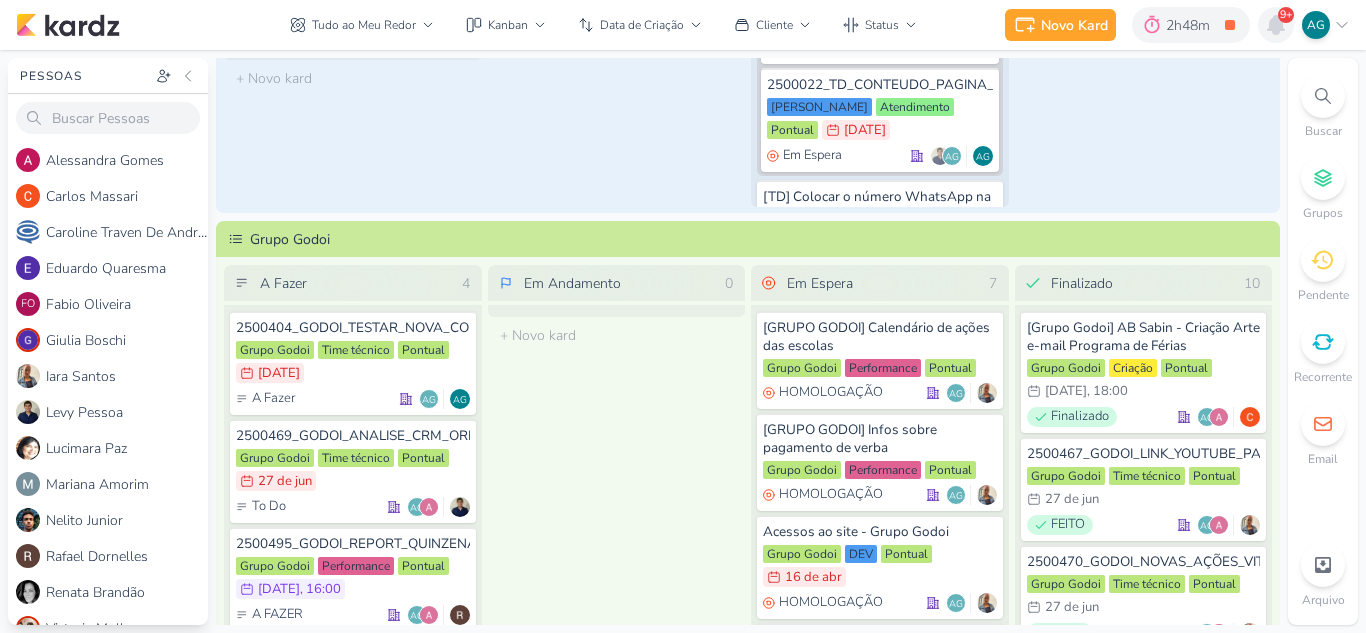 click 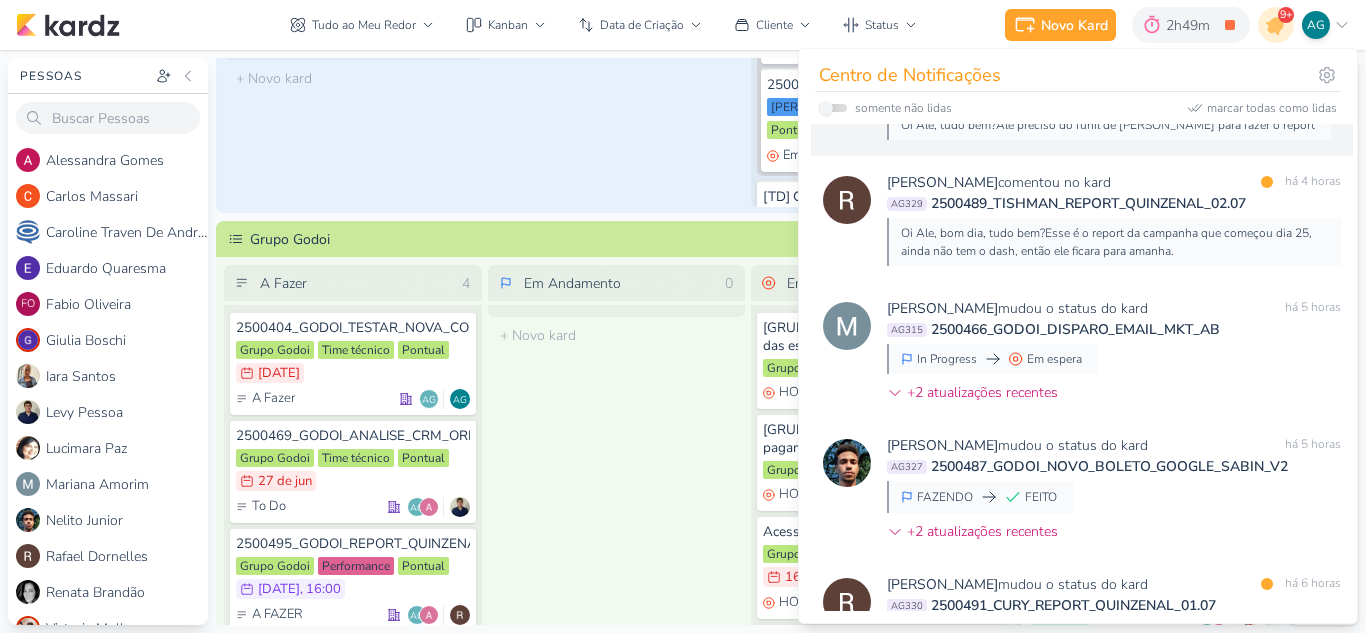 scroll, scrollTop: 600, scrollLeft: 0, axis: vertical 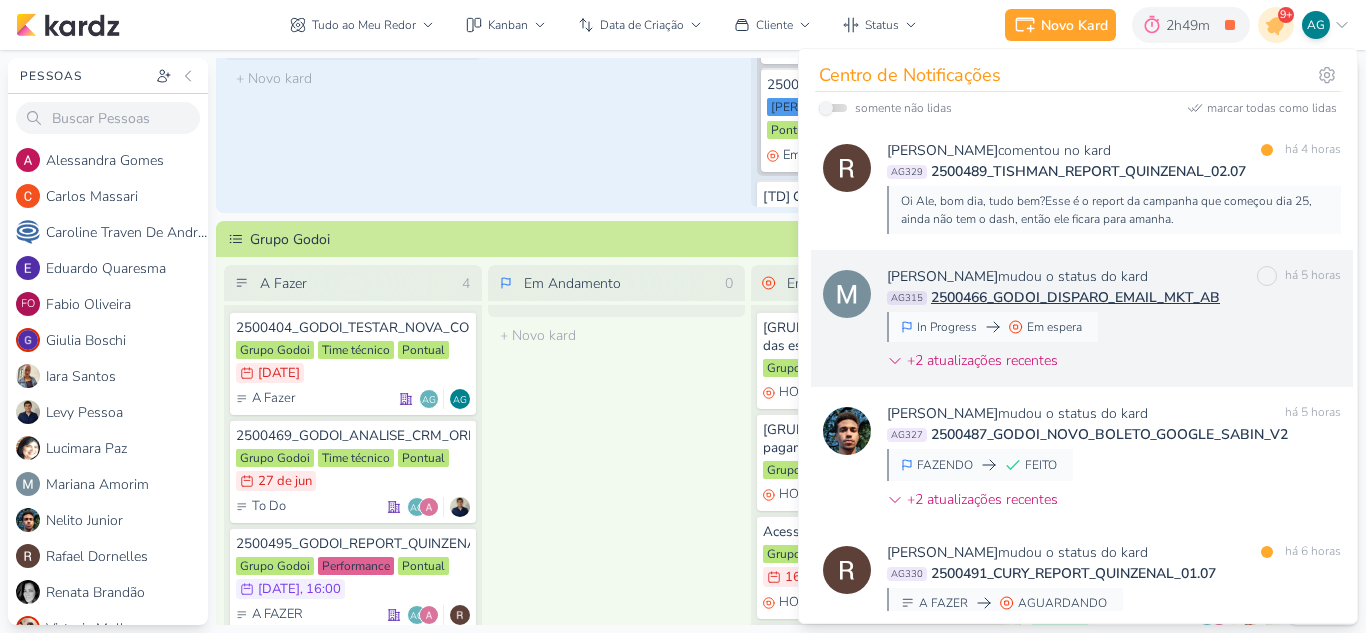 click on "[PERSON_NAME]  mudou o status do kard
marcar como não lida
há 5 horas
AG315
2500466_GODOI_DISPARO_EMAIL_MKT_AB
In Progress
Em espera" at bounding box center [1114, 322] 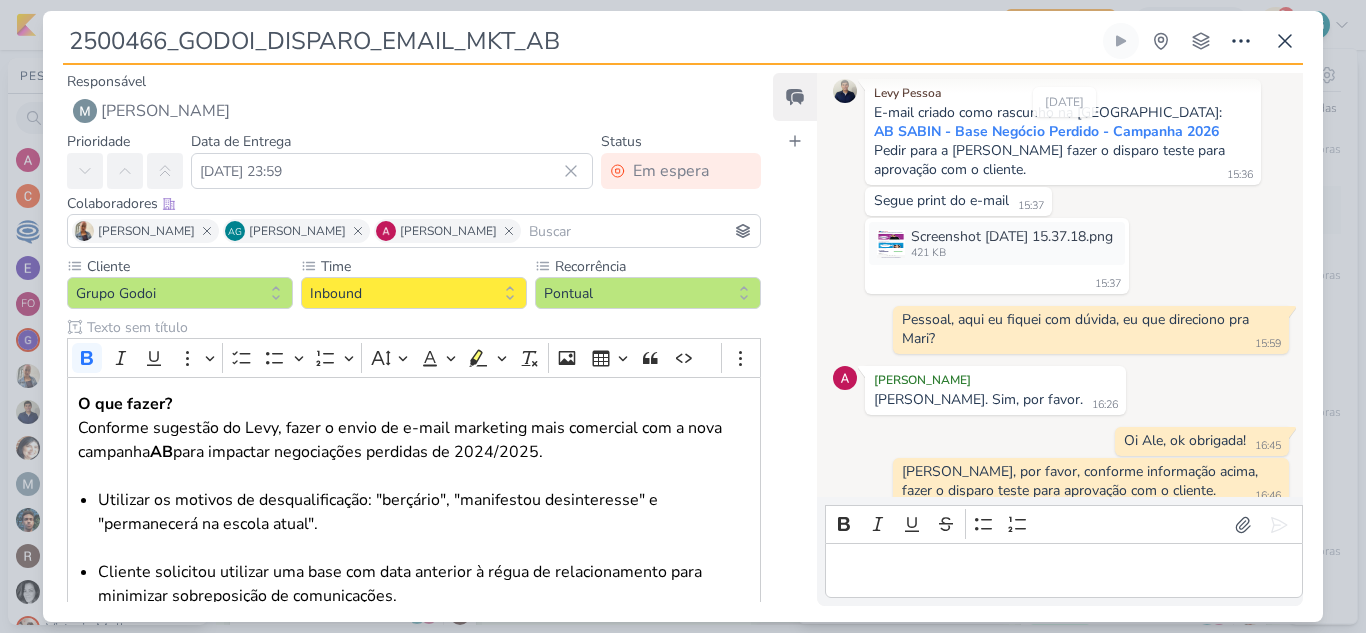 scroll, scrollTop: 25, scrollLeft: 0, axis: vertical 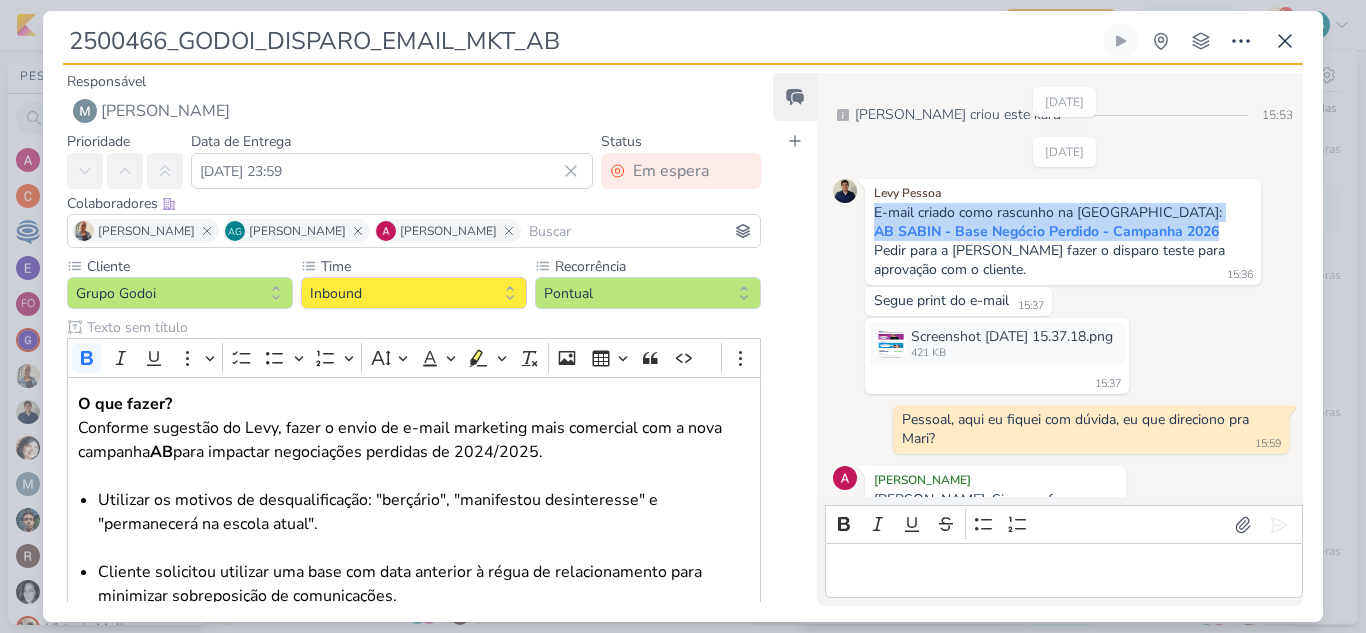 drag, startPoint x: 873, startPoint y: 211, endPoint x: 1238, endPoint y: 236, distance: 365.85516 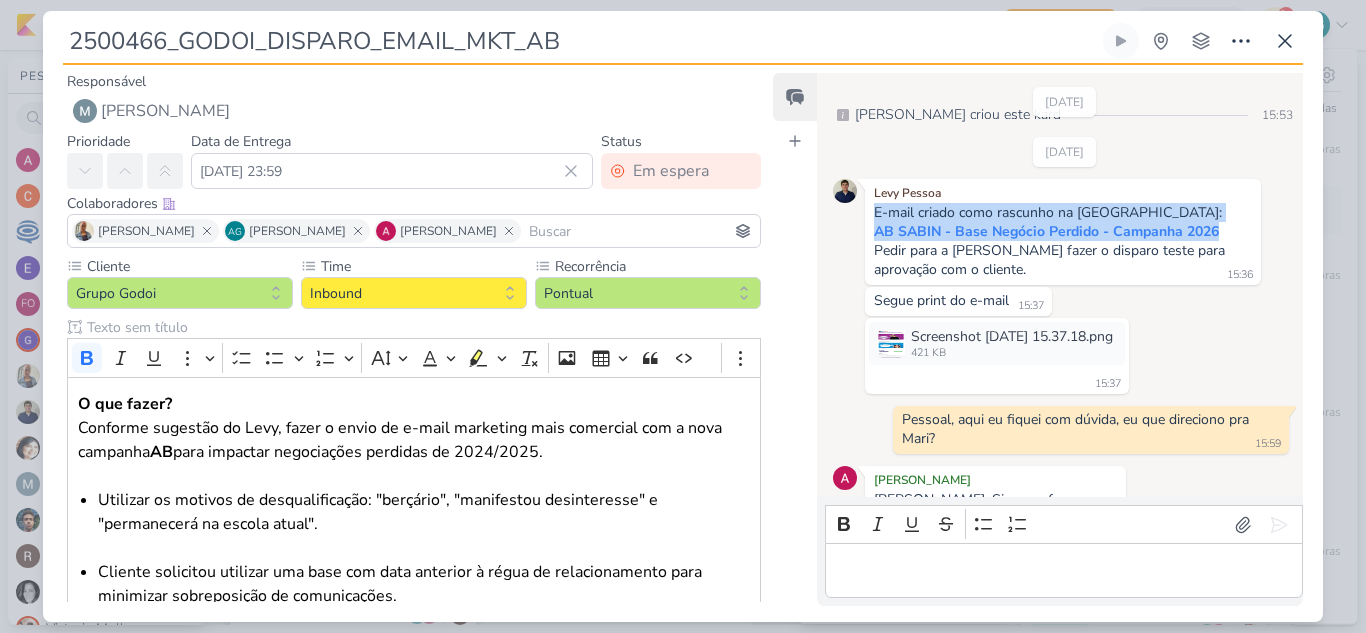 click on "E-mail criado como rascunho na RD Station:  AB SABIN - Base Negócio Perdido - Campanha 2026 Pedir para a Mariana fazer o disparo teste para aprovação com o cliente.
15:36" at bounding box center (1063, 242) 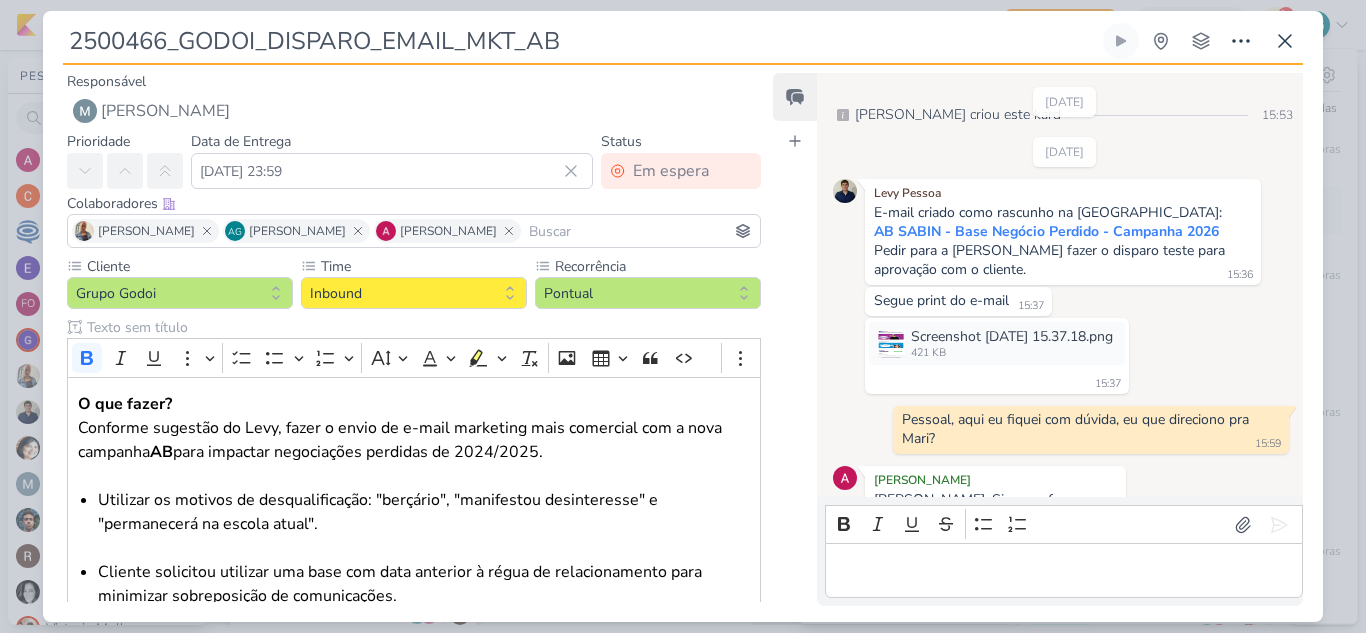 click on "Levy Pessoa
E-mail criado como rascunho na RD Station:  AB SABIN - Base Negócio Perdido - Campanha 2026 Pedir para a Mariana fazer o disparo teste para aprovação com o cliente.
15:36
15:36" at bounding box center (1063, 232) 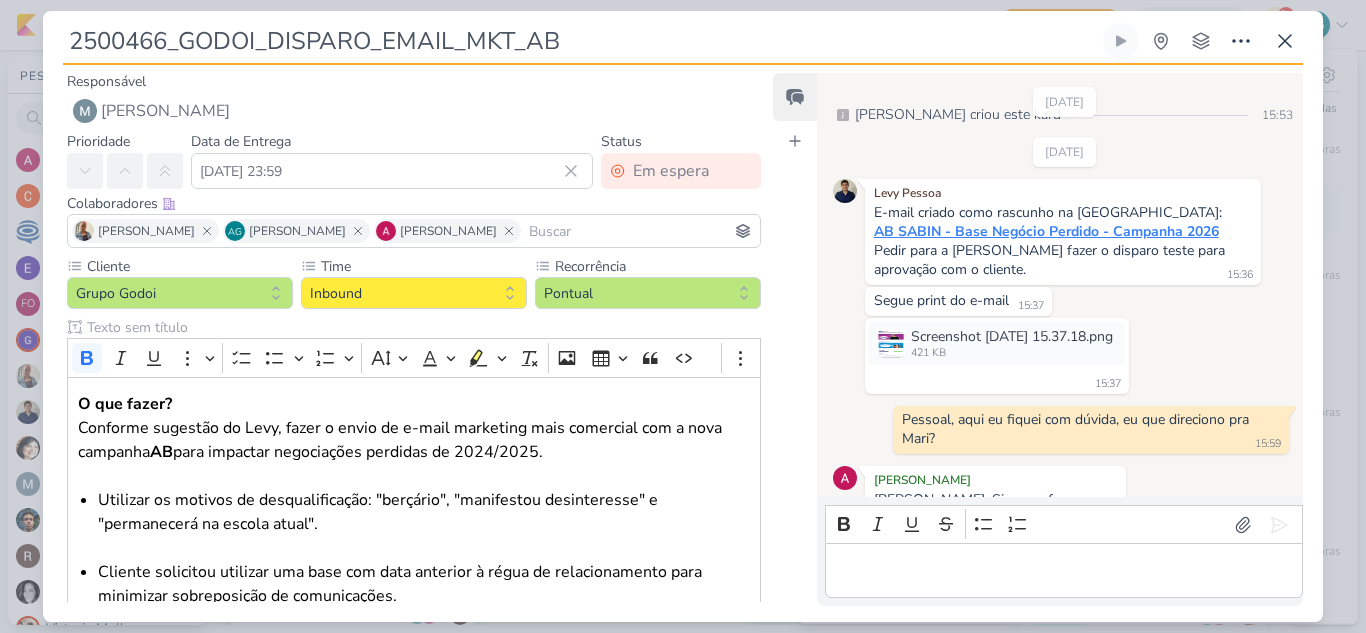 click on "AB SABIN - Base Negócio Perdido - Campanha 2026" at bounding box center (1046, 231) 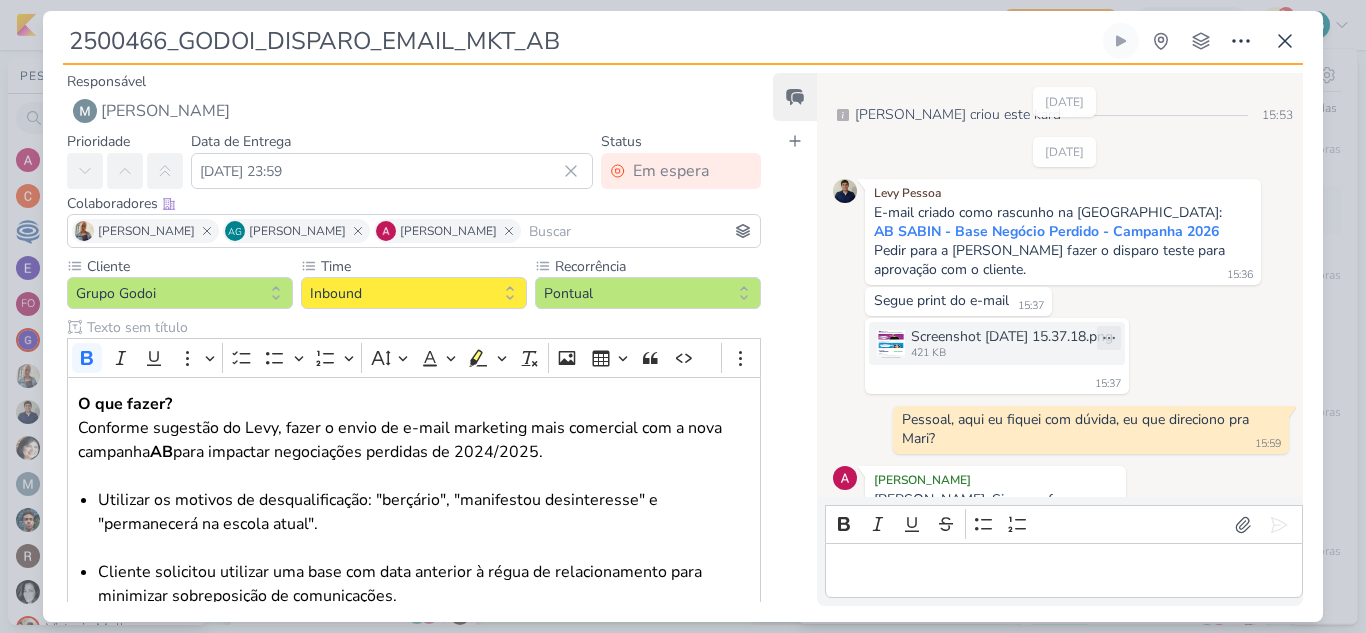 click on "421 KB" at bounding box center [1012, 353] 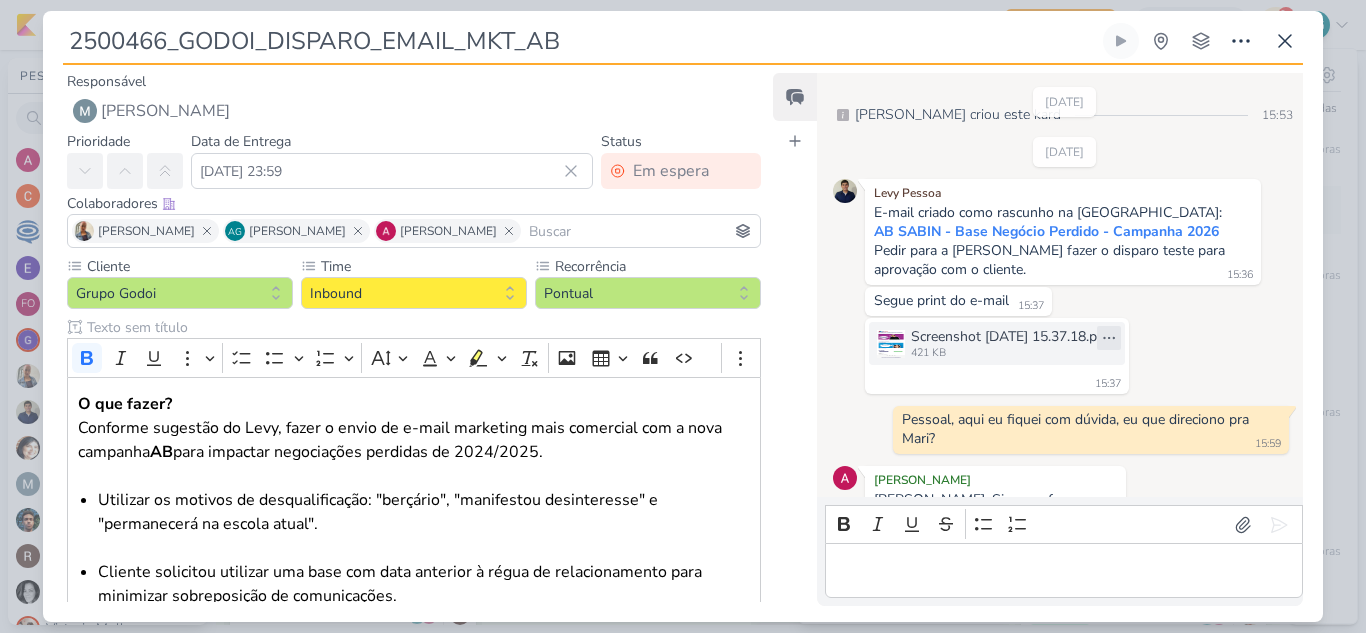 click 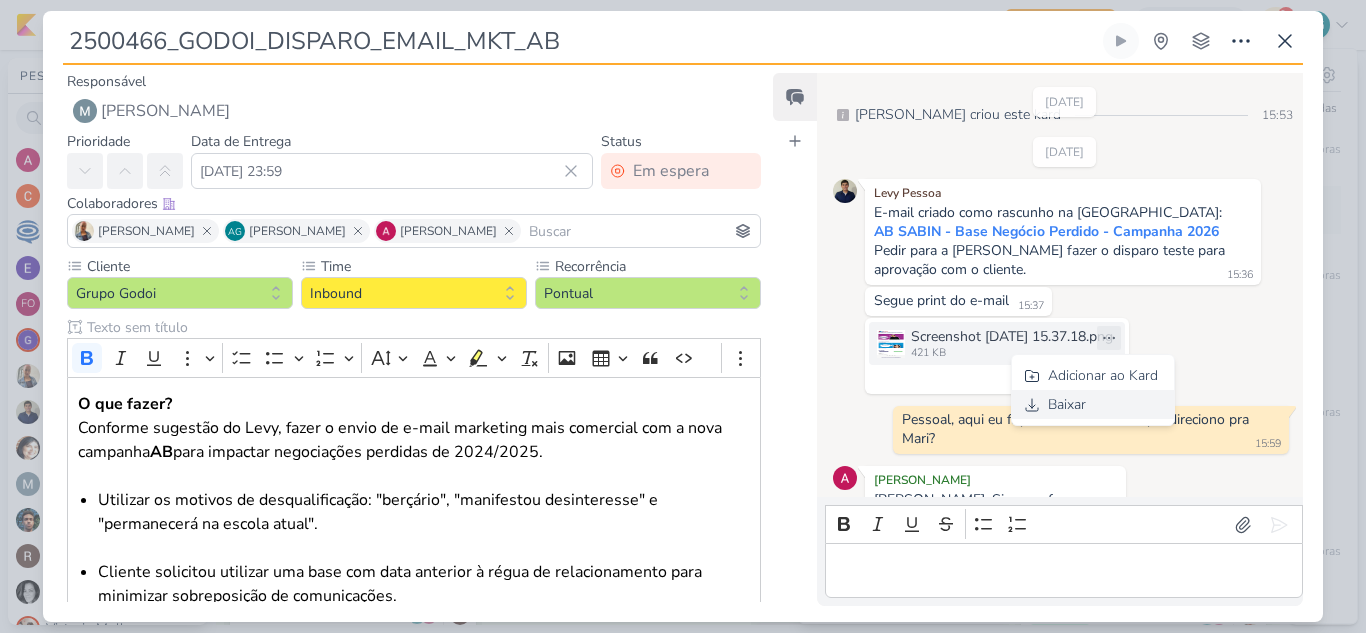 click on "Baixar" at bounding box center (1093, 404) 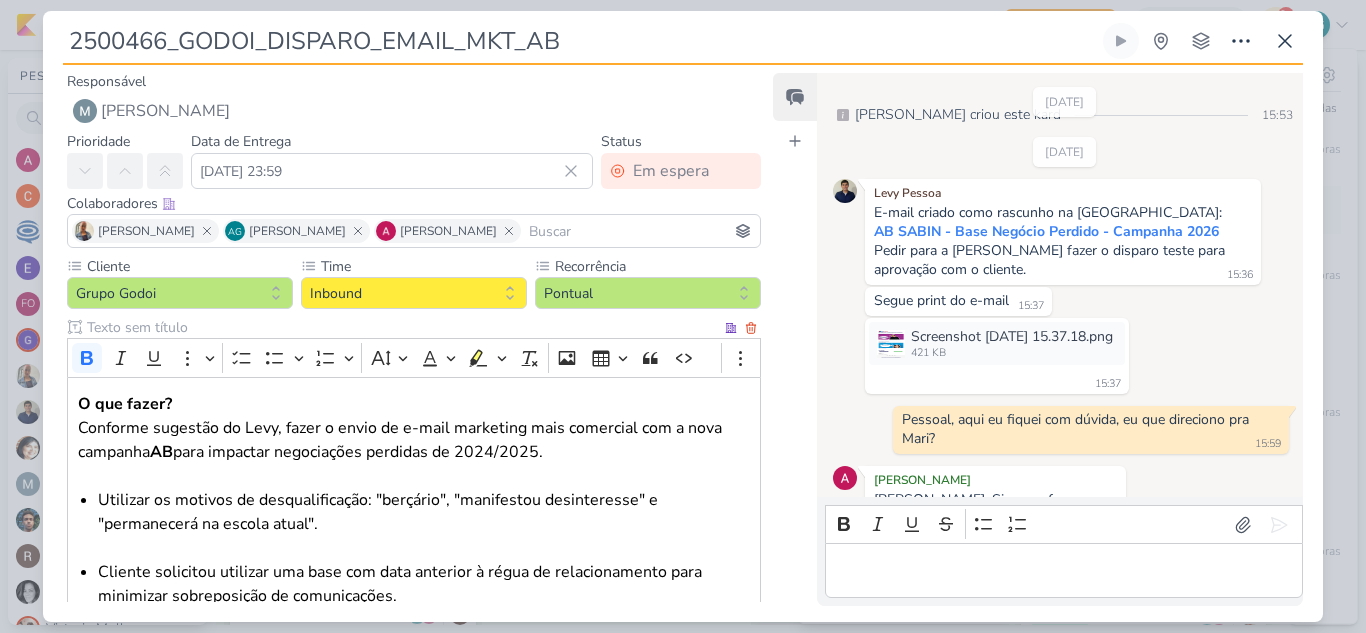 scroll, scrollTop: 100, scrollLeft: 0, axis: vertical 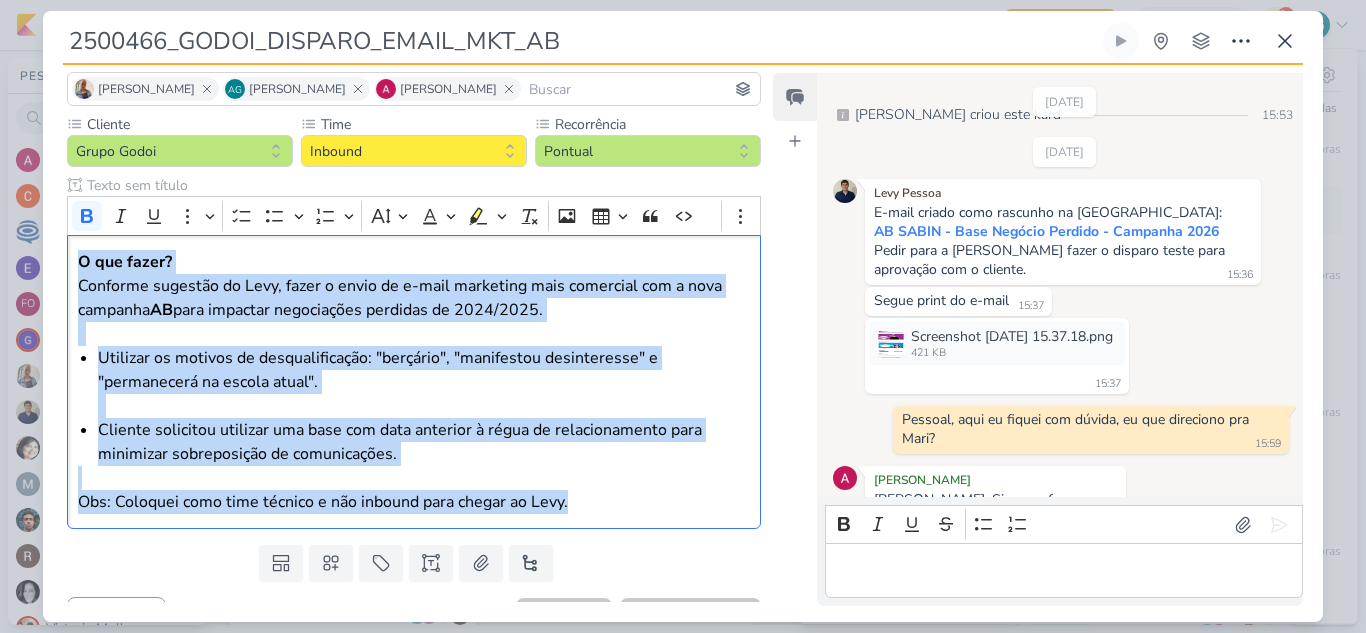 drag, startPoint x: 79, startPoint y: 301, endPoint x: 630, endPoint y: 542, distance: 601.4 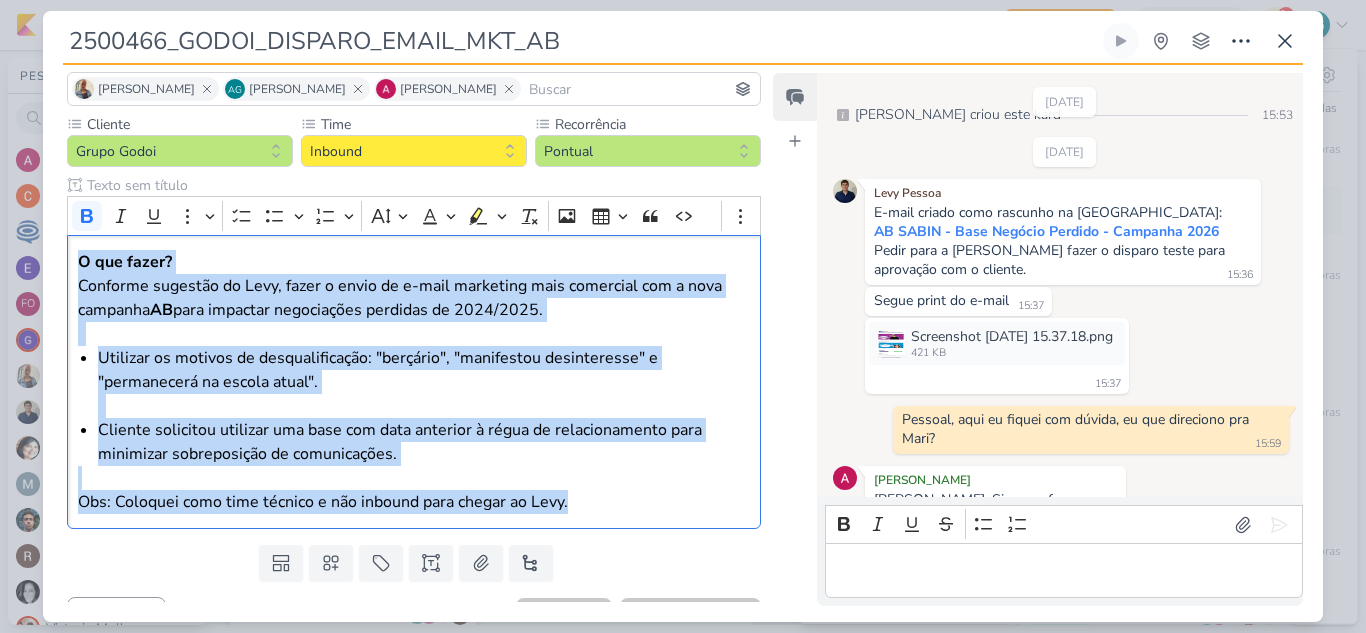 click on "Responsável
[PERSON_NAME]
Nenhum contato encontrado
create new contact
Novo Contato
Digite um endereço de email para criar um contato. Não se preocupe, tomaremos conta de todas as suas interações com esse contato através do email para que você possa colaborar com qualquer pessoa sem sair do Kardz
Email
Criando..." at bounding box center (406, 335) 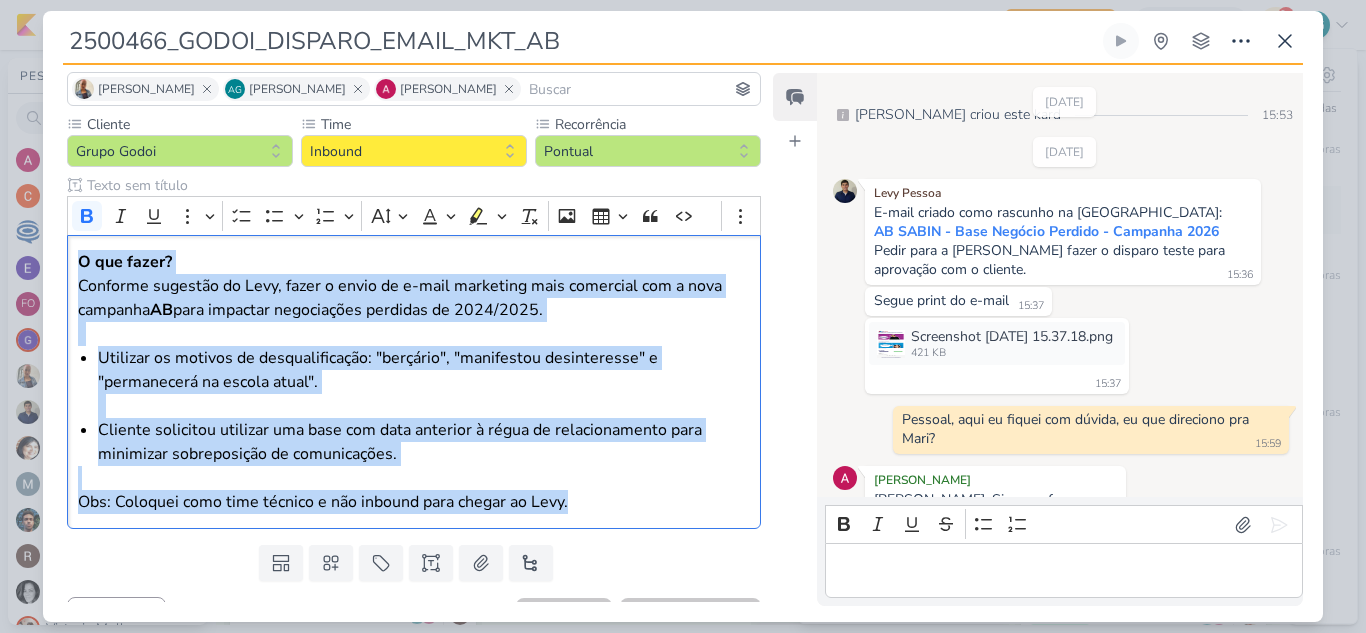 copy on "O que fazer? Conforme sugestão do Levy, fazer o envio de e-mail marketing mais comercial com a nova campanha  AB  para impactar negociações perdidas de 2024/2025.   Utilizar os motivos de desqualificação: "berçário", "manifestou desinteresse" e "permanecerá na escola atual".   Cliente solicitou utilizar uma base com data anterior à régua de relacionamento para minimizar sobreposição de comunicações. Obs: Coloquei como time técnico e não inbound para chegar ao Levy." 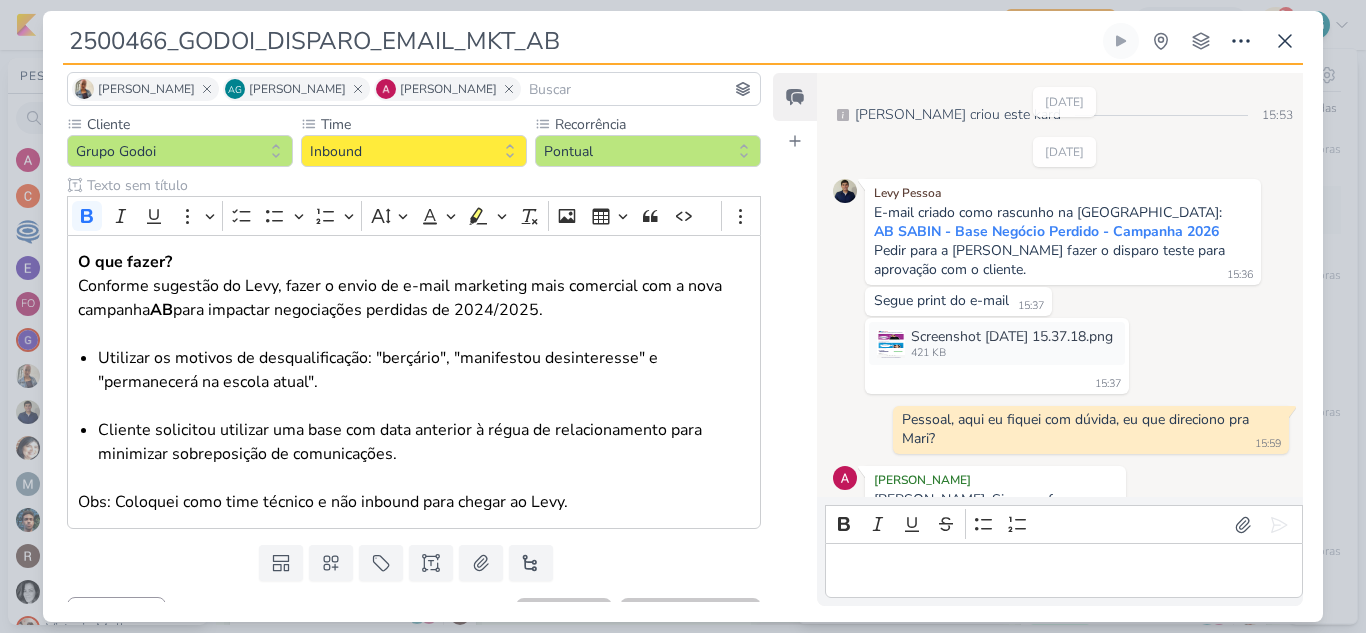 drag, startPoint x: 609, startPoint y: 44, endPoint x: 67, endPoint y: 60, distance: 542.2361 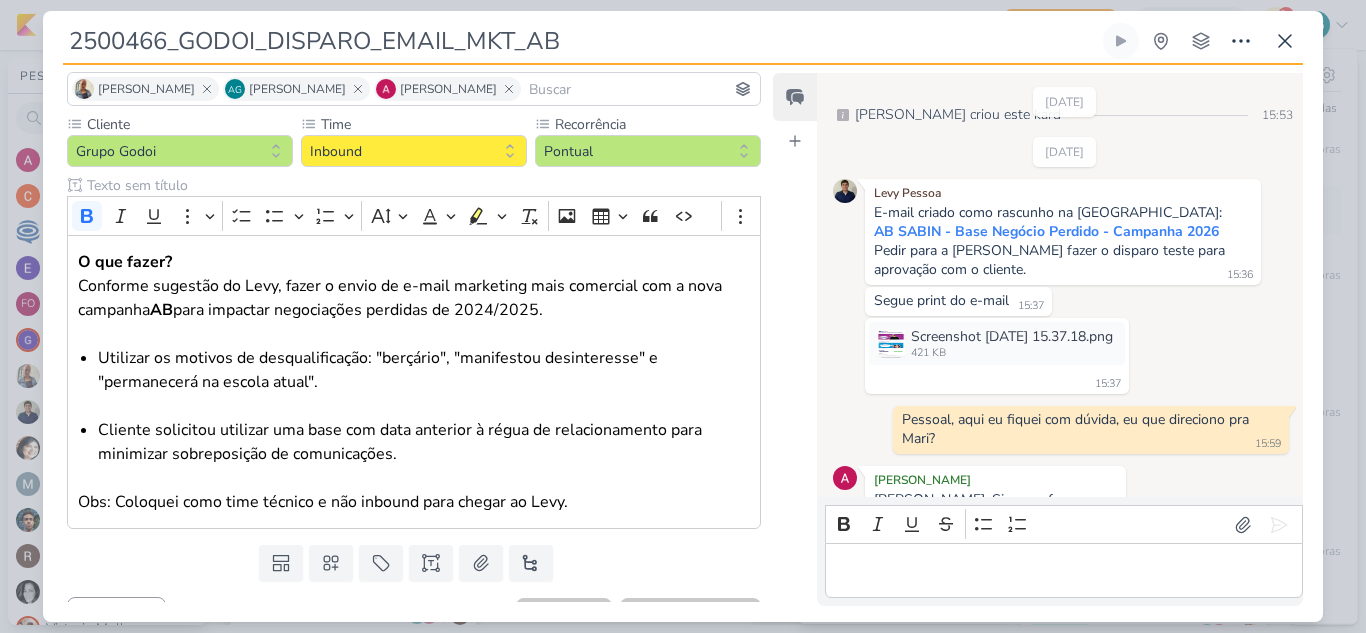 click on "2500466_GODOI_DISPARO_EMAIL_MKT_AB
Criado por mim
nenhum grupo disponível" at bounding box center (683, 44) 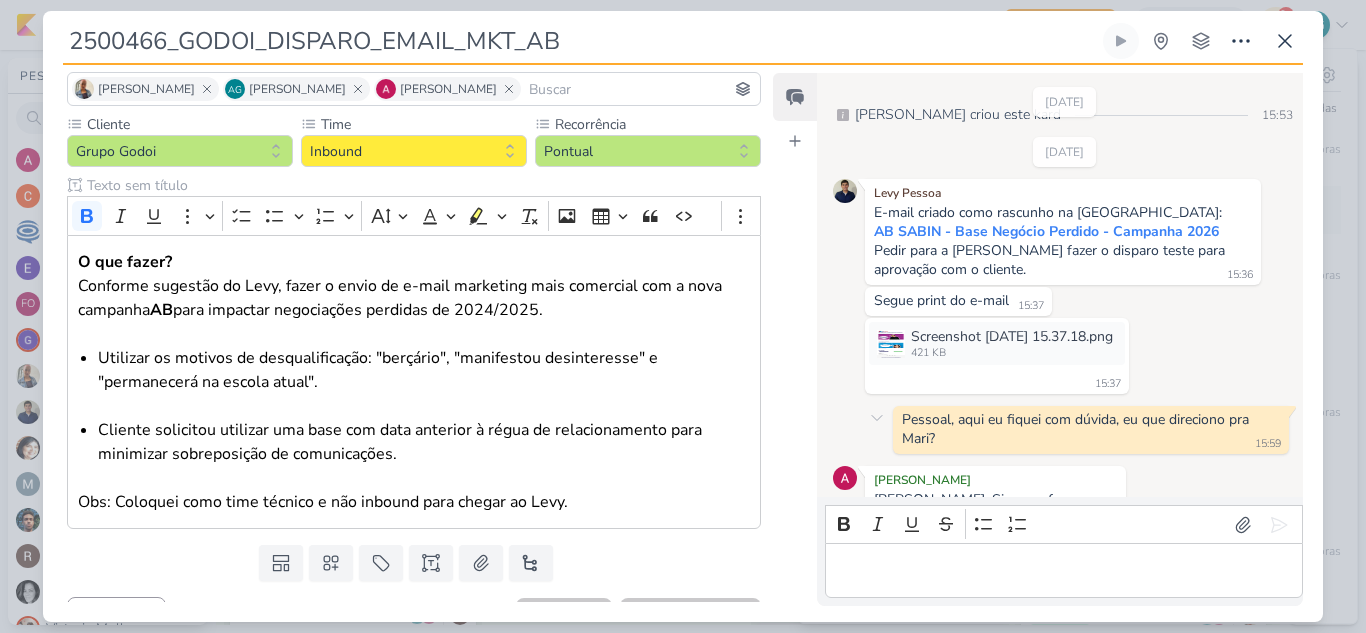scroll, scrollTop: 425, scrollLeft: 0, axis: vertical 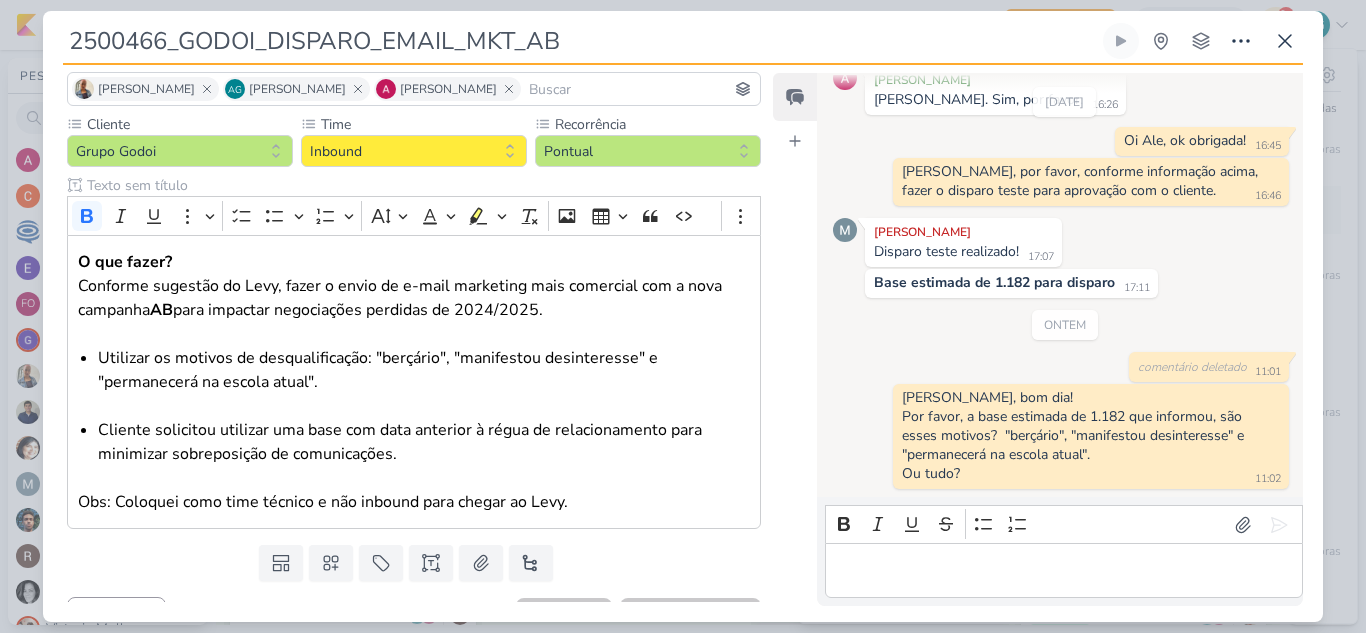 click on "Feed
Atrelar email
Solte o email para atrelar ao kard" at bounding box center [795, 339] 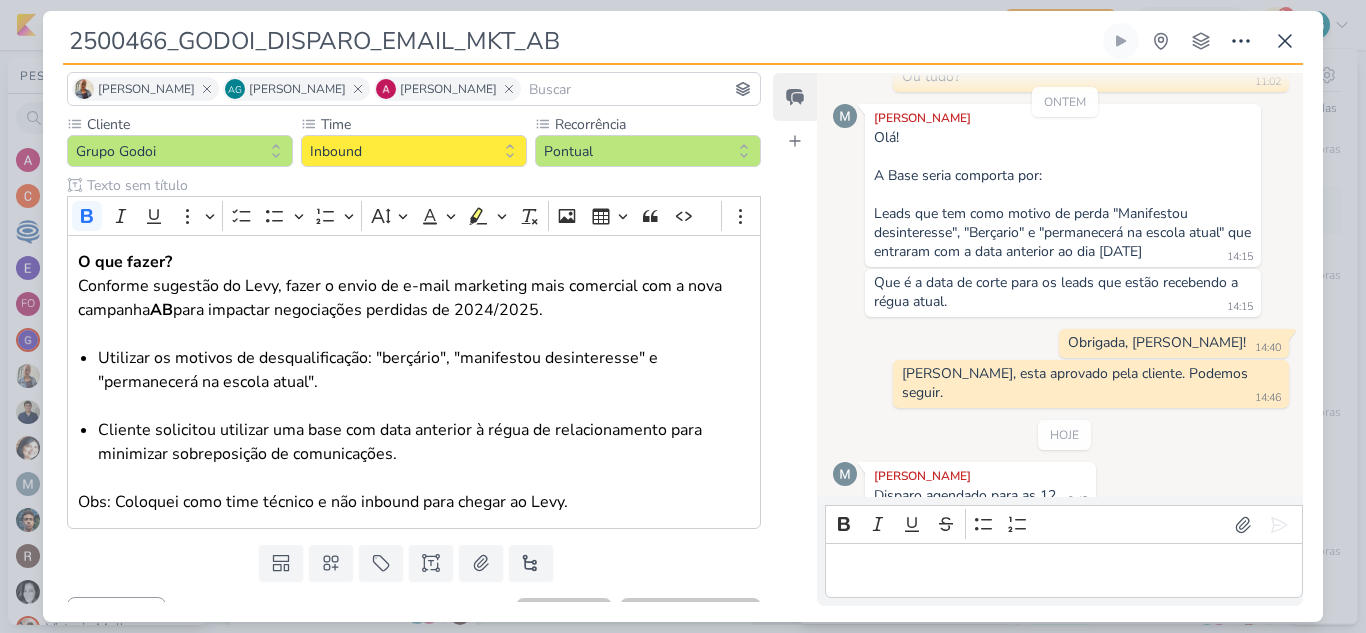 scroll, scrollTop: 825, scrollLeft: 0, axis: vertical 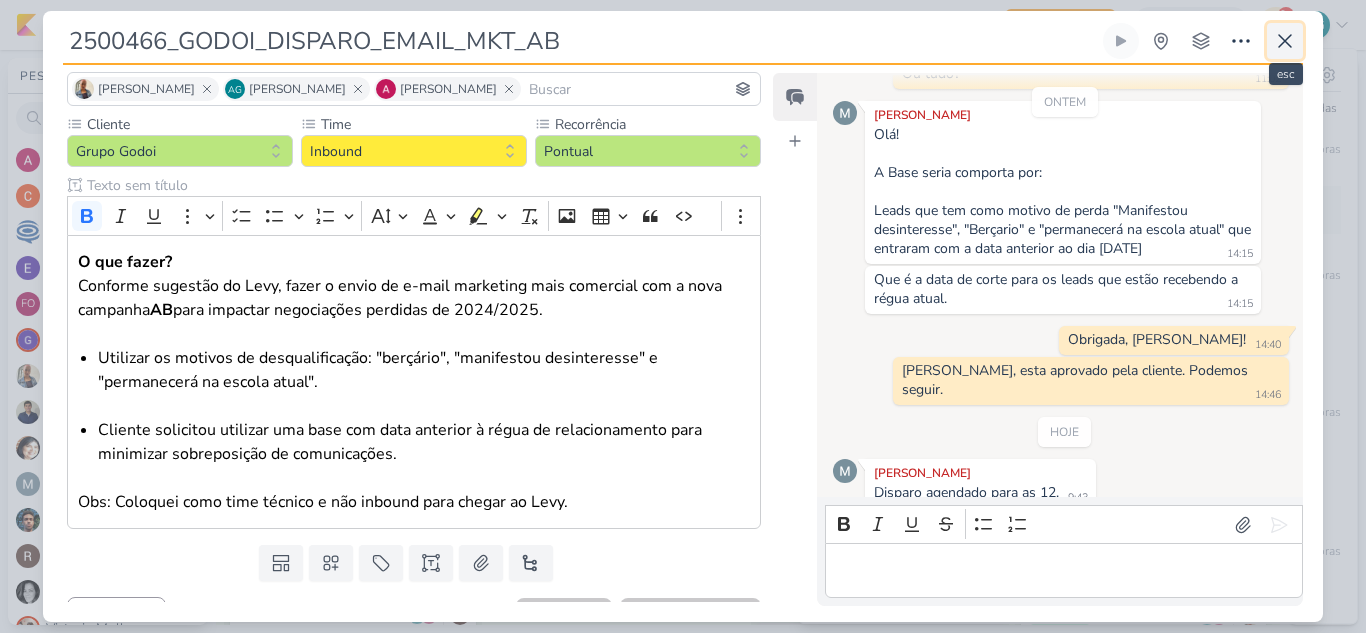 click 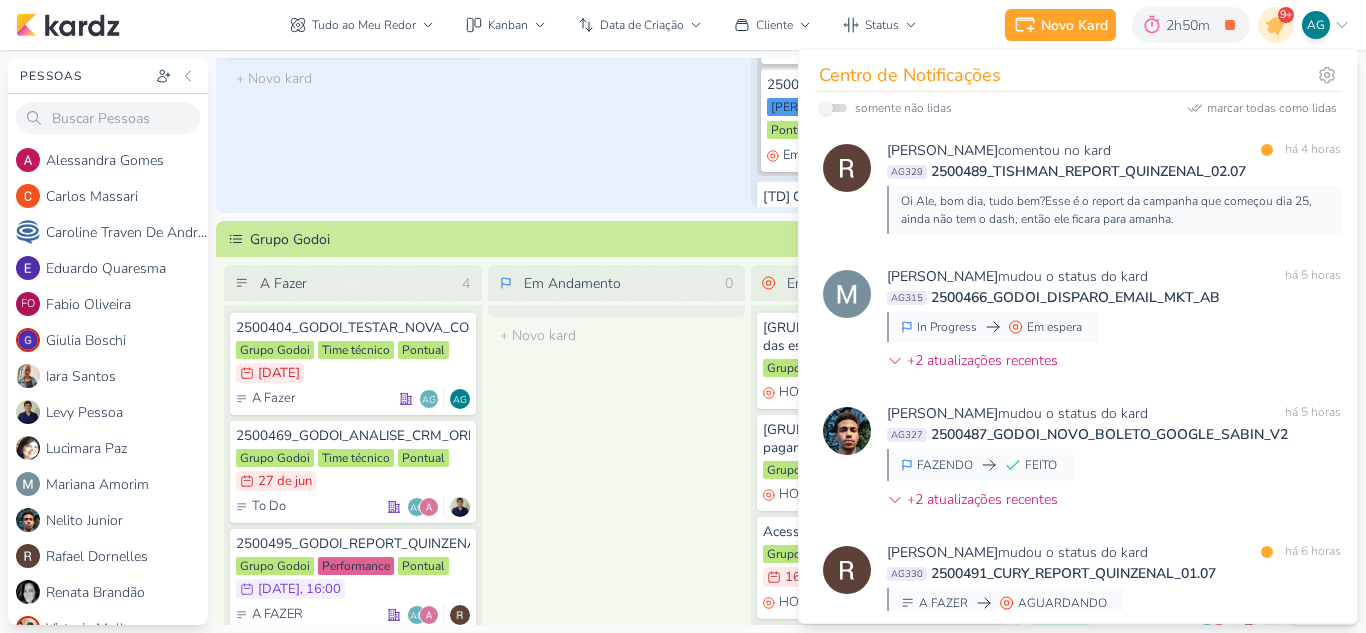 click on "Em Andamento
0
O título do kard deve ter menos que 100 caracteres" at bounding box center [617, 524] 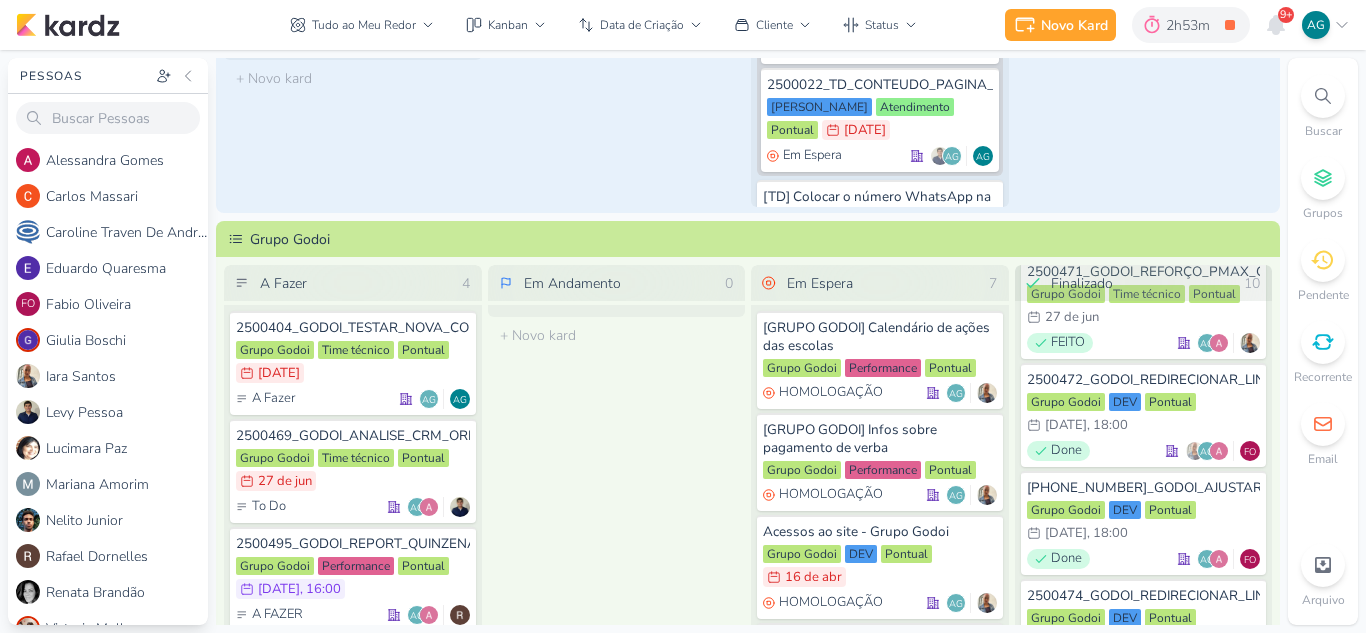 scroll, scrollTop: 400, scrollLeft: 0, axis: vertical 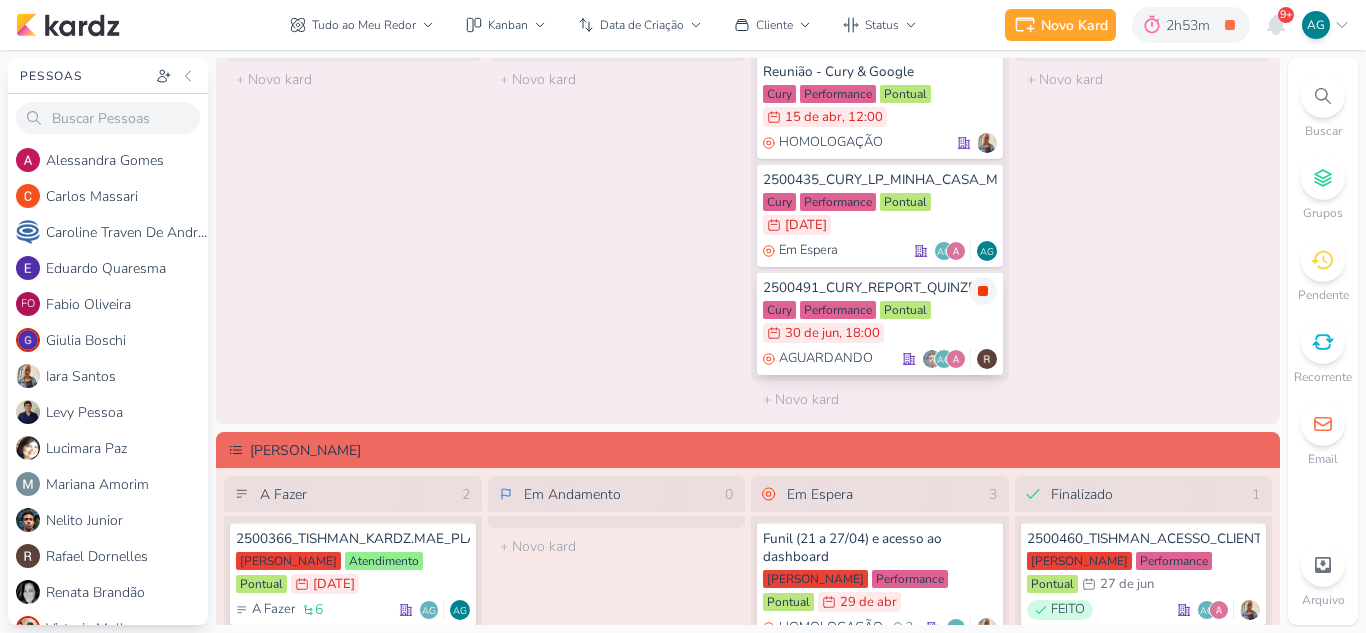 click 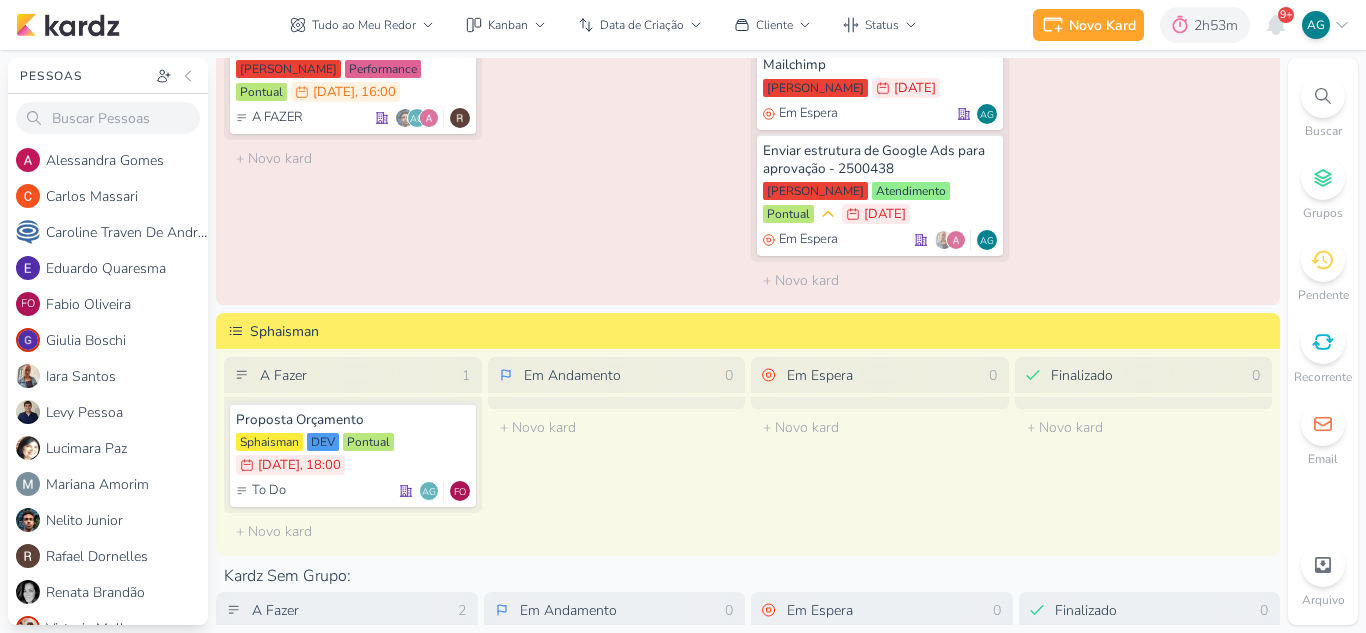 scroll, scrollTop: 2614, scrollLeft: 0, axis: vertical 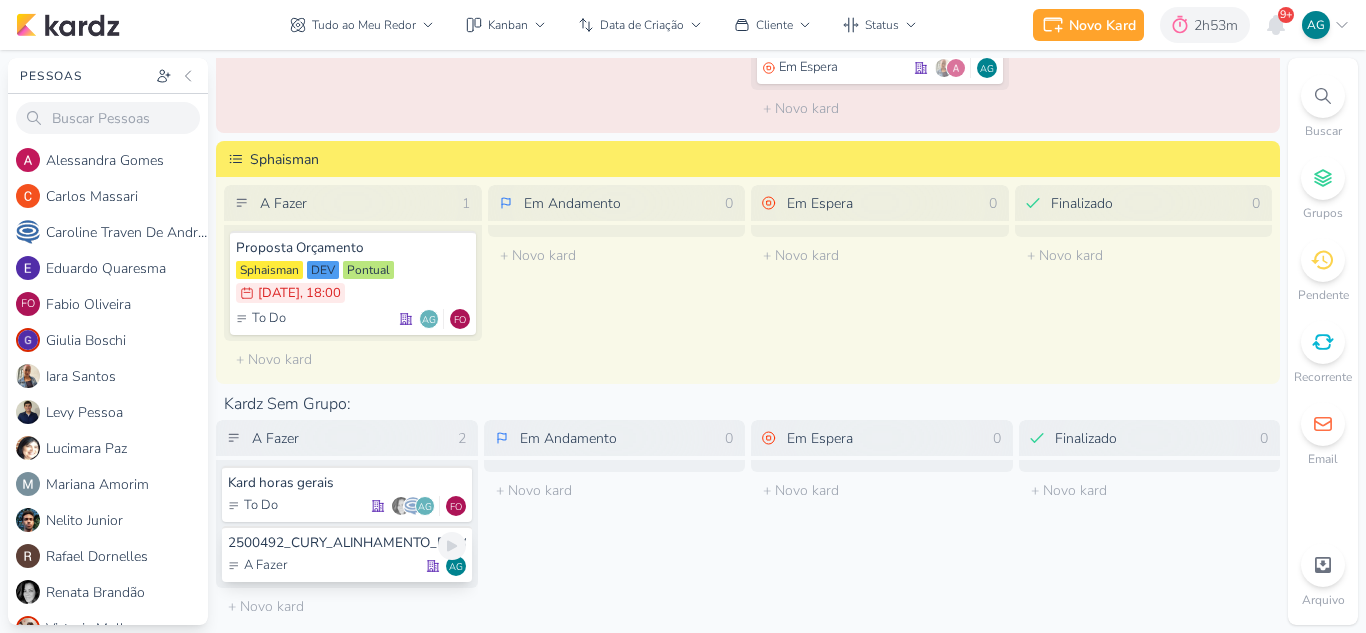 click on "A Fazer
AG" at bounding box center [347, 566] 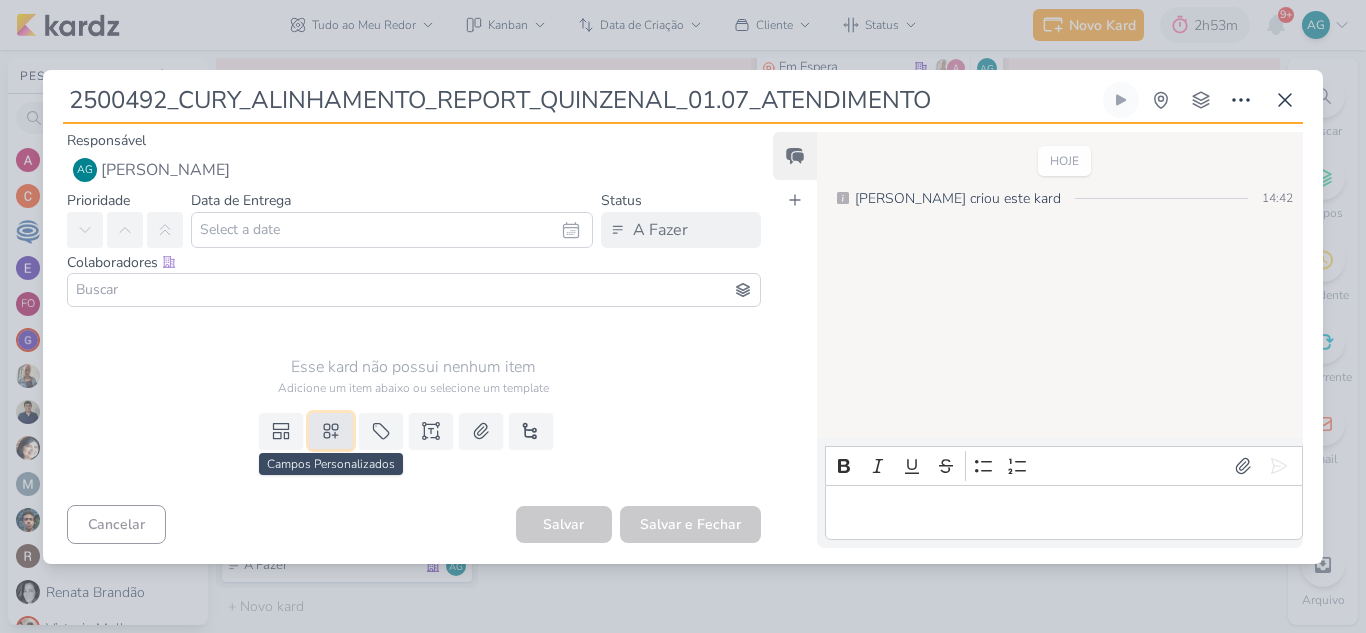 click 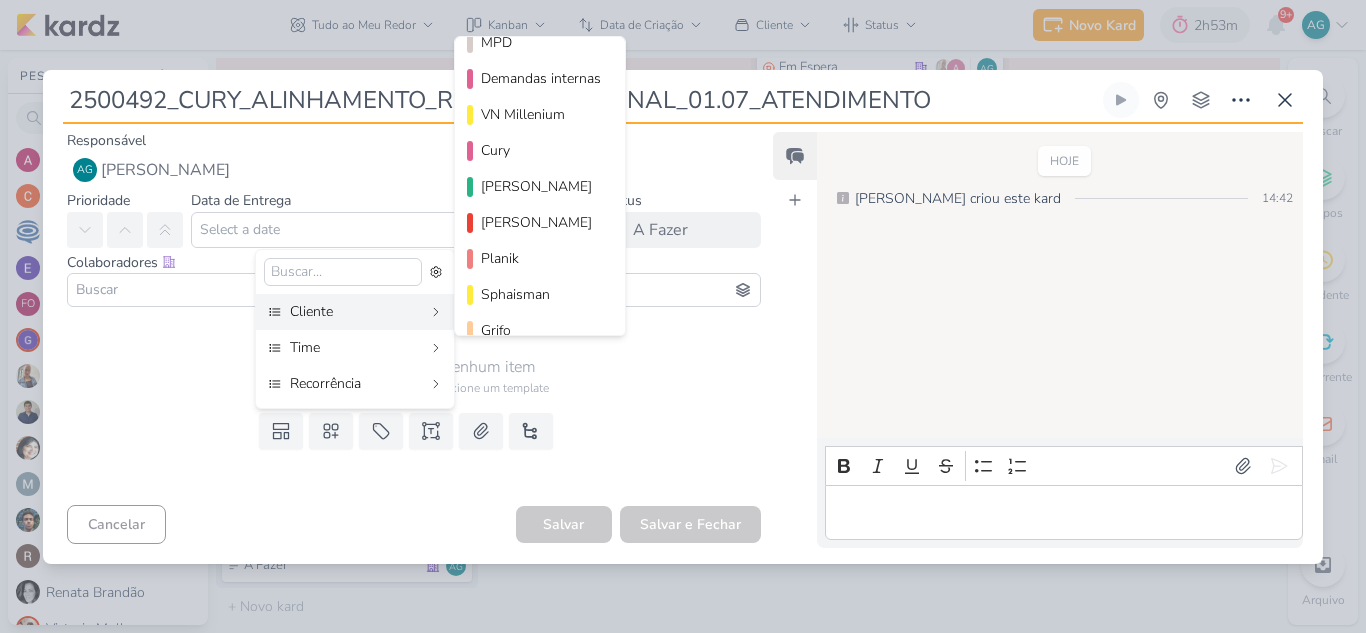 scroll, scrollTop: 200, scrollLeft: 0, axis: vertical 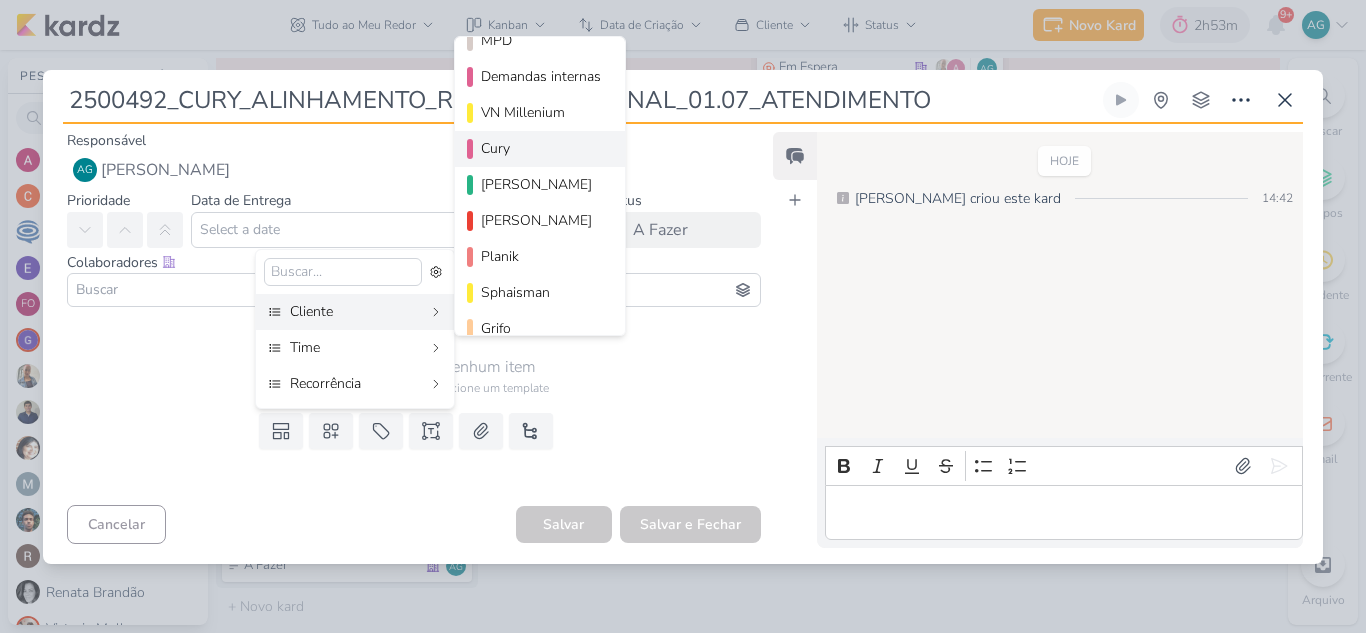 click on "Cury" at bounding box center (541, 148) 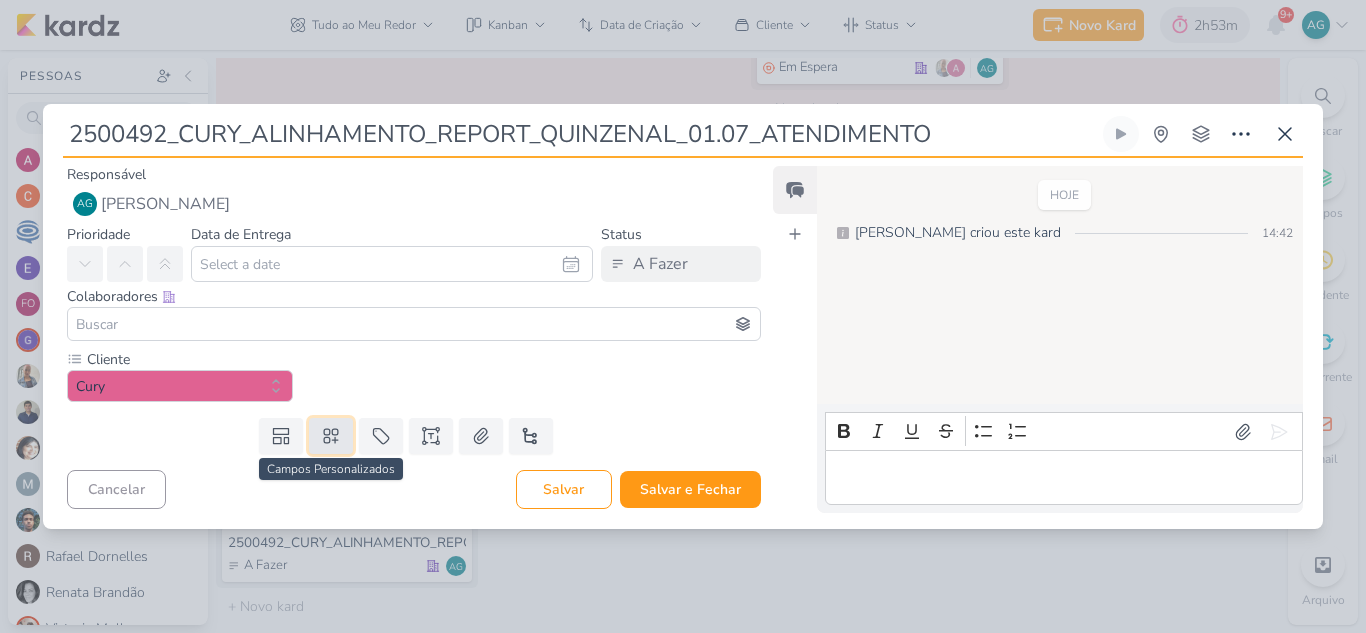 click at bounding box center [331, 436] 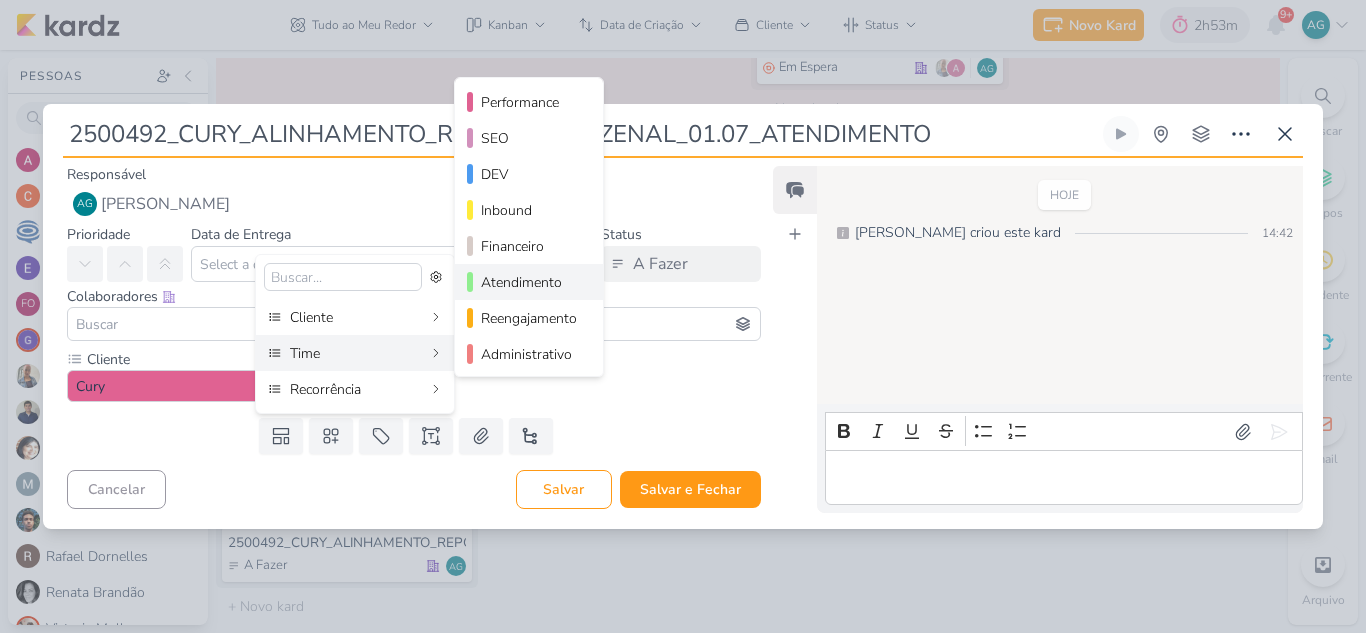 click on "Atendimento" at bounding box center [530, 282] 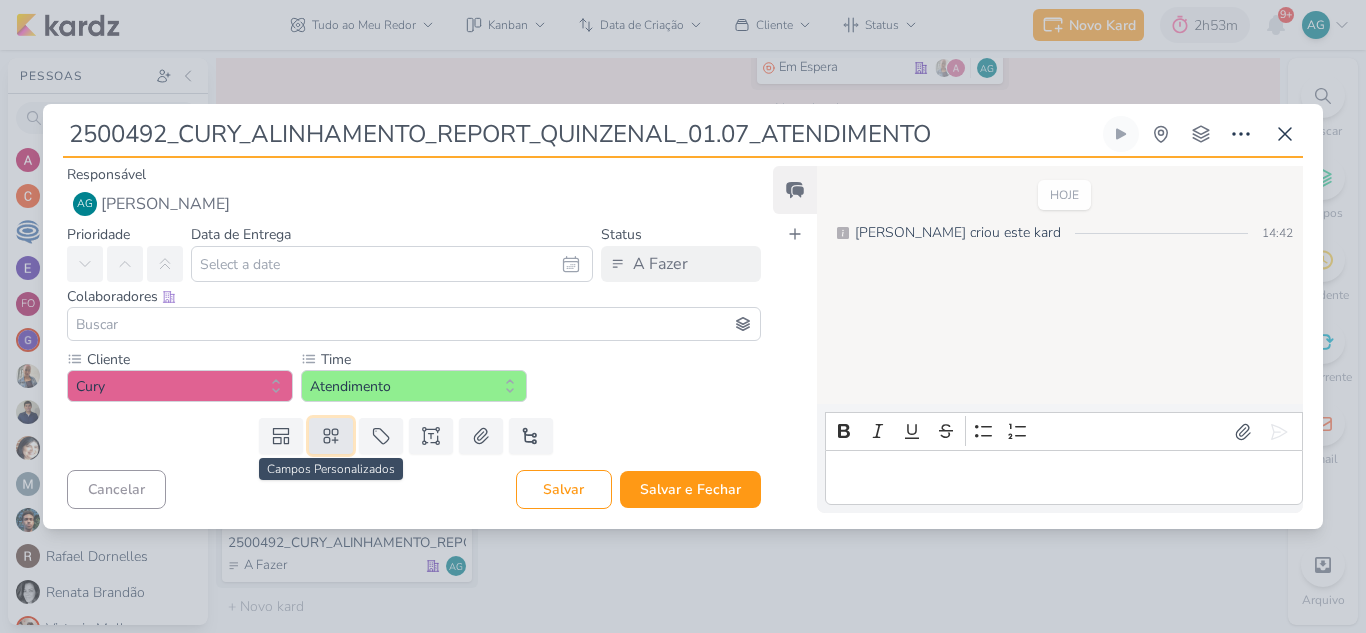click 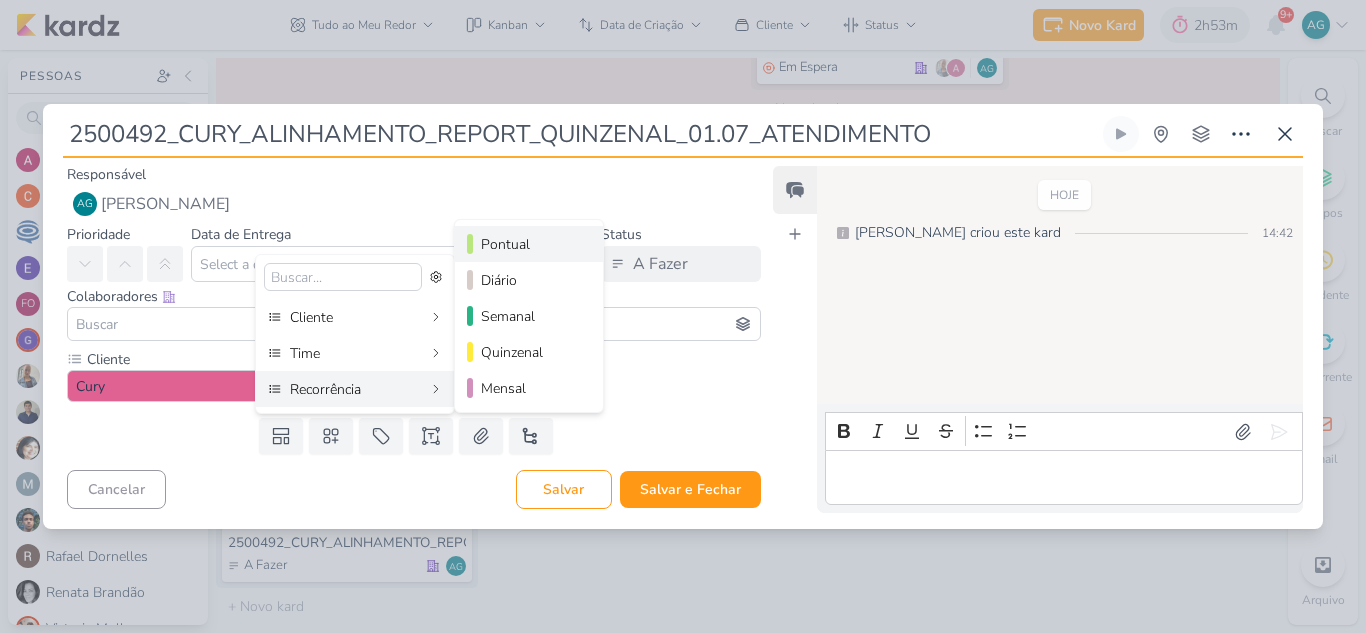 click on "Pontual" at bounding box center [530, 244] 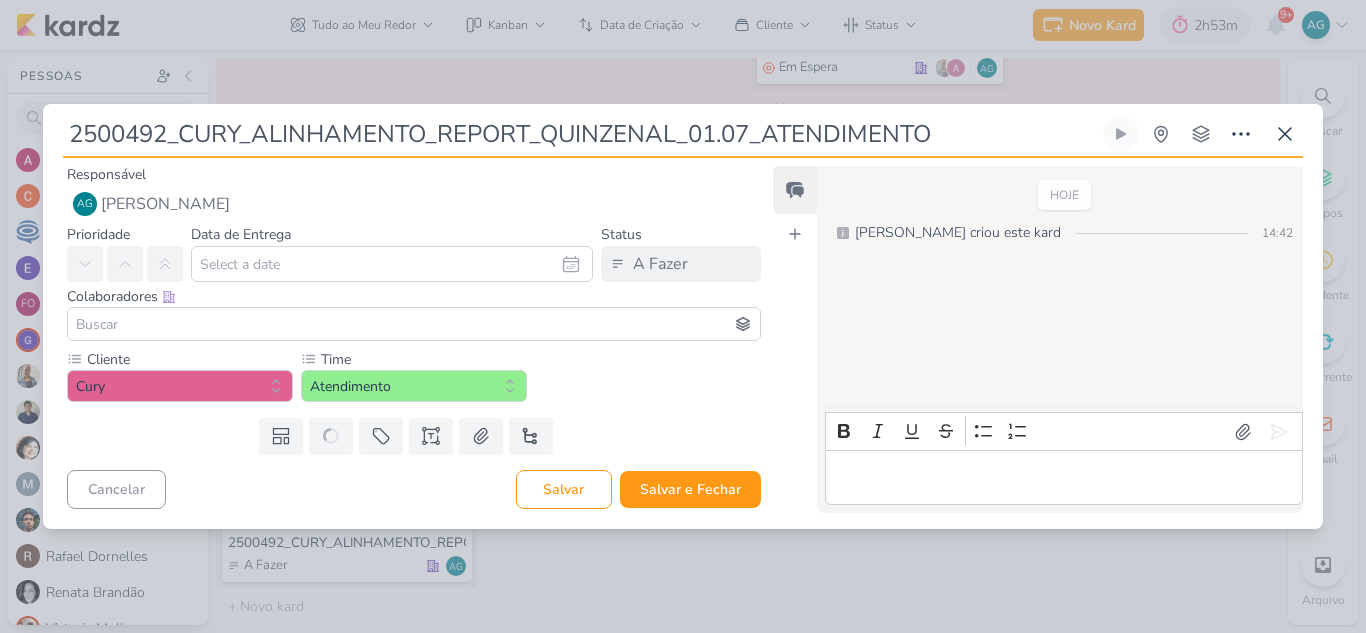 type 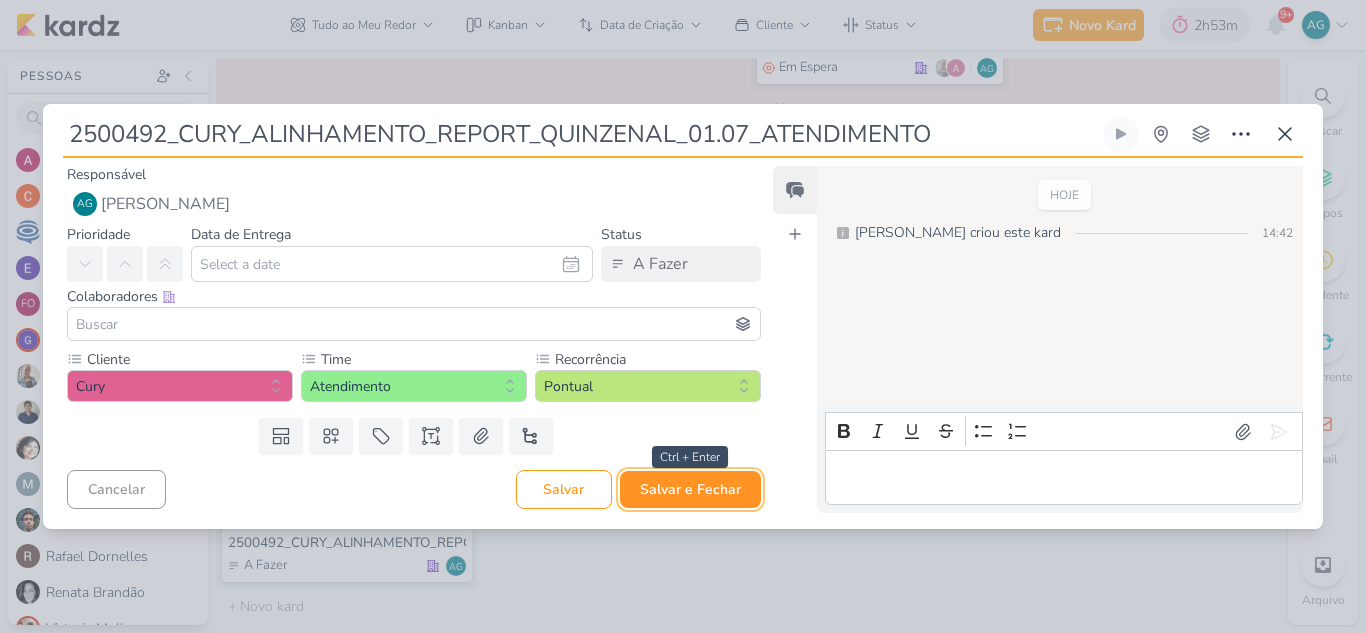 click on "Salvar e Fechar" at bounding box center [690, 489] 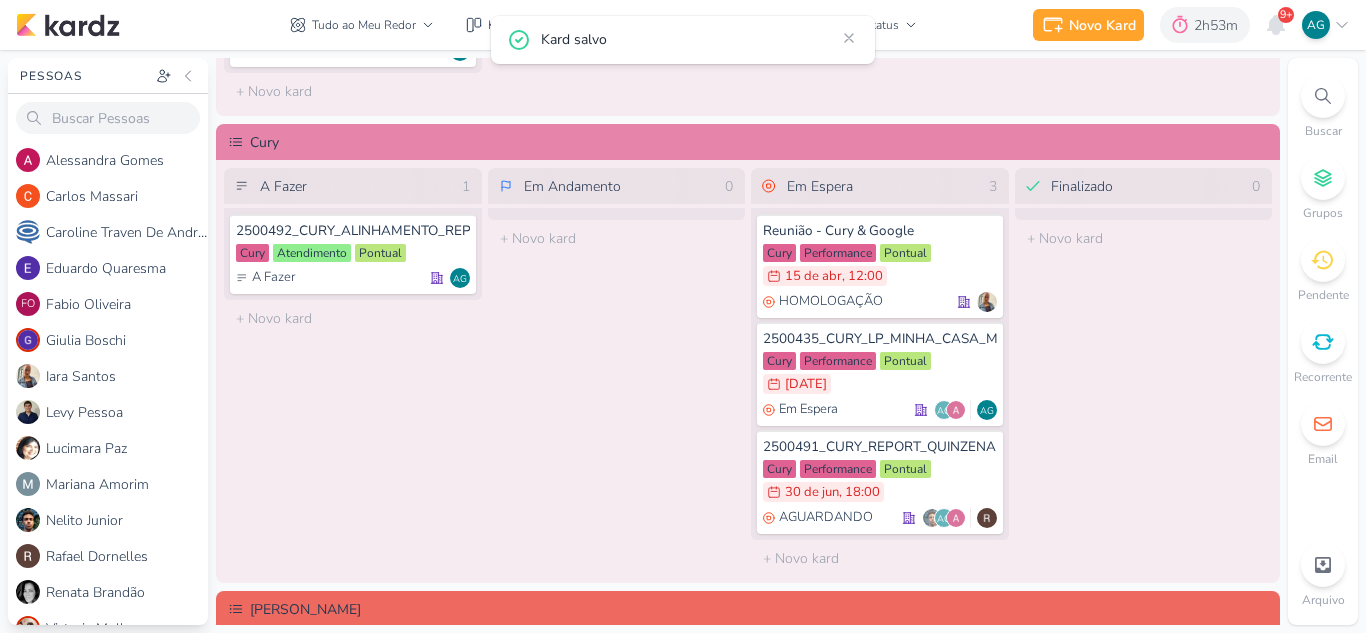 scroll, scrollTop: 1654, scrollLeft: 0, axis: vertical 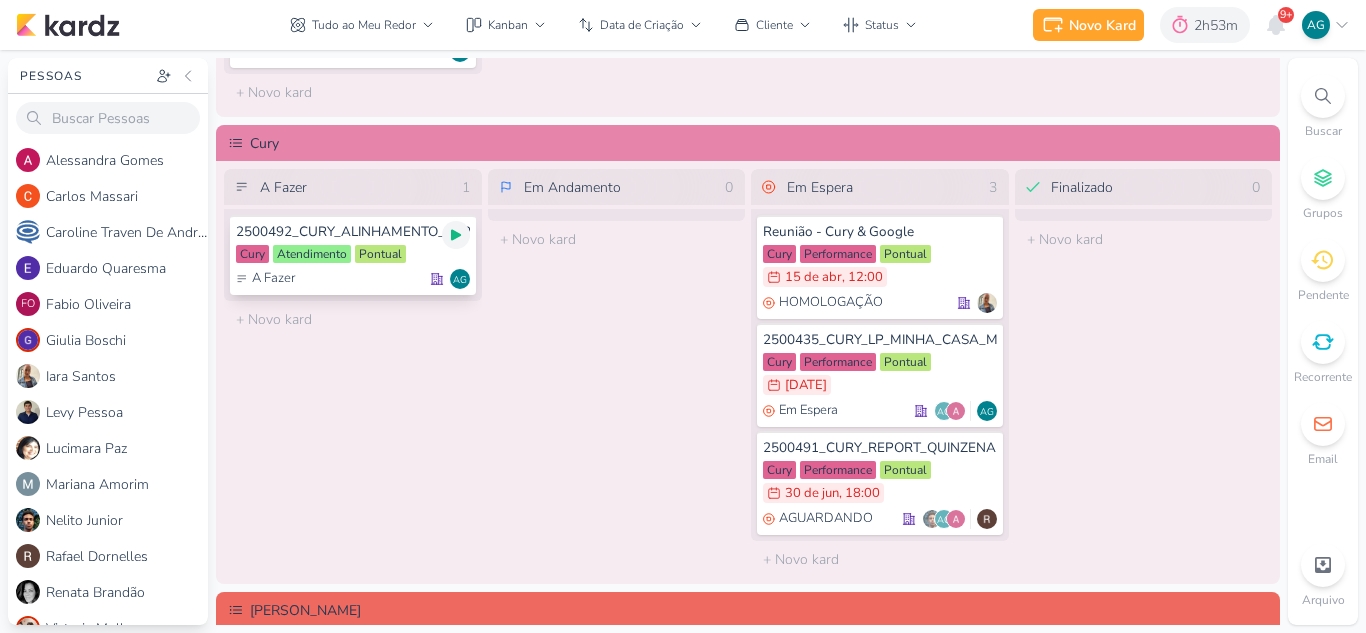 click 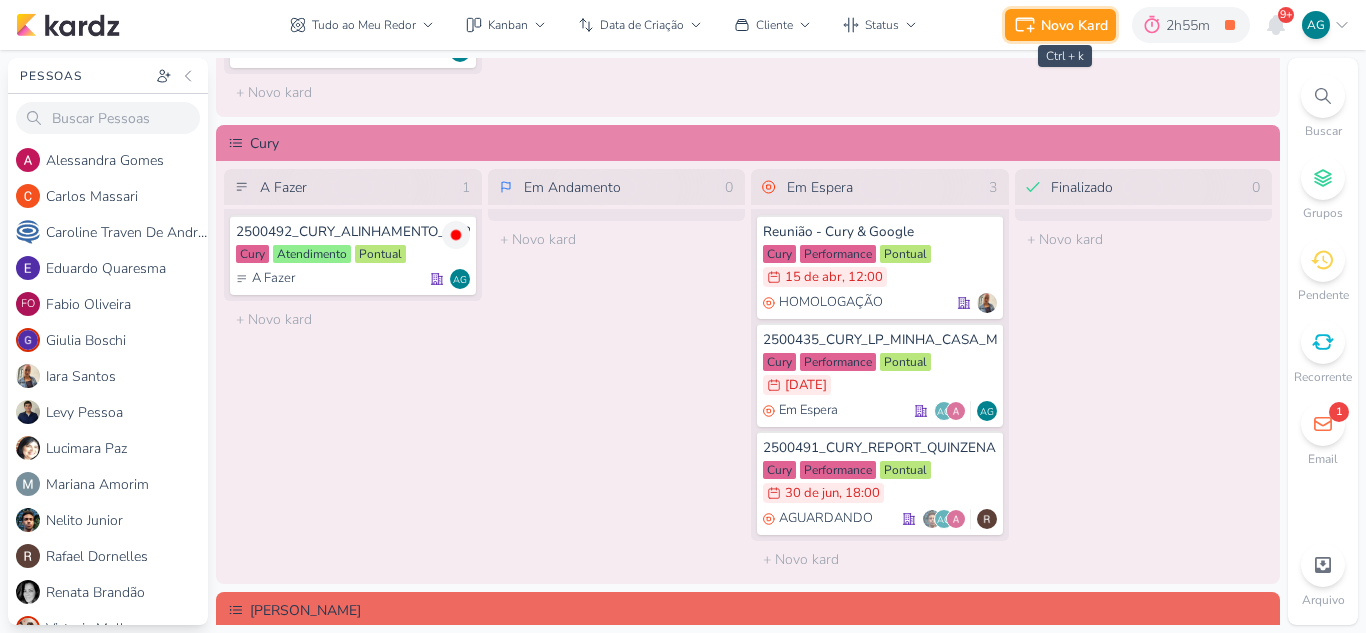 click on "Novo Kard" at bounding box center [1060, 25] 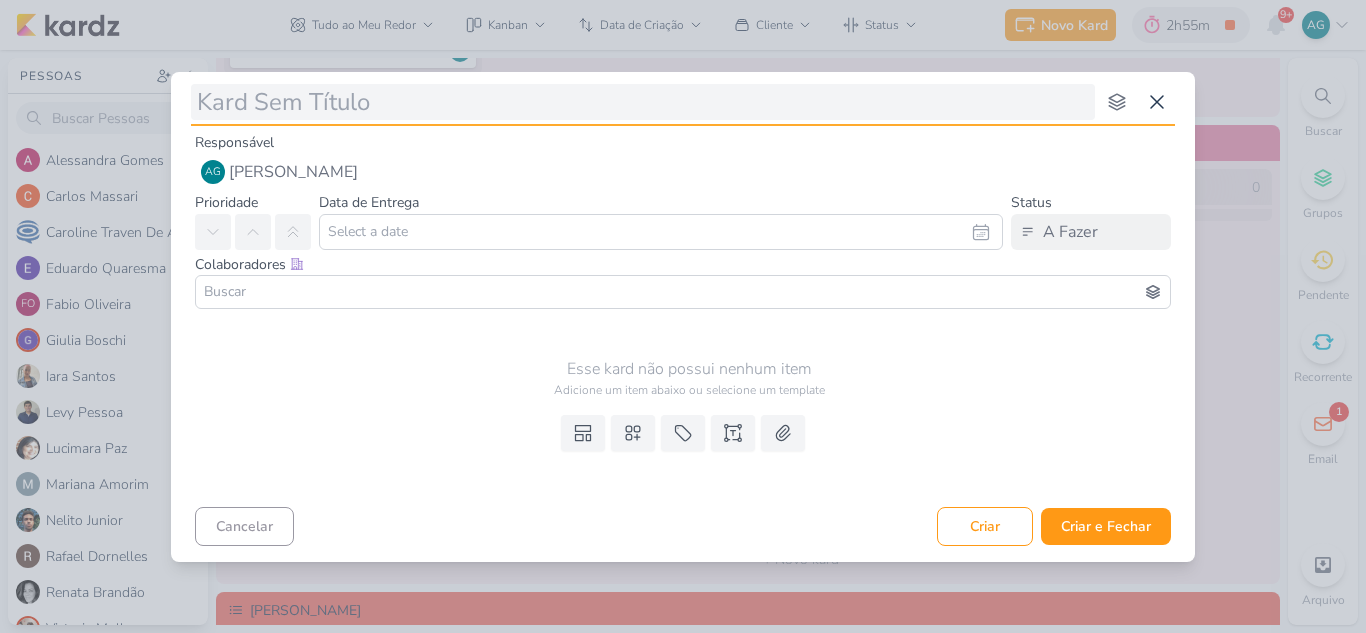 type on "2500510_GODOI_DISPARO_EMAIL_MKT_SABIN" 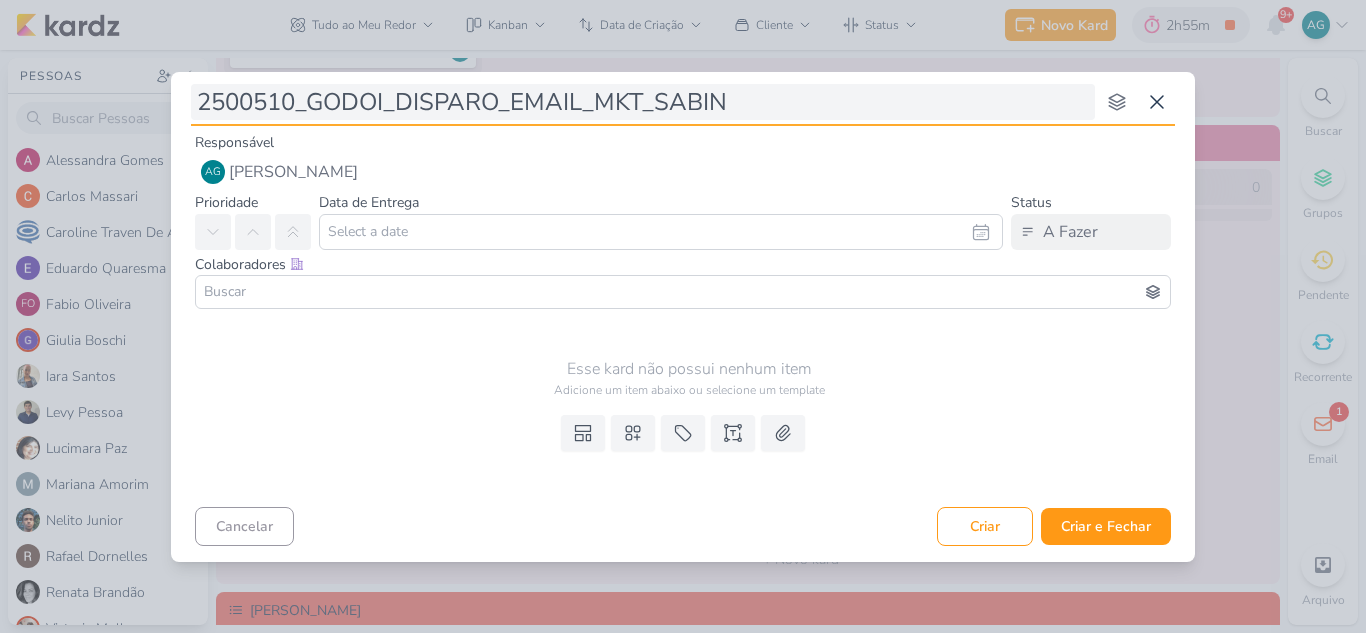 type 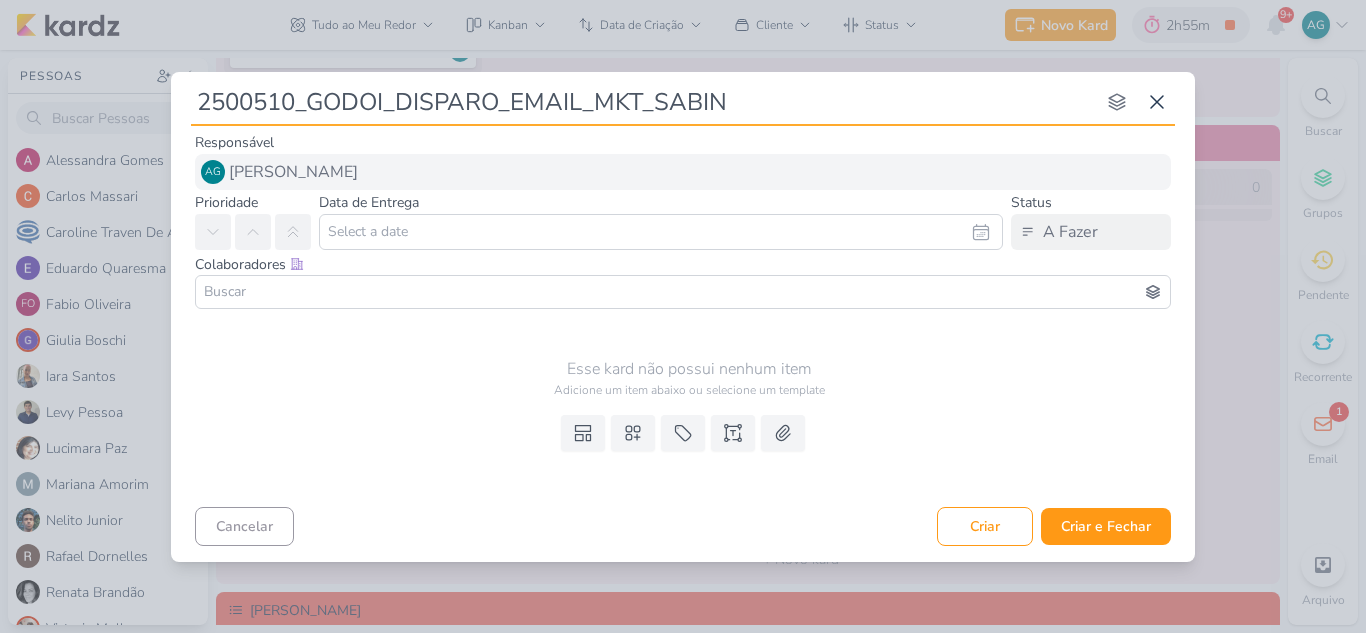 type on "2500510_GODOI_DISPARO_EMAIL_MKT_SABIN" 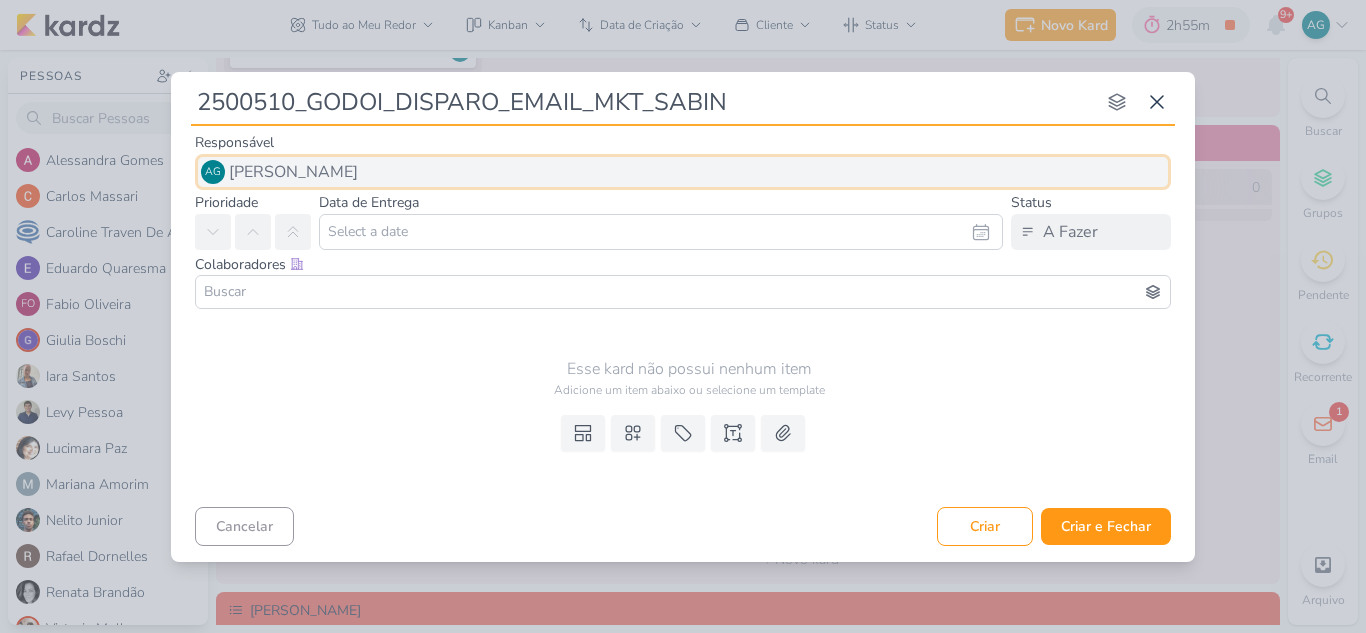 click on "AG
[PERSON_NAME]" at bounding box center (683, 172) 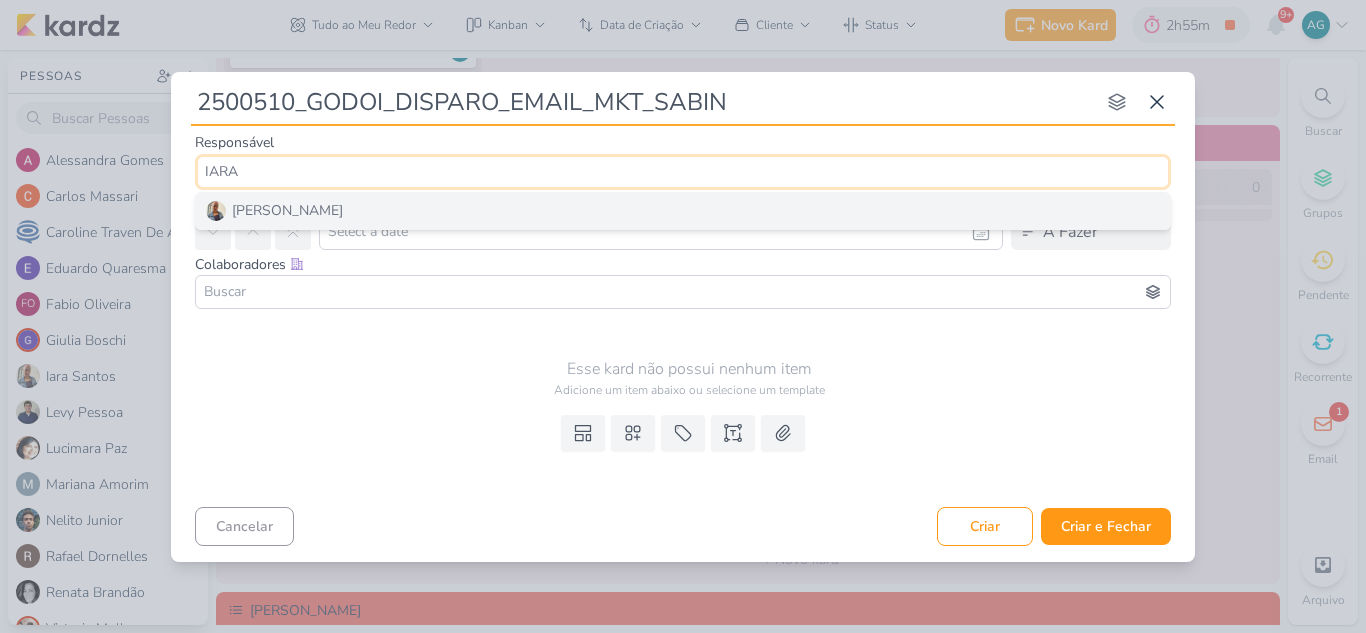 type on "IARA" 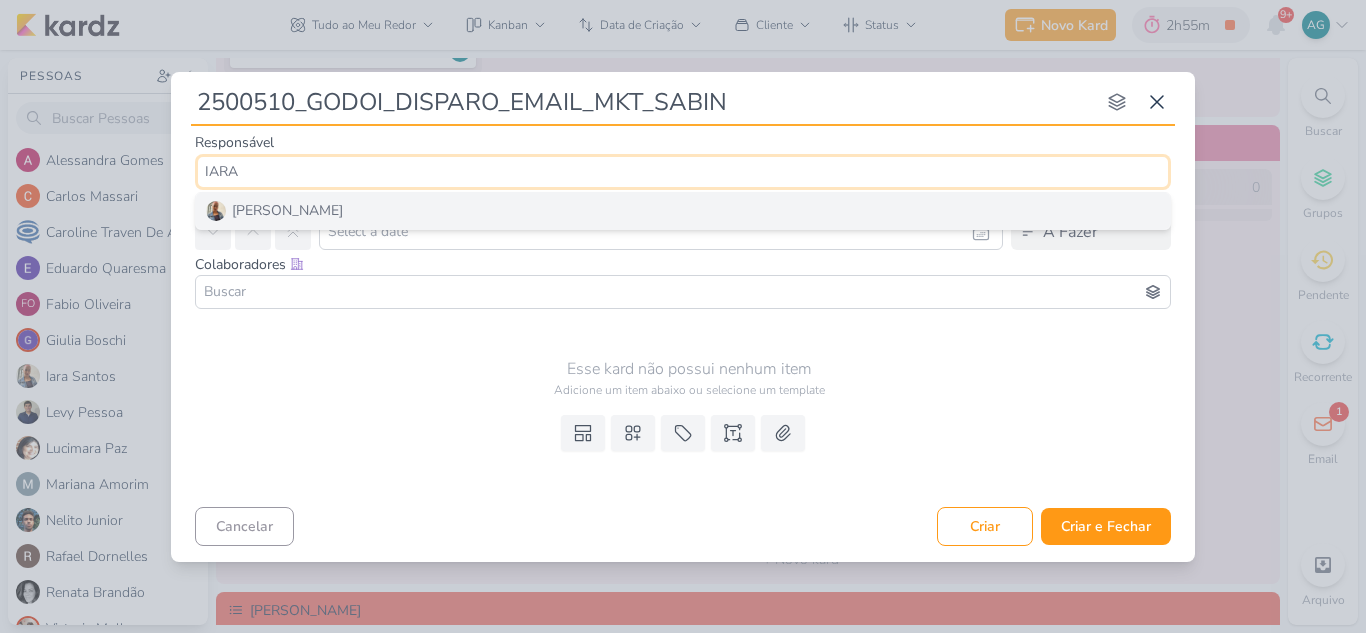 click on "[PERSON_NAME]" at bounding box center [683, 211] 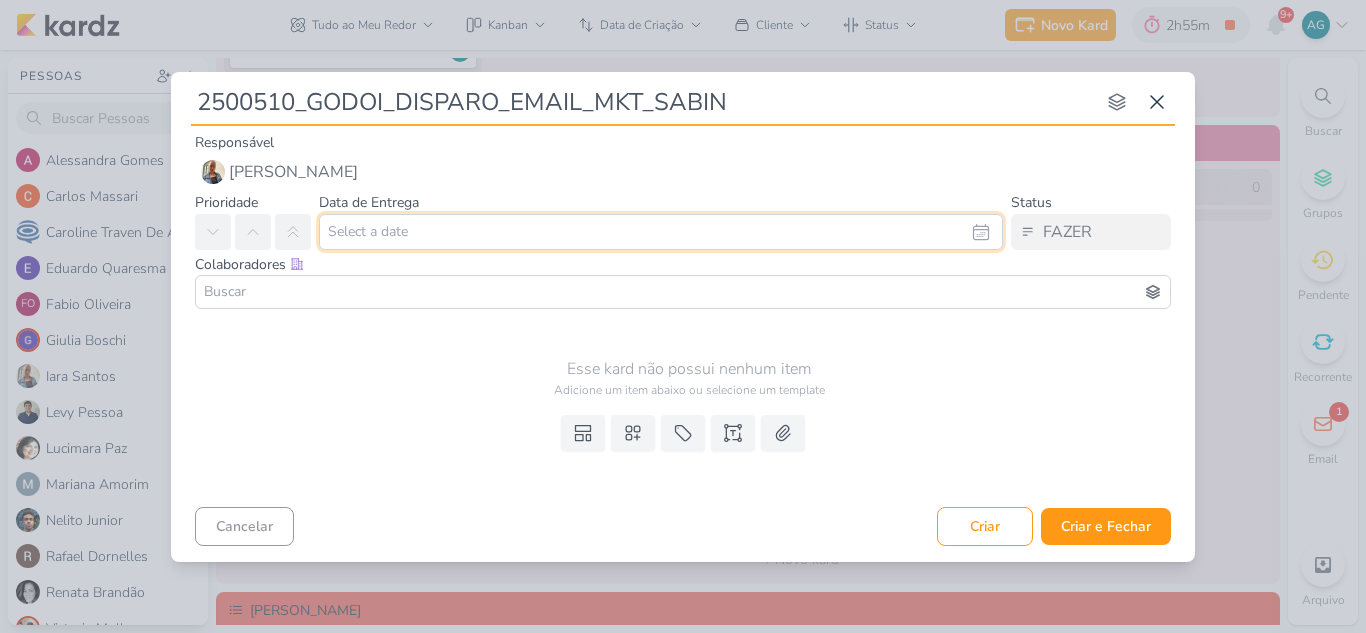 click at bounding box center (661, 232) 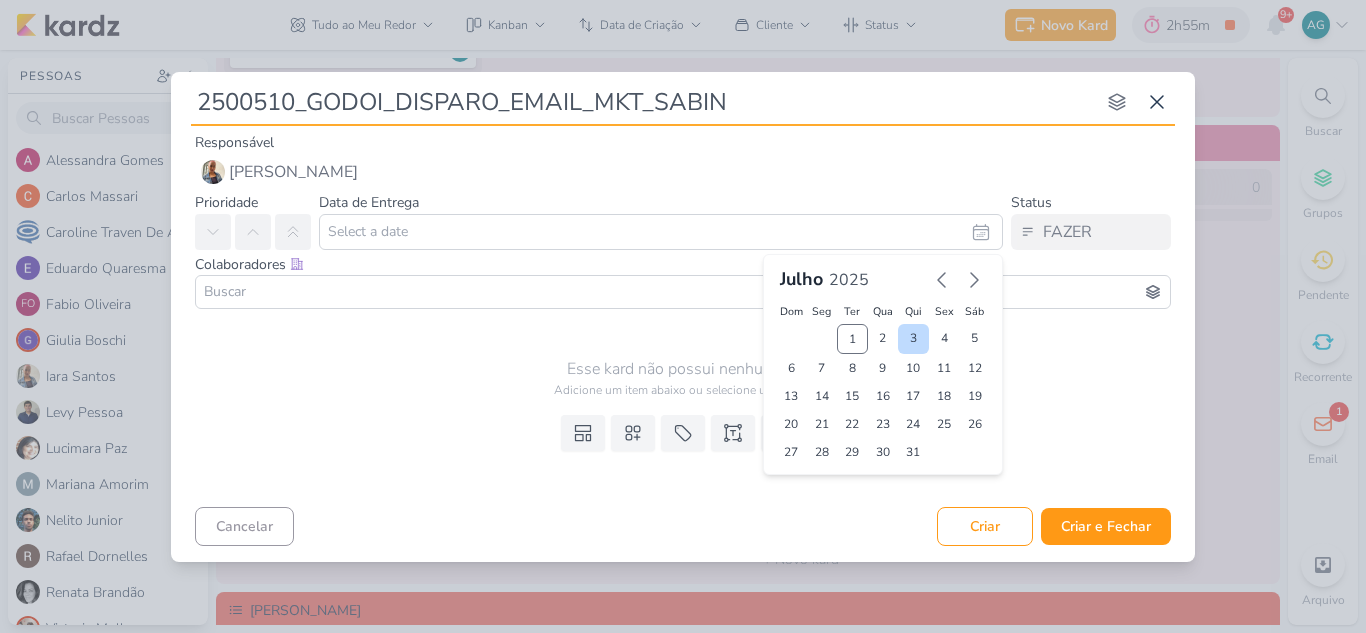 click on "3" at bounding box center [913, 339] 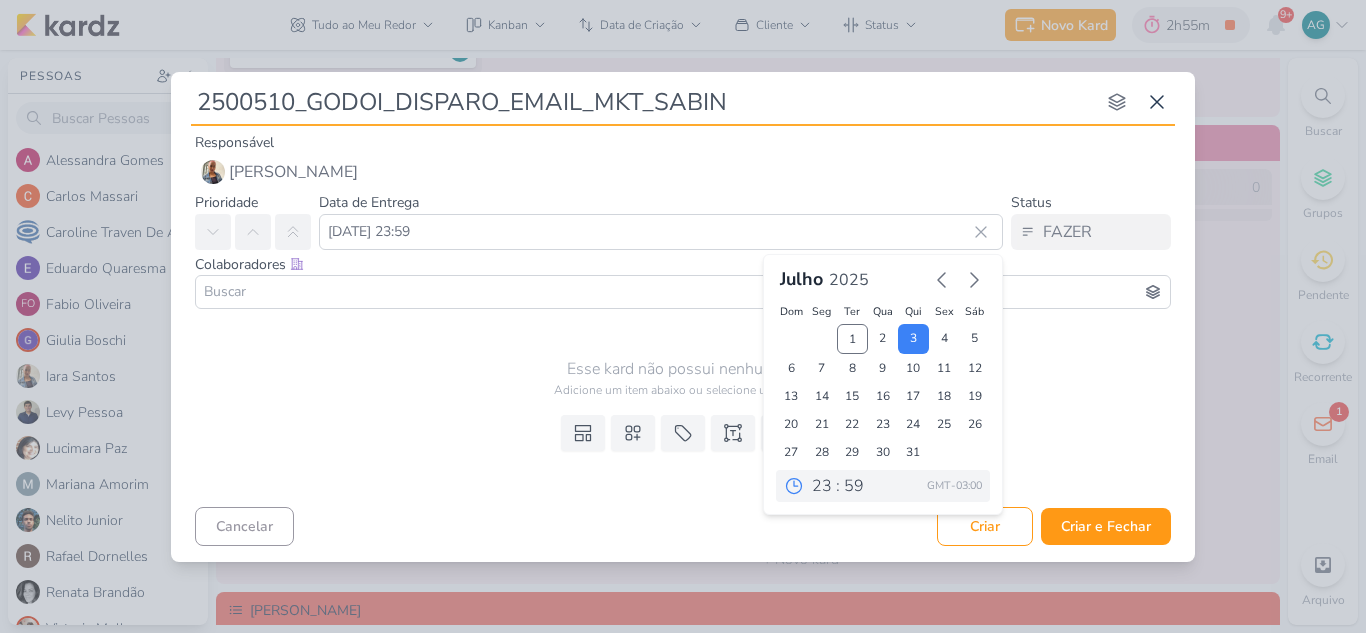 click at bounding box center [683, 292] 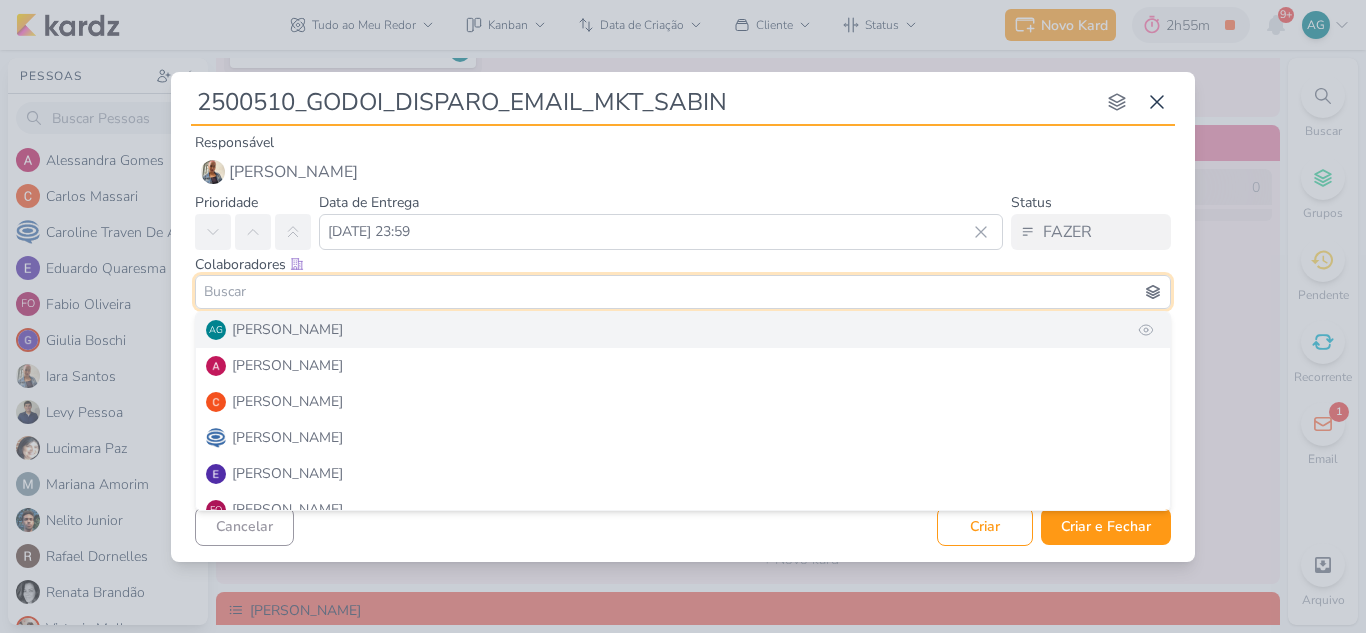 click on "AG
[PERSON_NAME]" at bounding box center (683, 330) 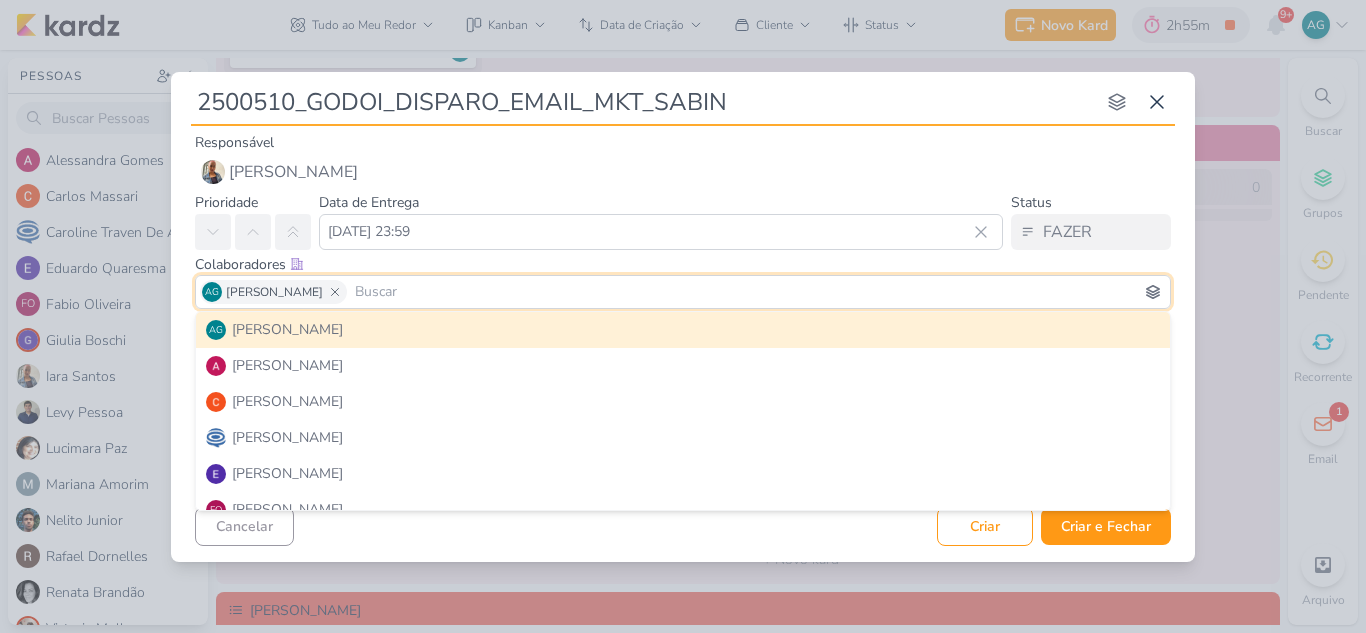 click at bounding box center (758, 292) 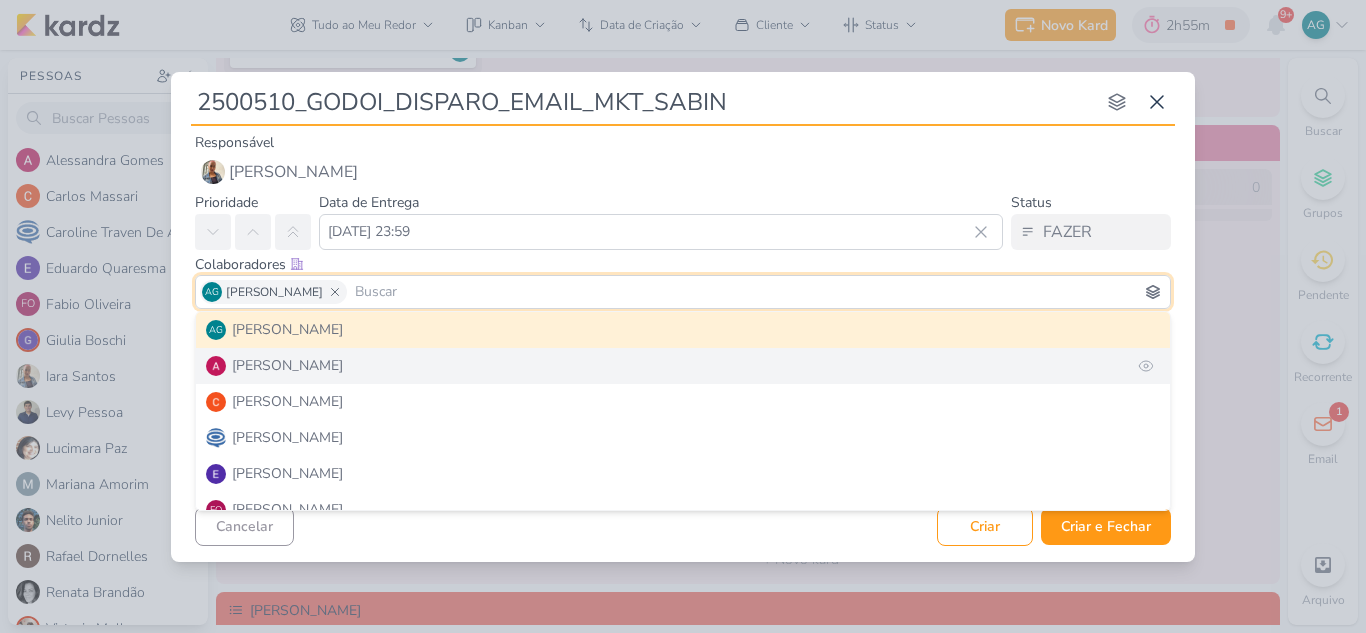 click on "[PERSON_NAME]" at bounding box center (683, 366) 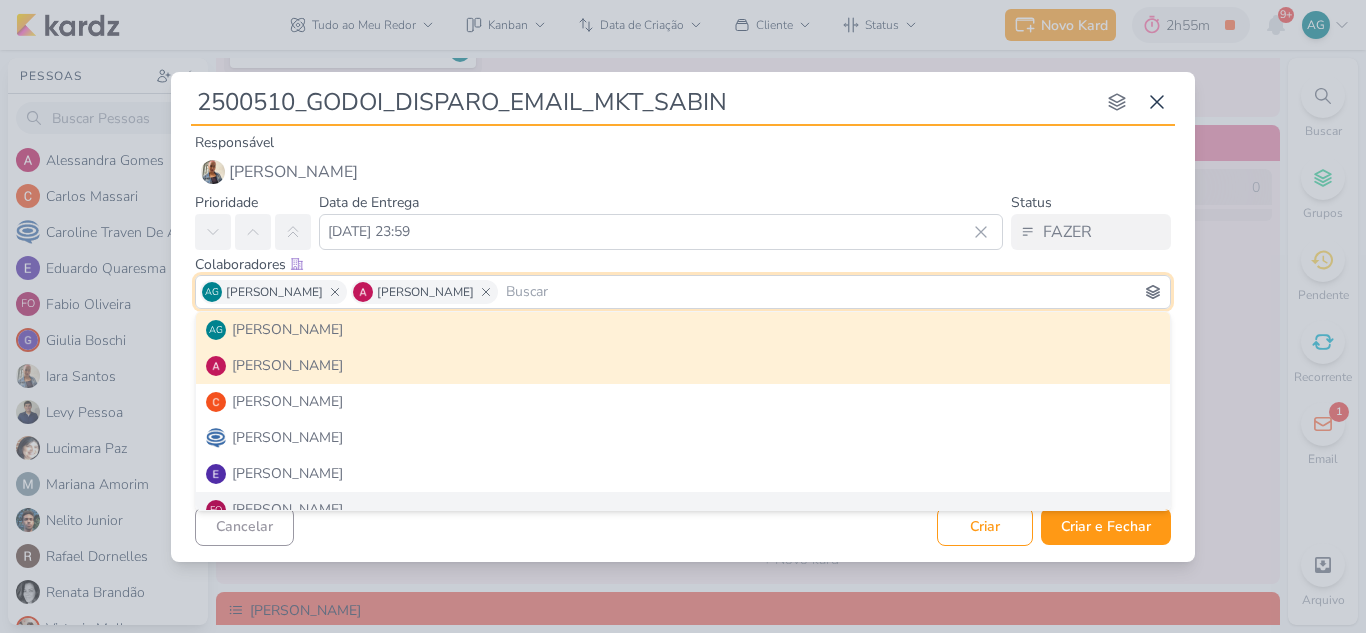 click on "Cancelar
Criar
Criar e Fechar
Ctrl + Enter" at bounding box center [683, 524] 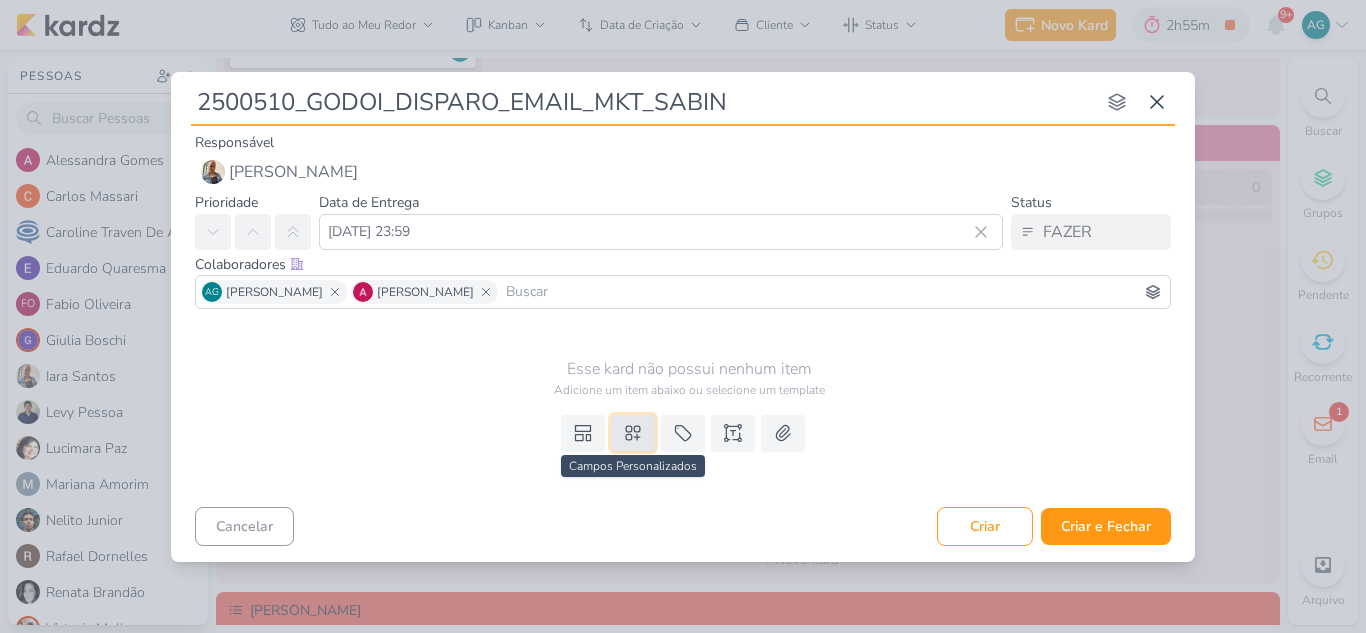 click 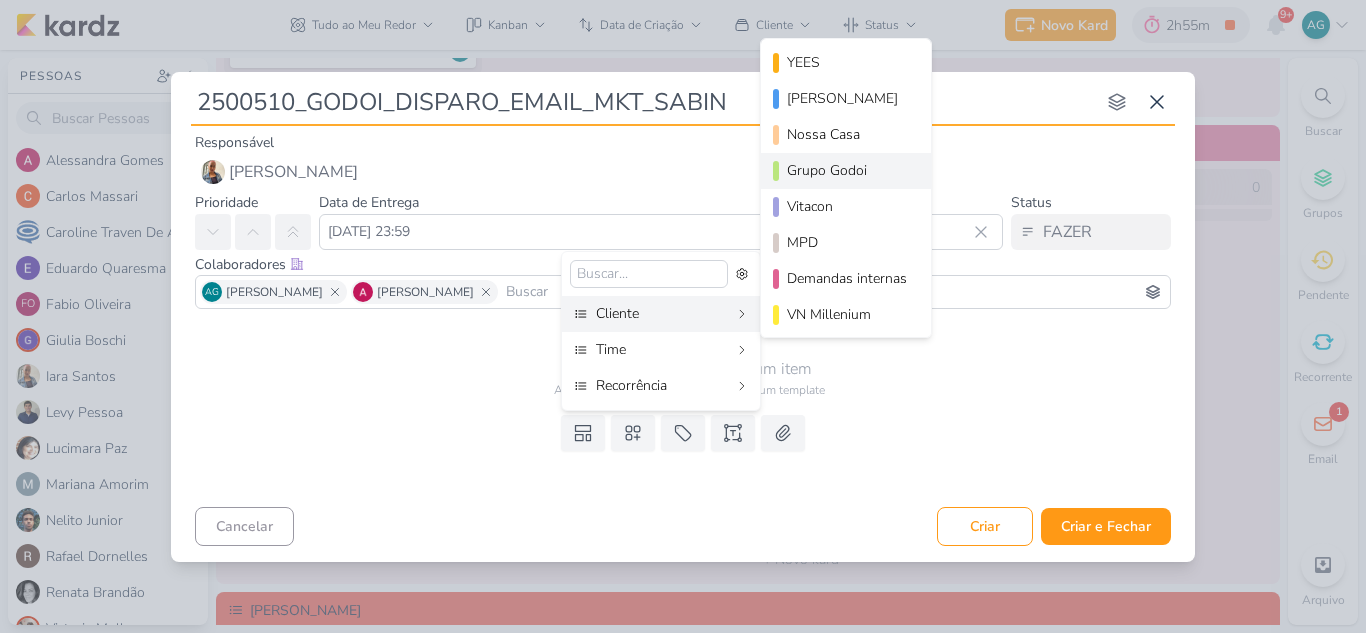 click on "Grupo Godoi" at bounding box center [847, 170] 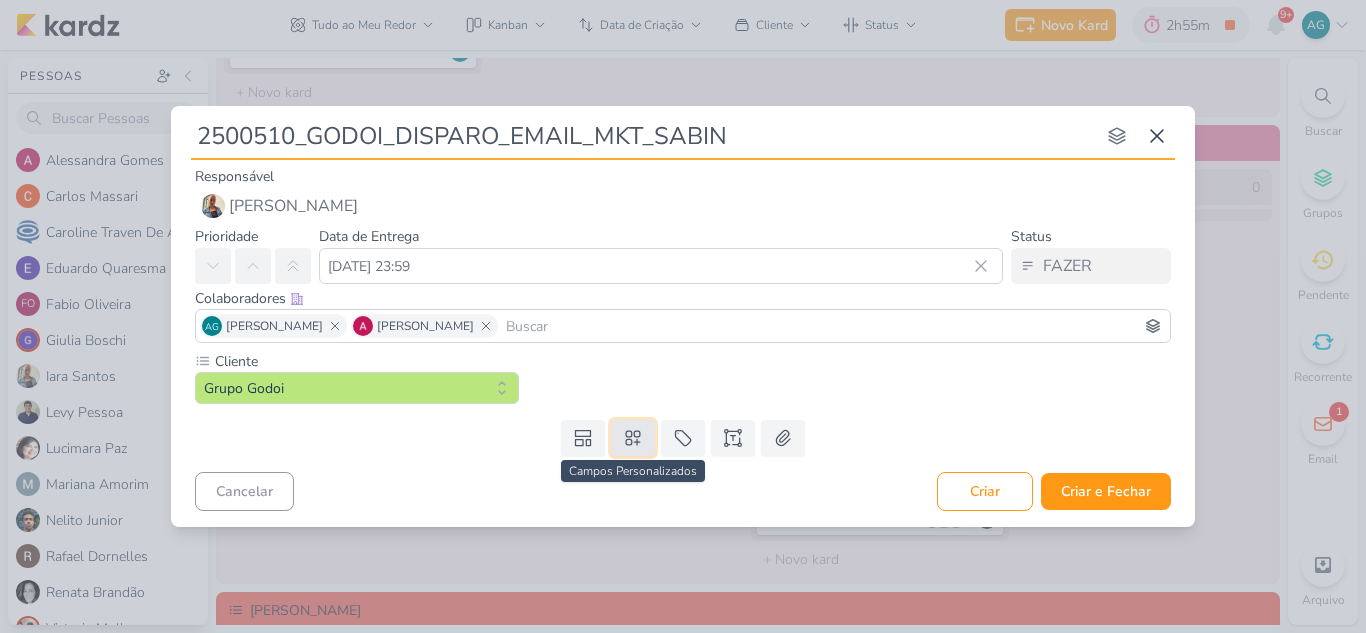 click 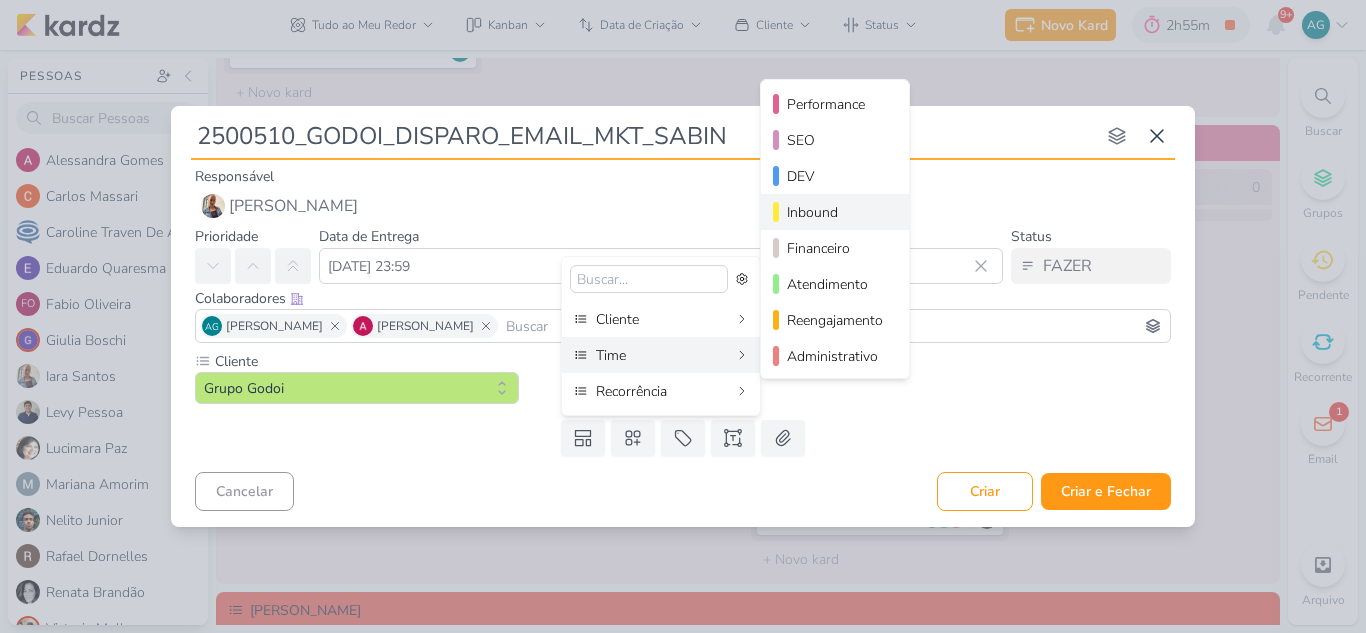 click on "Inbound" at bounding box center (836, 212) 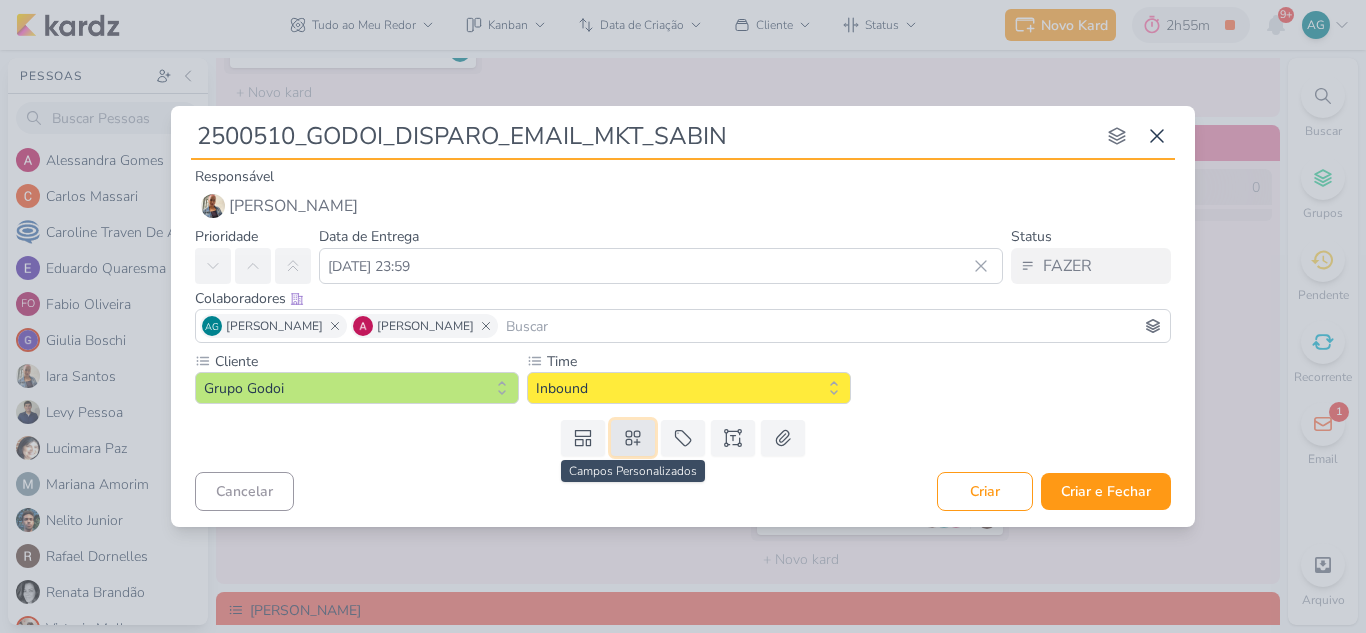 click 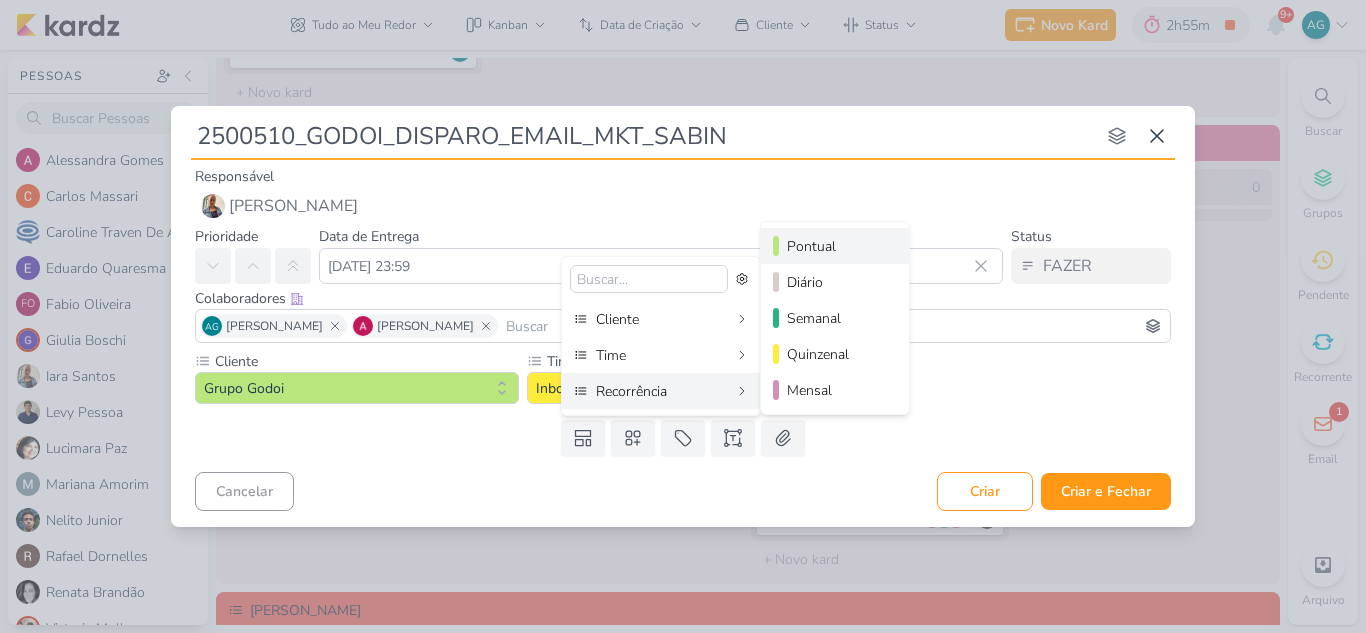 click on "Pontual" at bounding box center (836, 246) 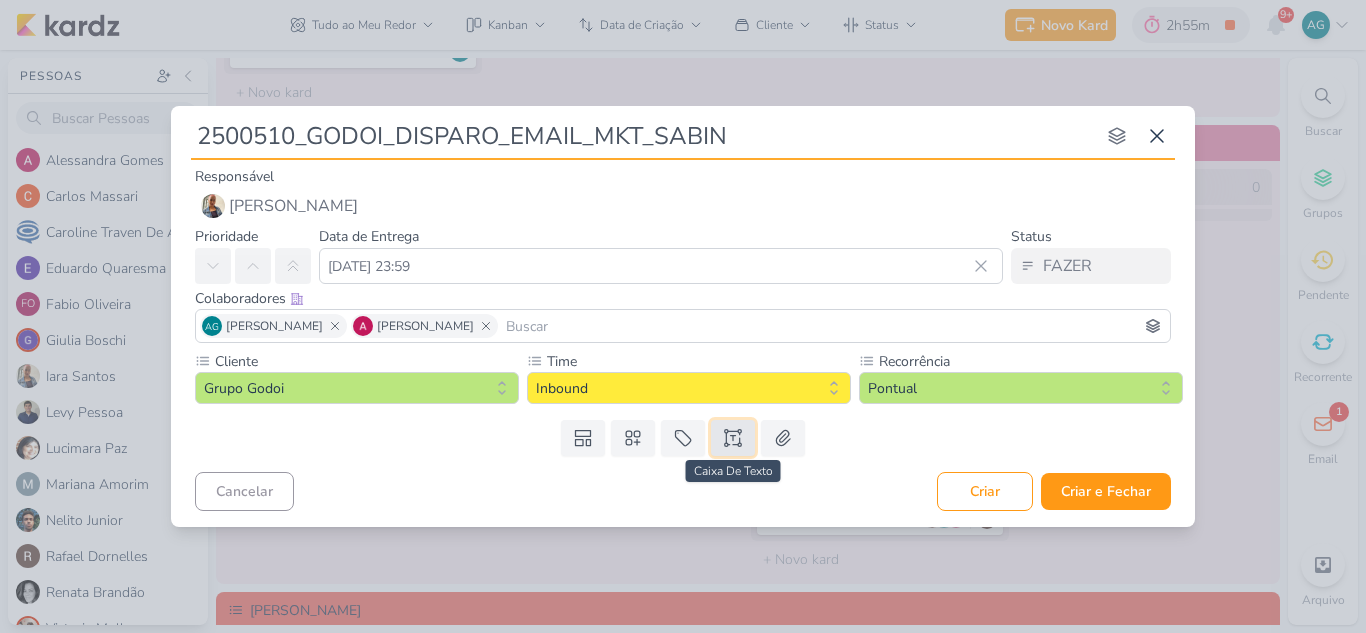 click 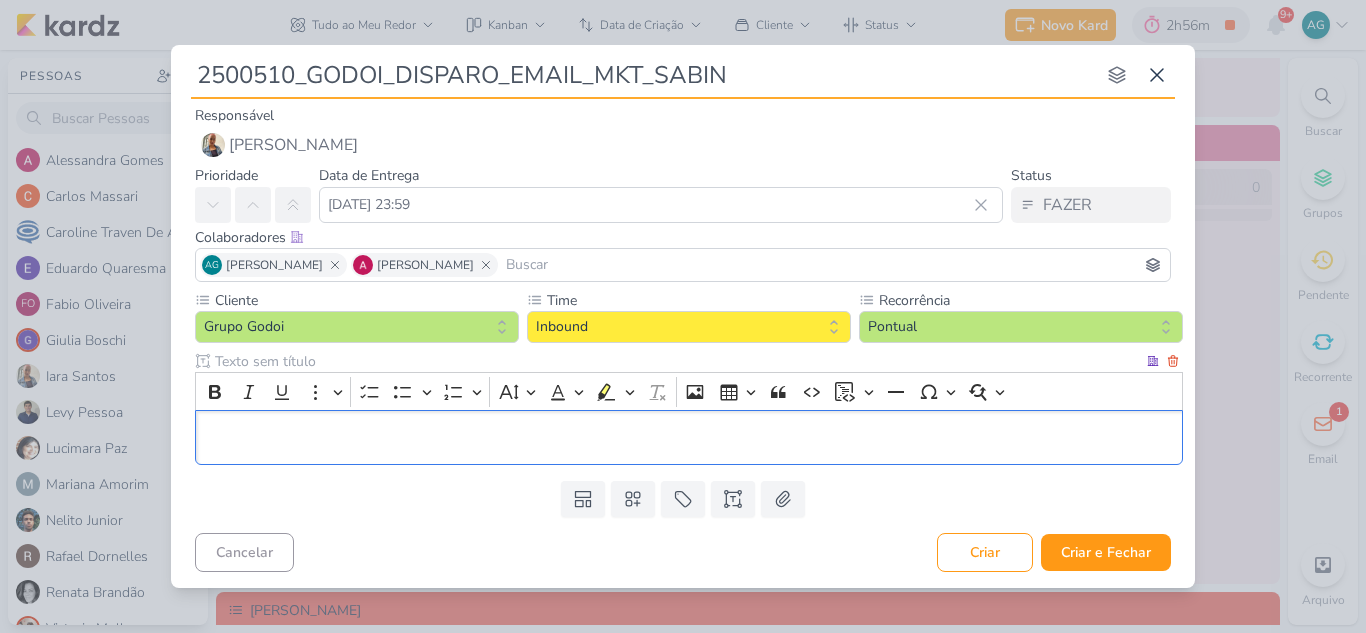 click at bounding box center (689, 438) 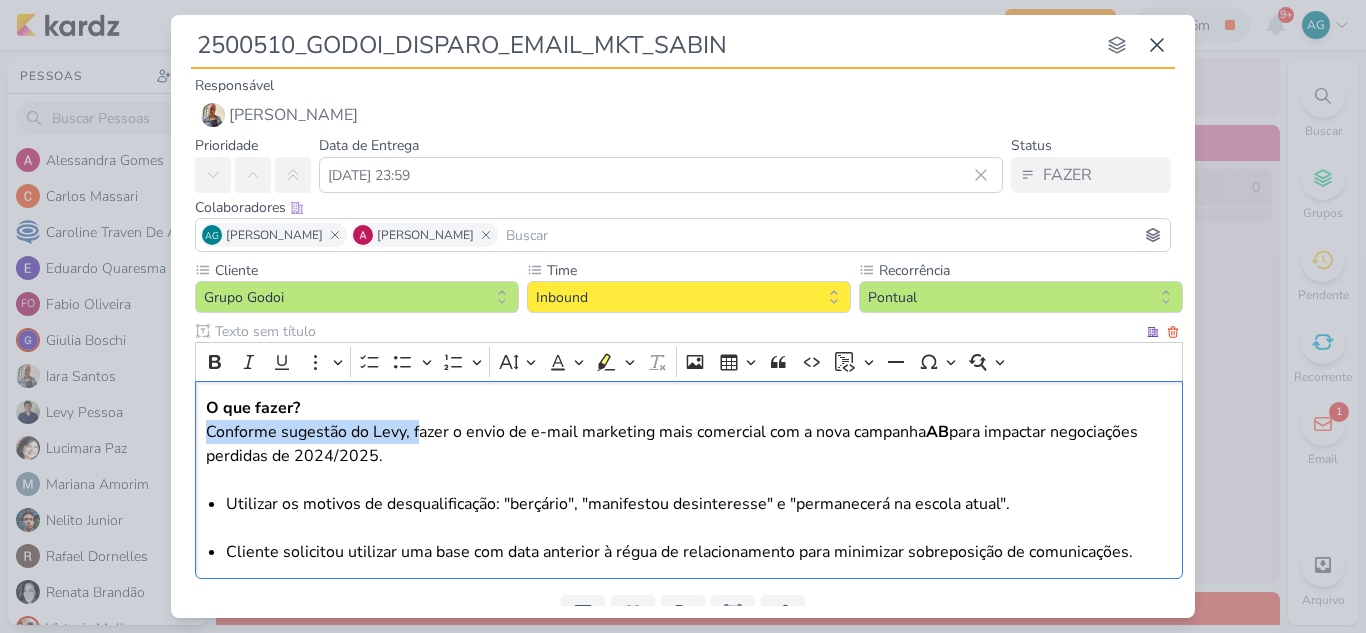 drag, startPoint x: 418, startPoint y: 433, endPoint x: 196, endPoint y: 425, distance: 222.1441 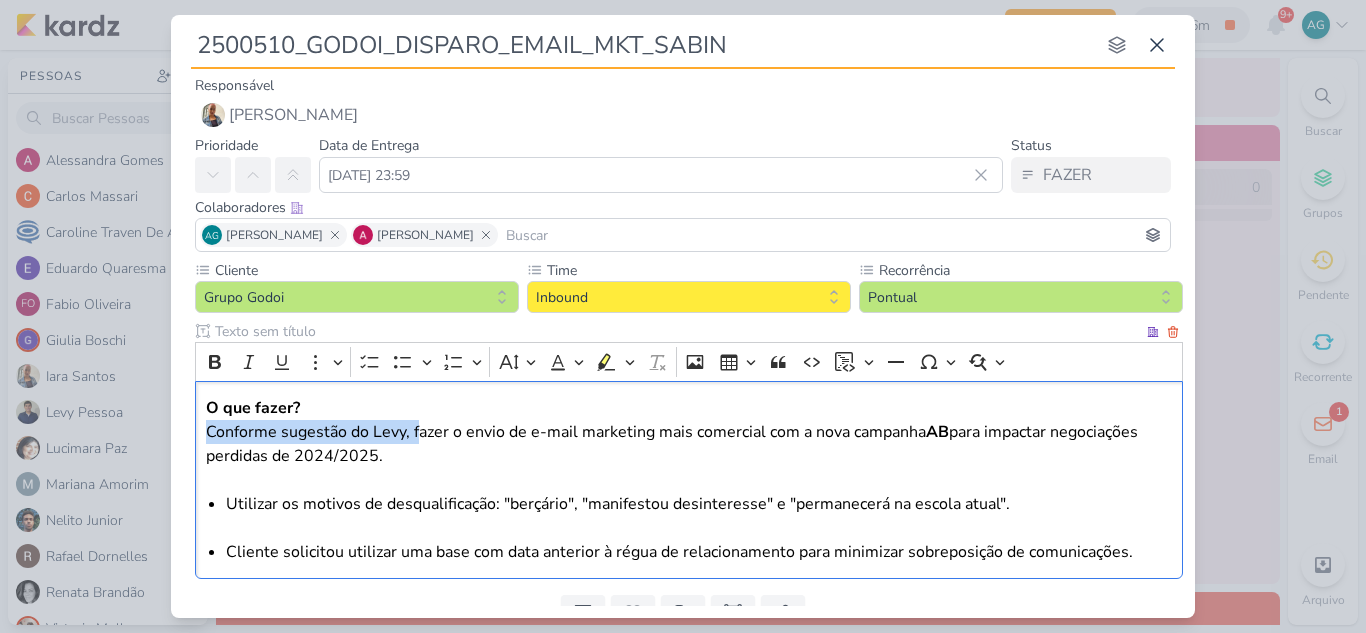 click on "O que fazer? Conforme sugestão do Levy, fazer o envio de e-mail marketing mais comercial com a nova campanha  AB  para impactar negociações perdidas de 2024/2025.   Utilizar os motivos de desqualificação: "berçário", "manifestou desinteresse" e "permanecerá na escola atual".   Cliente solicitou utilizar uma base com data anterior à régua de relacionamento para minimizar sobreposição de comunicações." at bounding box center (689, 480) 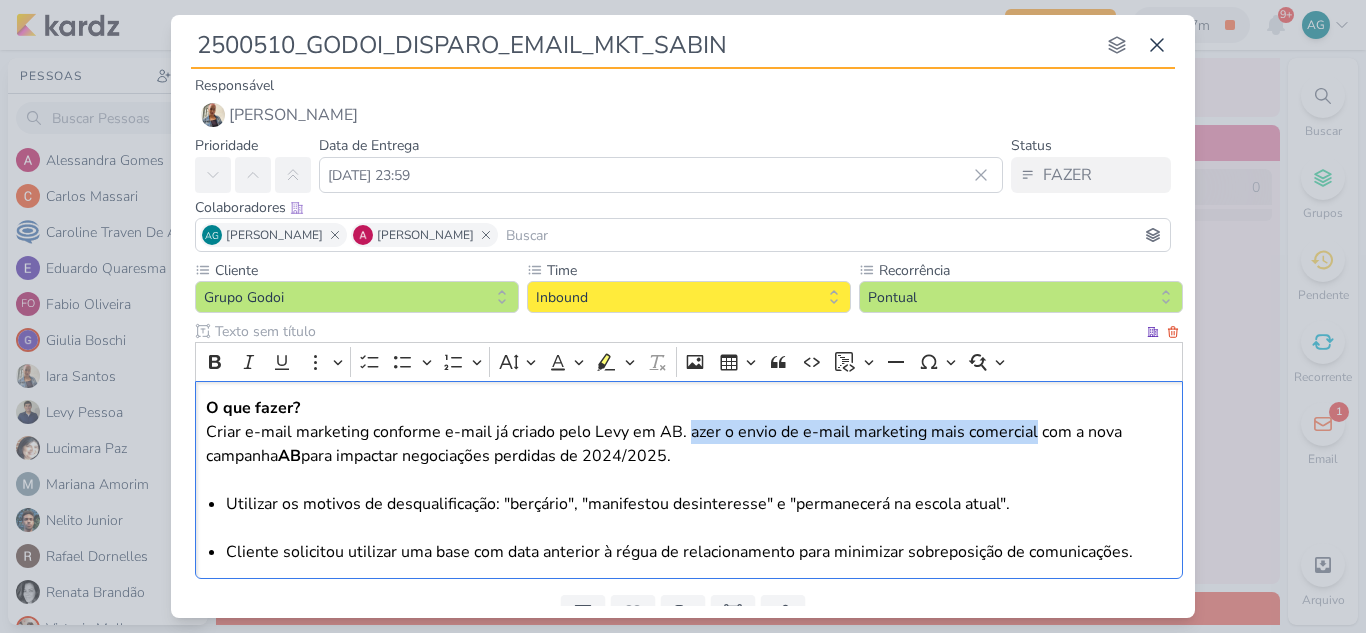 drag, startPoint x: 685, startPoint y: 427, endPoint x: 1028, endPoint y: 428, distance: 343.00146 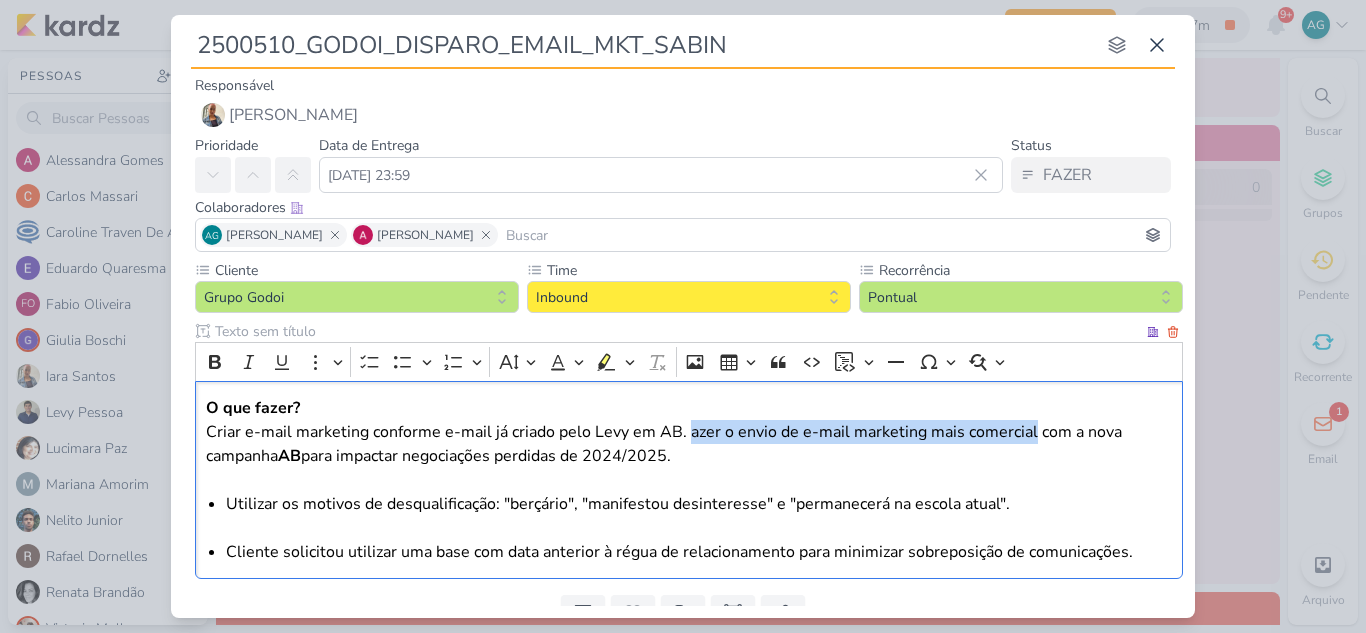 click on "O que fazer? Criar e-mail marketing conforme e-mail já criado pelo [PERSON_NAME] em AB. azer o envio de e-mail marketing mais comercial com a nova campanha  AB  para impactar negociações perdidas de 2024/2025." at bounding box center (689, 444) 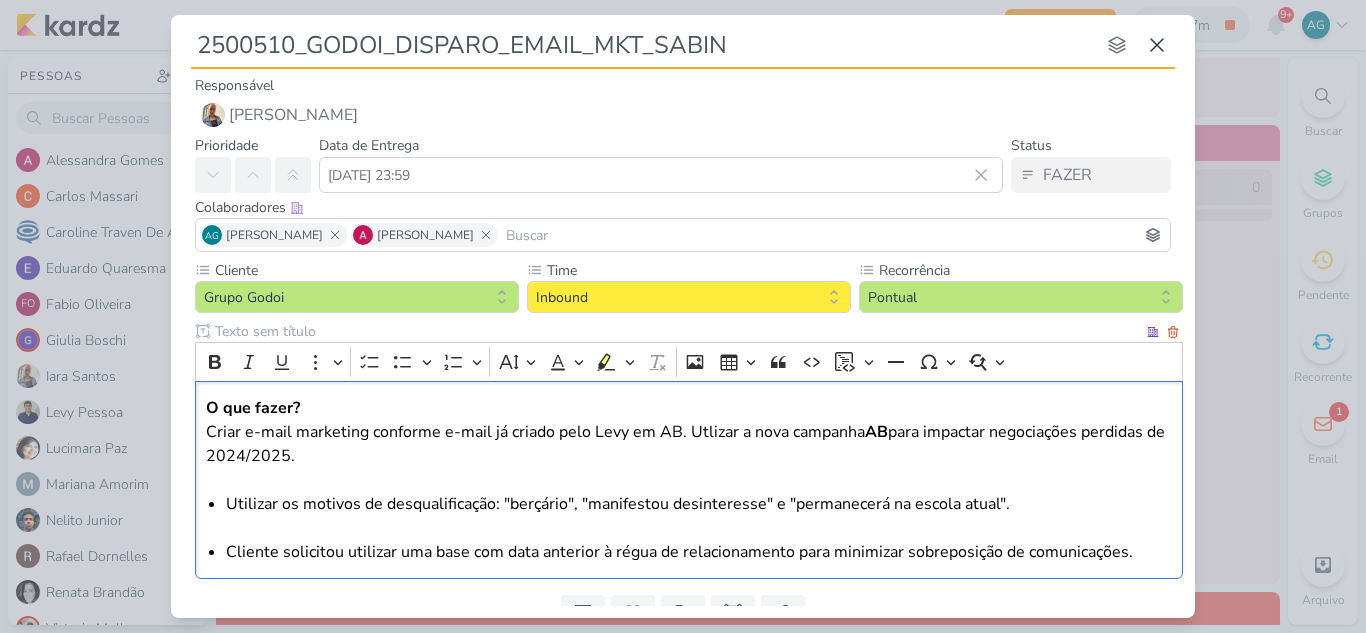 click on "AB" at bounding box center [876, 432] 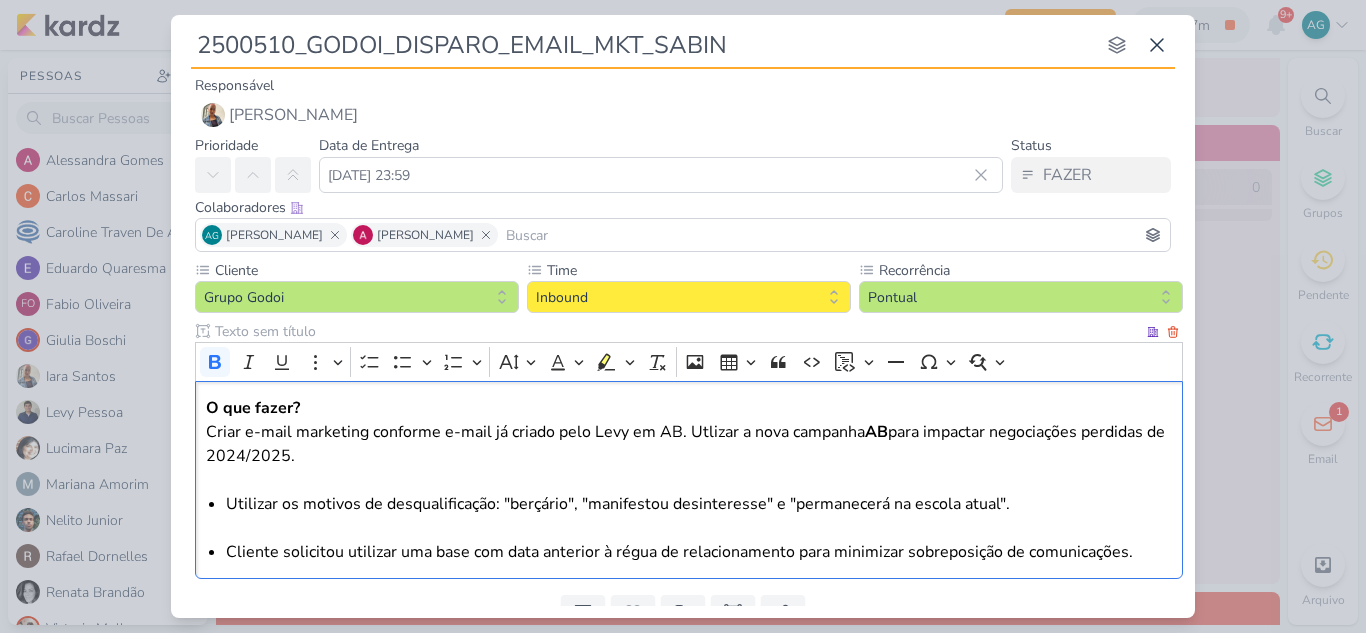 click on "AB" at bounding box center (876, 432) 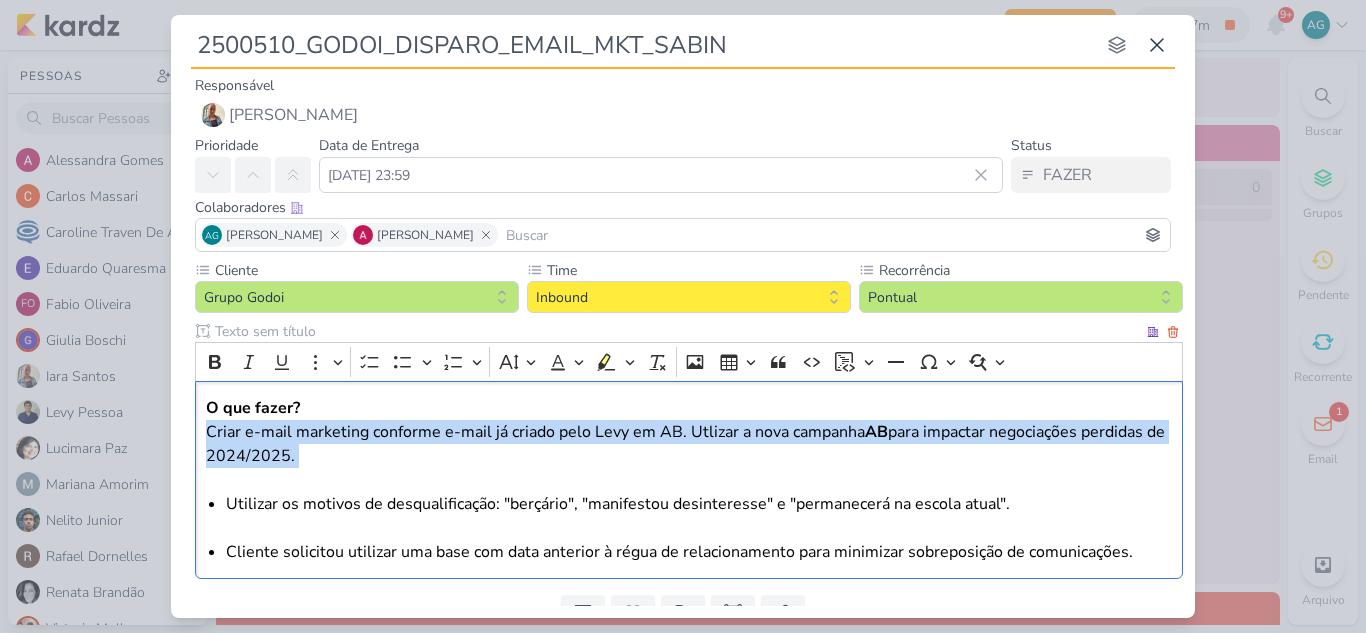 click on "AB" at bounding box center (876, 432) 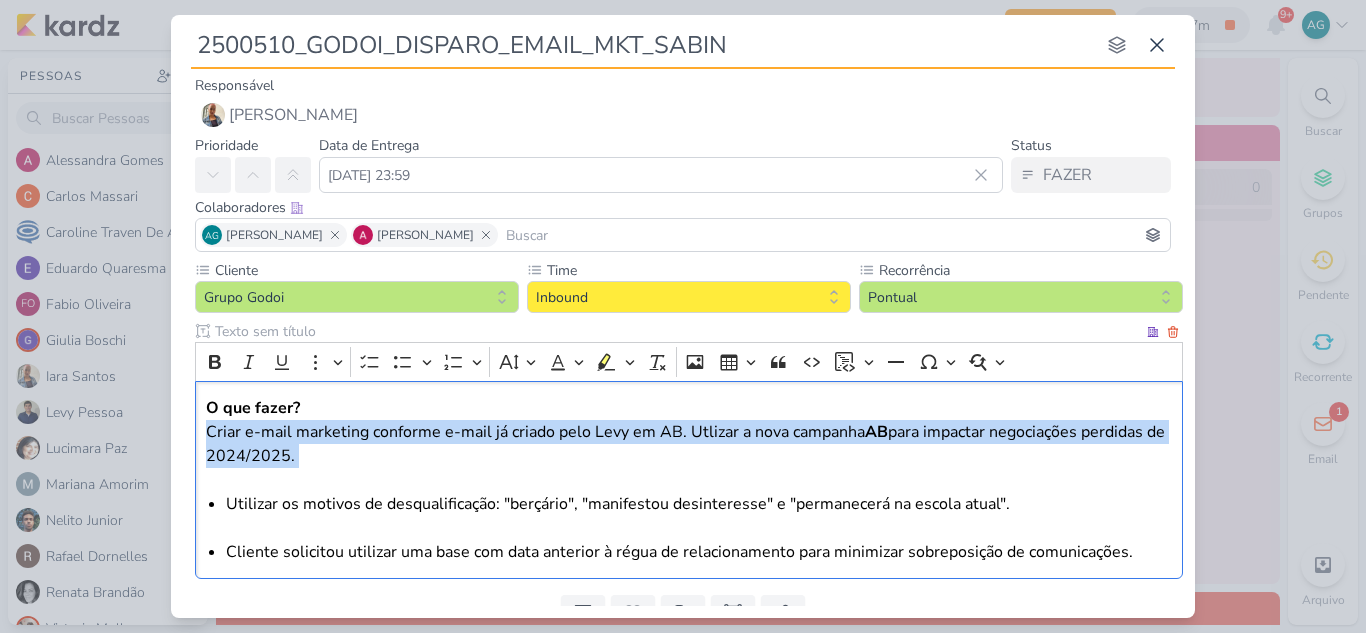 click on "O que fazer? Criar e-mail marketing conforme e-mail já criado pelo [PERSON_NAME] em AB. Utlizar a nova campanha  AB  para impactar negociações perdidas de 2024/2025." at bounding box center (689, 444) 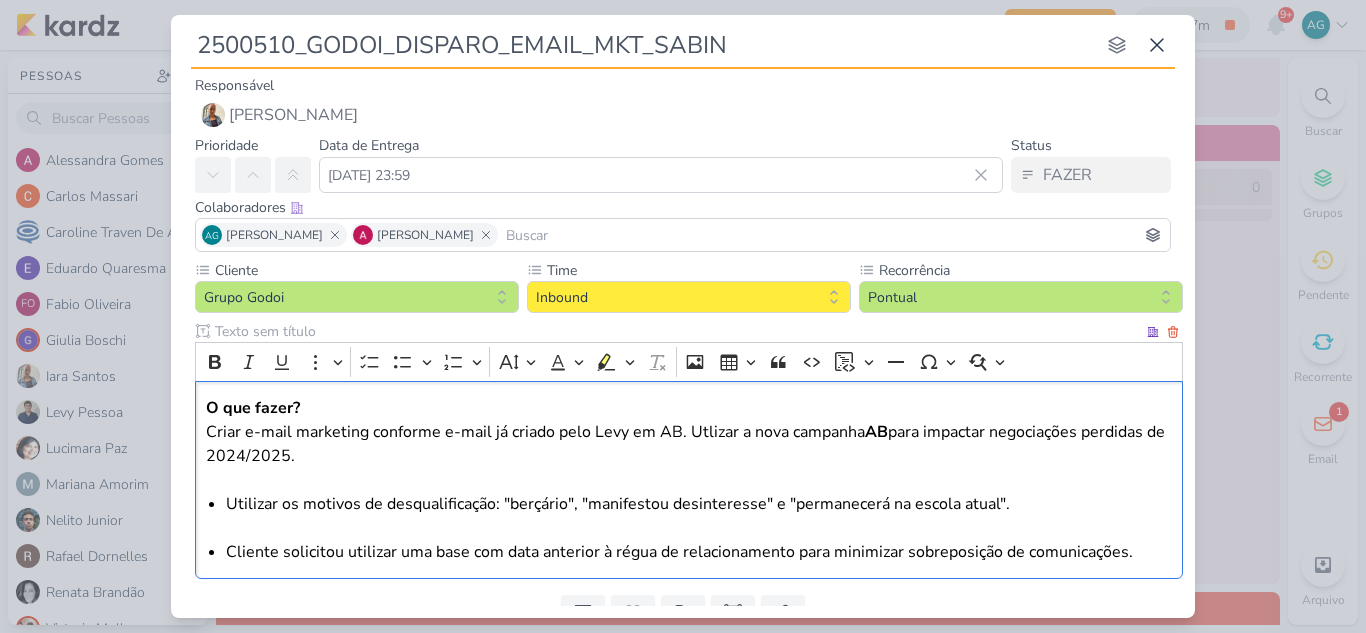 click on "AB" at bounding box center (876, 432) 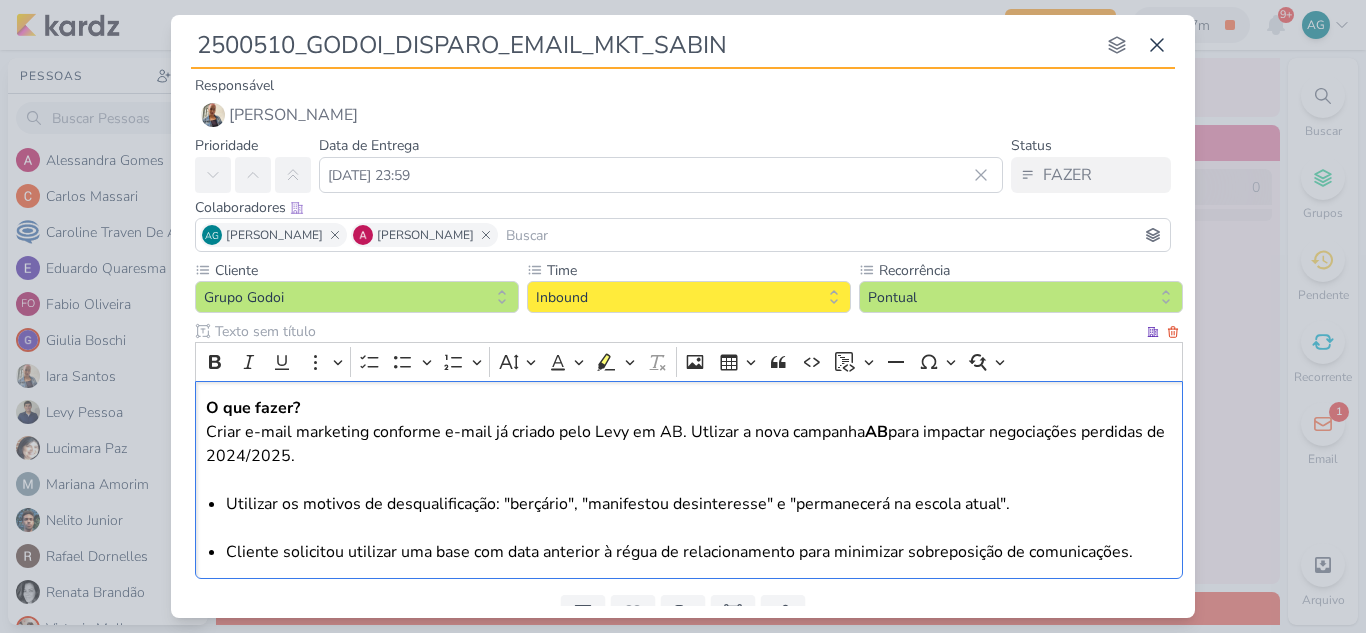 click on "AB" at bounding box center (876, 432) 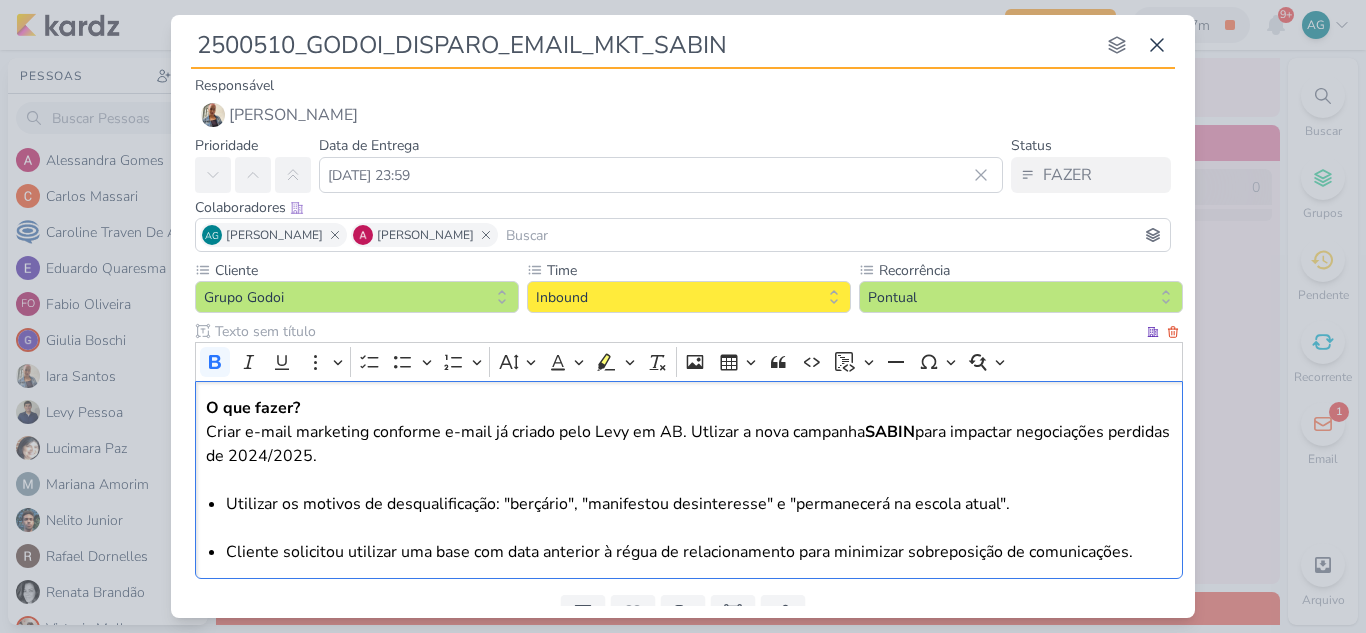 scroll, scrollTop: 84, scrollLeft: 0, axis: vertical 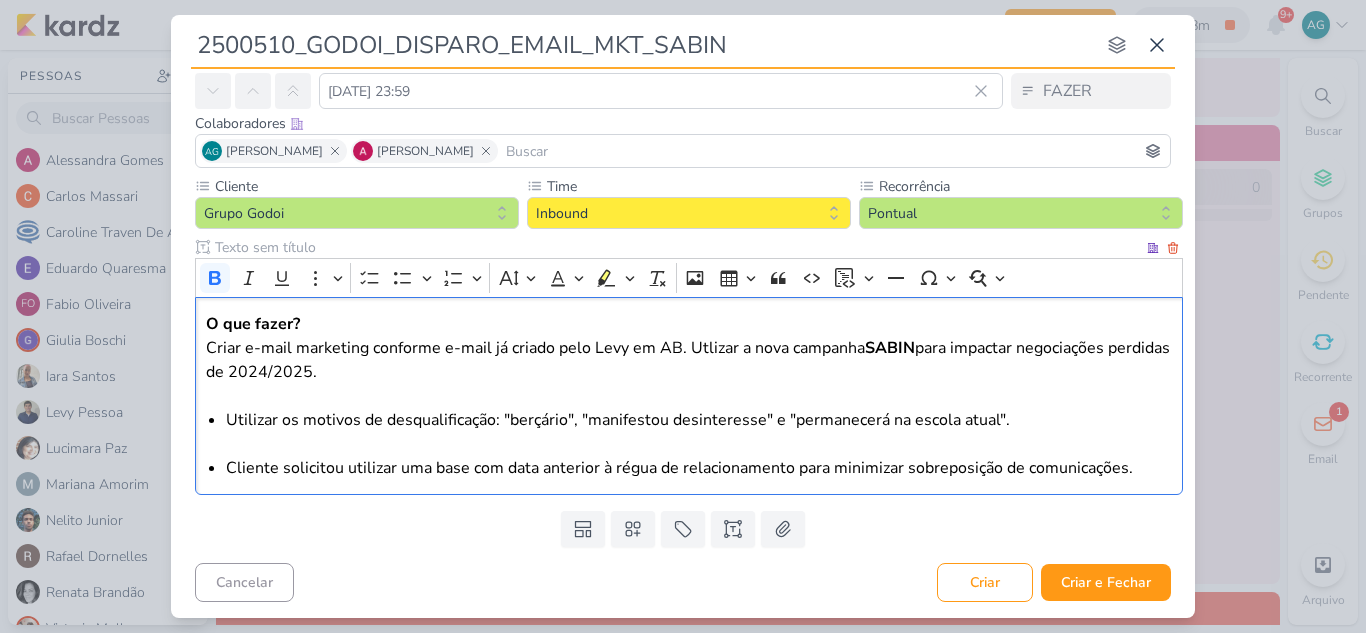 click on "O que fazer? Criar e-mail marketing conforme e-mail já criado pelo [PERSON_NAME] em AB. Utlizar a nova campanha  SABIN  para impactar negociações perdidas de 2024/2025." at bounding box center (689, 360) 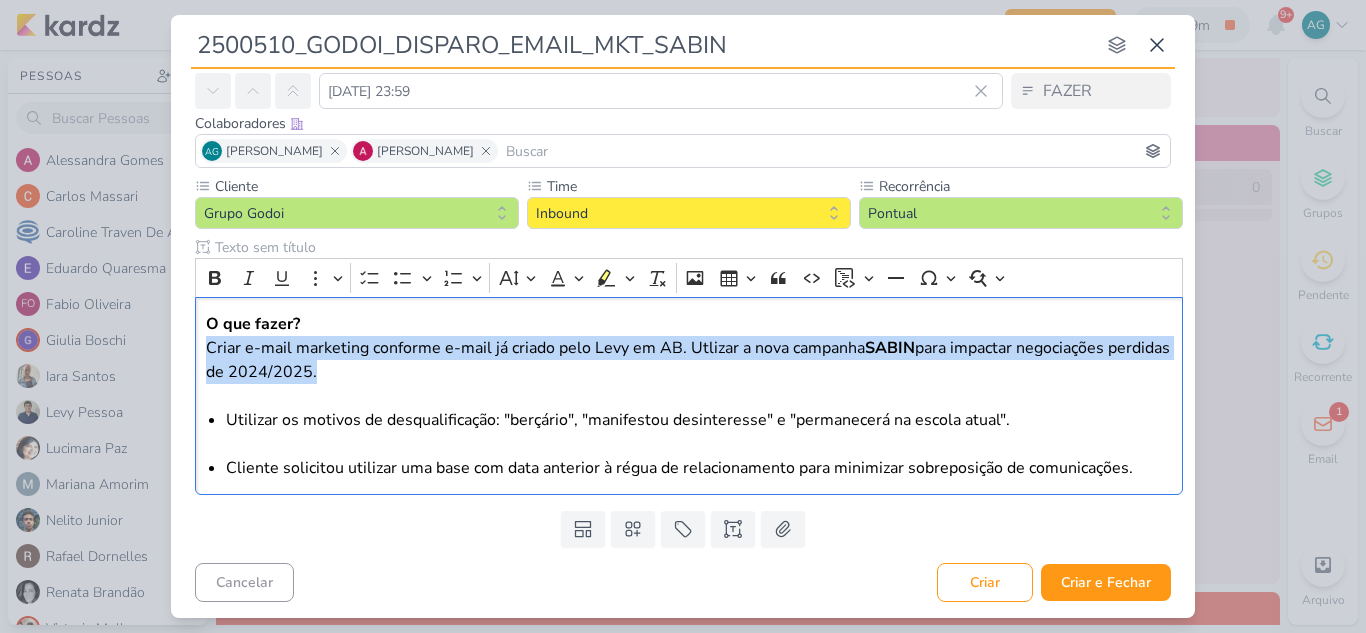 drag, startPoint x: 393, startPoint y: 371, endPoint x: 174, endPoint y: 350, distance: 220.00455 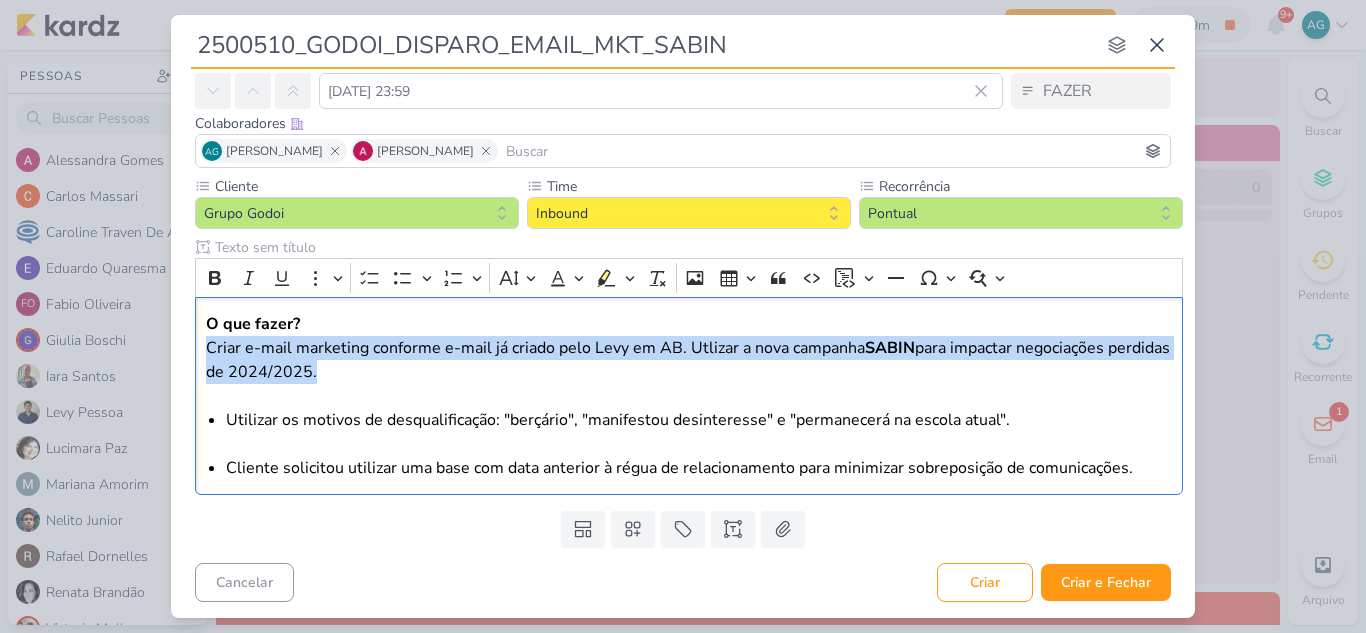 click on "Cliente
Grupo Godoi
Time" at bounding box center (683, 339) 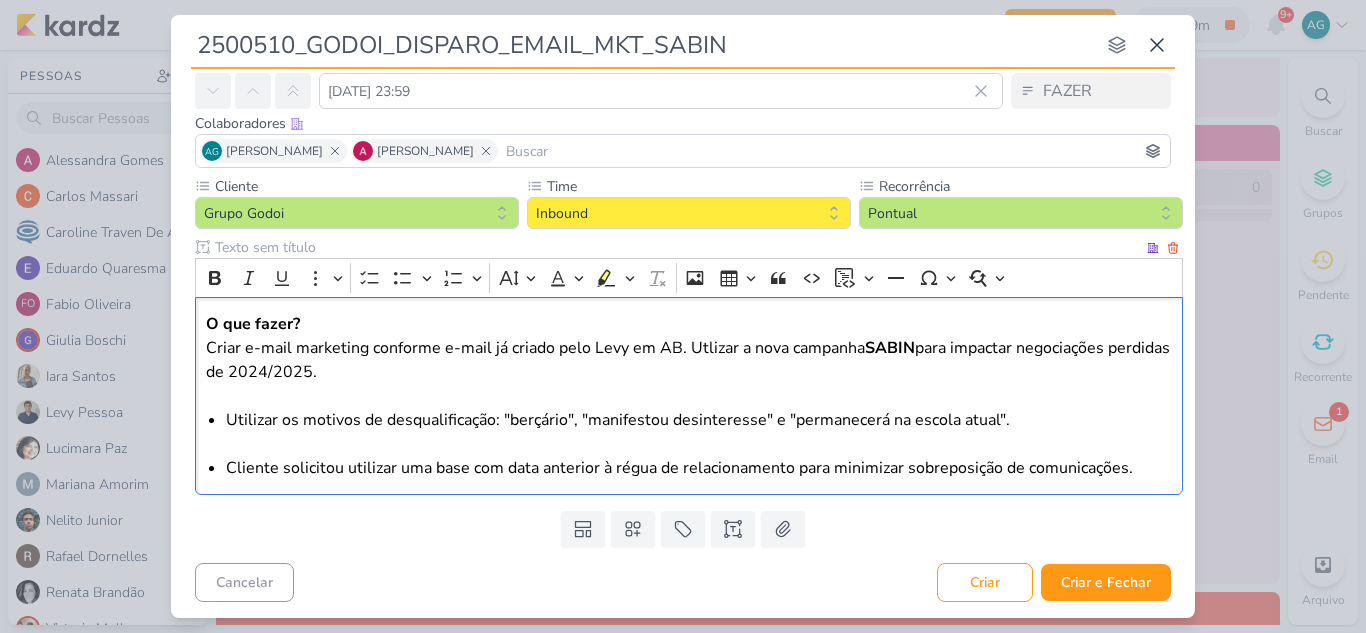 click on "O que fazer? Criar e-mail marketing conforme e-mail já criado pelo [PERSON_NAME] em AB. Utlizar a nova campanha  SABIN  para impactar negociações perdidas de 2024/2025." at bounding box center [689, 360] 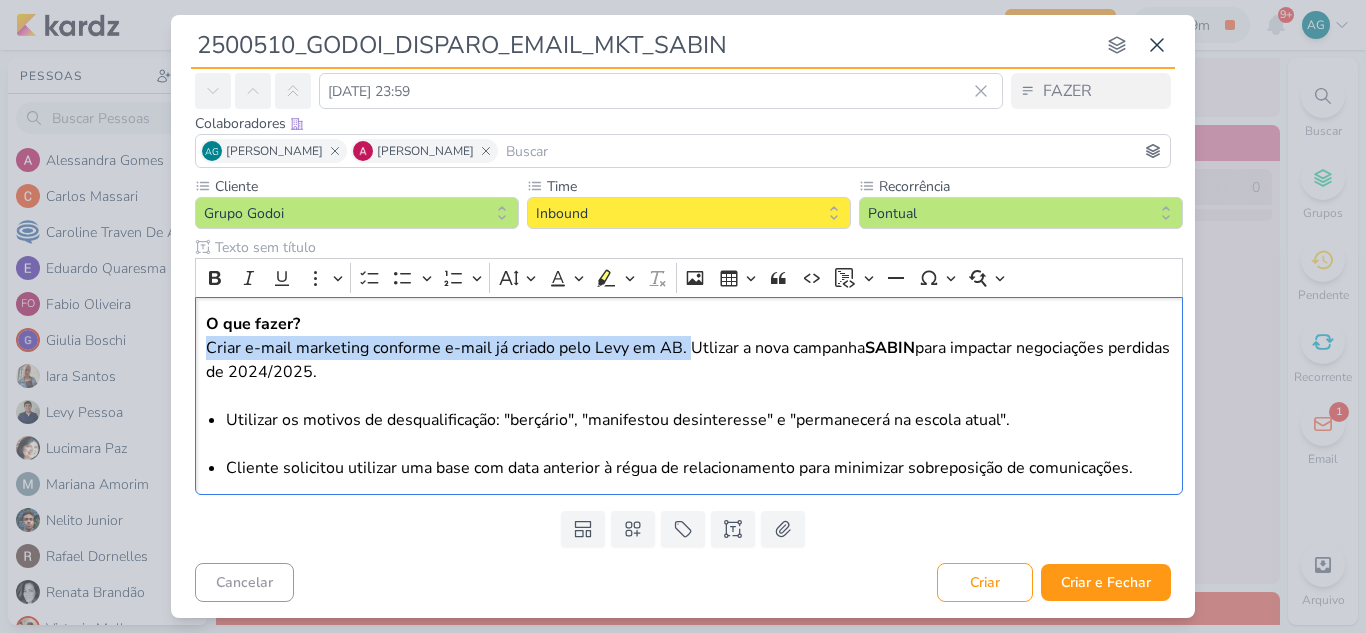 drag, startPoint x: 686, startPoint y: 352, endPoint x: 147, endPoint y: 339, distance: 539.15674 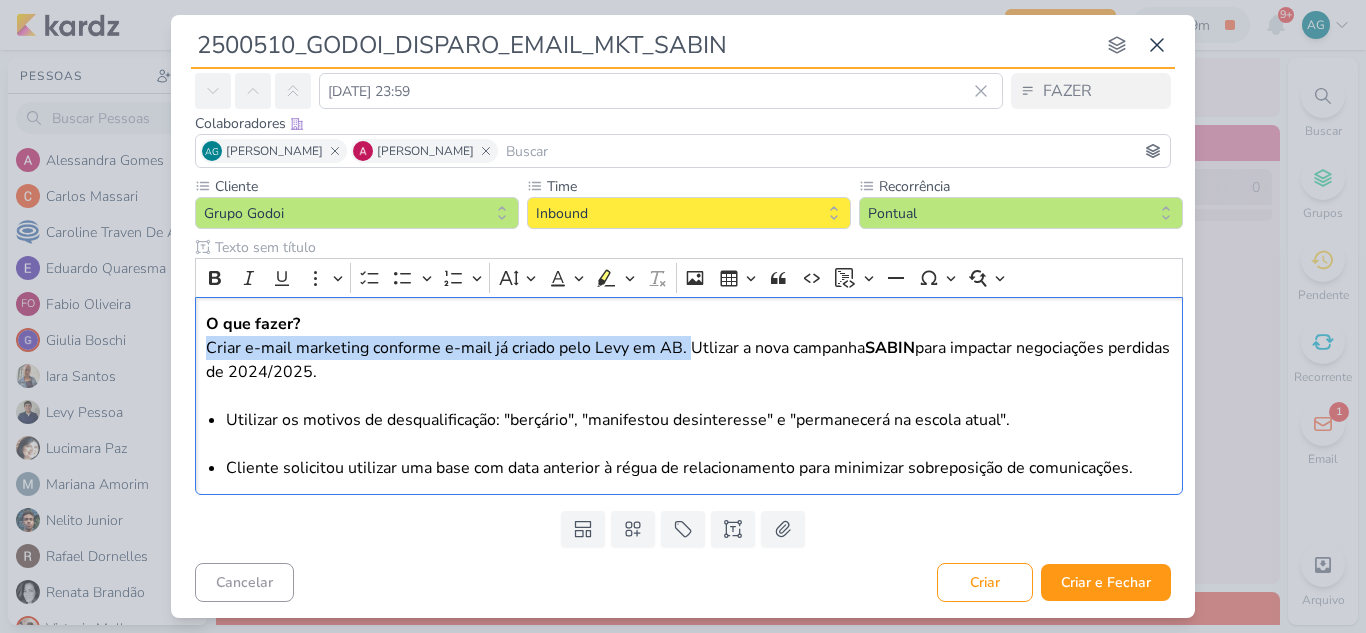 click on "2500510_GODOI_DISPARO_EMAIL_MKT_SABIN
nenhum grupo disponível
esc
Responsável
[PERSON_NAME]
[PERSON_NAME]
Prioridade" at bounding box center (683, 316) 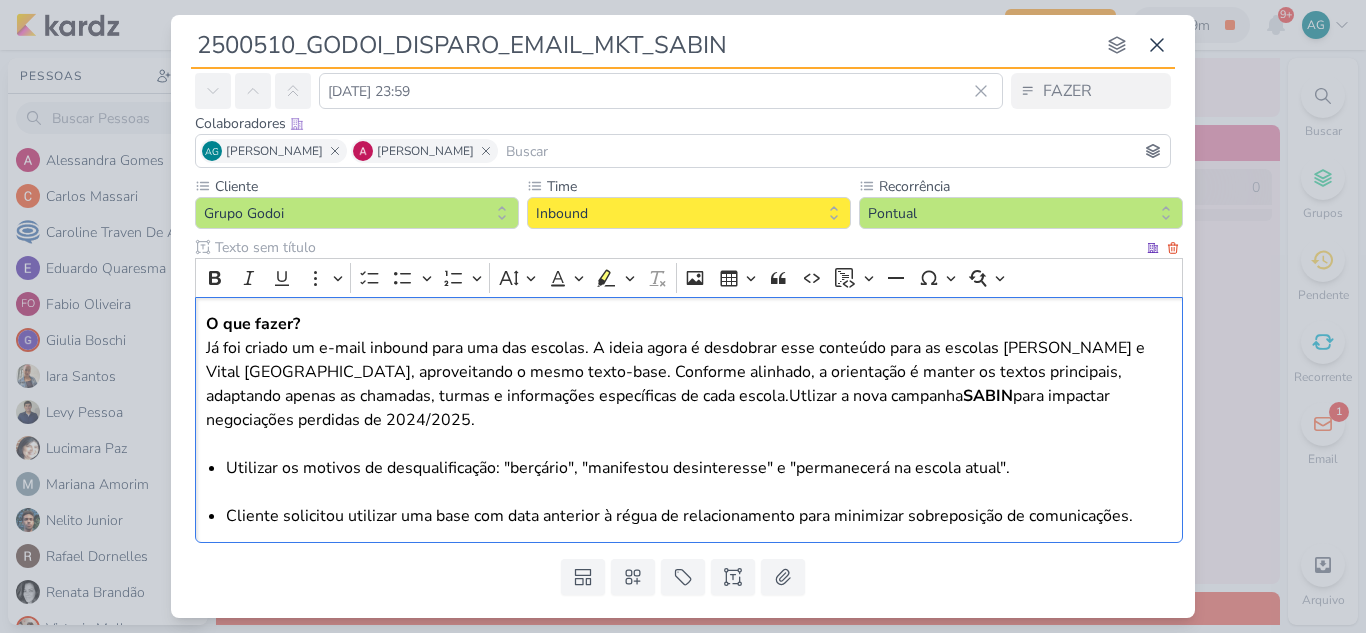 click on "O que fazer? Já foi criado um e-mail inbound para uma das escolas. A ideia agora é desdobrar esse conteúdo para as escolas [PERSON_NAME] e Vital [GEOGRAPHIC_DATA], aproveitando o mesmo texto-base. Conforme alinhado, a orientação é manter os textos principais, adaptando apenas as chamadas, turmas e informações específicas de cada escola.Utlizar a nova campanha  SABIN  para impactar negociações perdidas de 2024/2025." at bounding box center (689, 384) 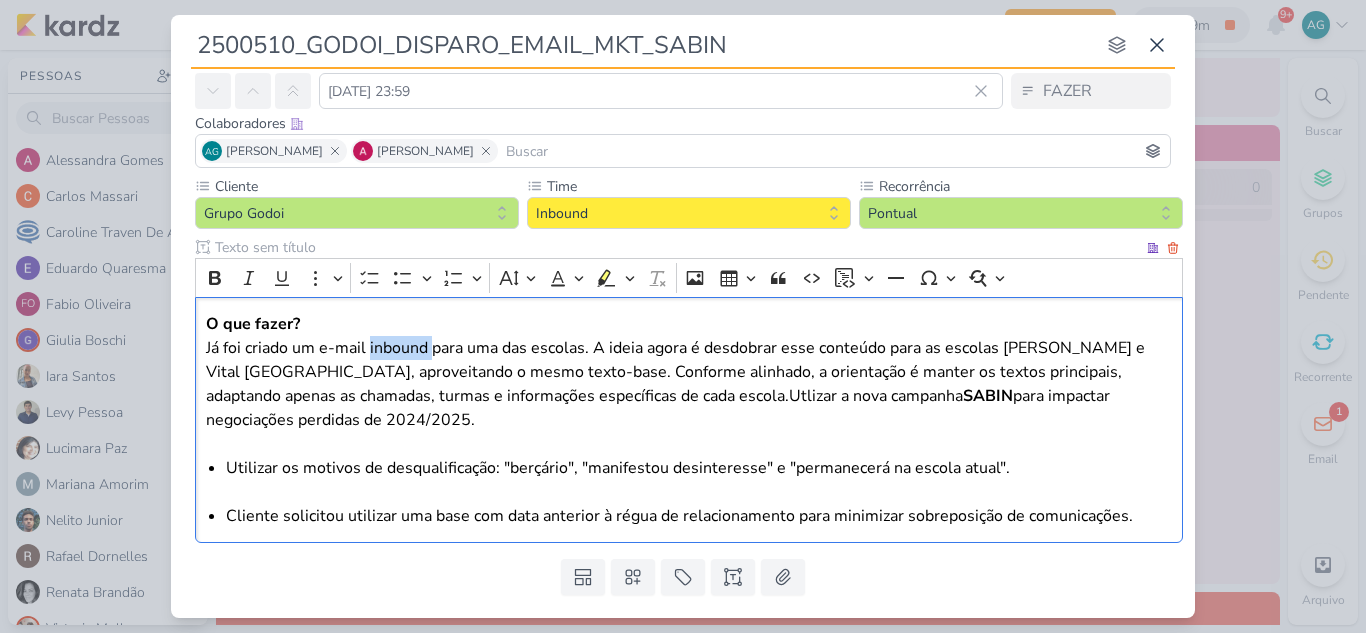click on "O que fazer? Já foi criado um e-mail inbound para uma das escolas. A ideia agora é desdobrar esse conteúdo para as escolas [PERSON_NAME] e Vital [GEOGRAPHIC_DATA], aproveitando o mesmo texto-base. Conforme alinhado, a orientação é manter os textos principais, adaptando apenas as chamadas, turmas e informações específicas de cada escola.Utlizar a nova campanha  SABIN  para impactar negociações perdidas de 2024/2025." at bounding box center (689, 384) 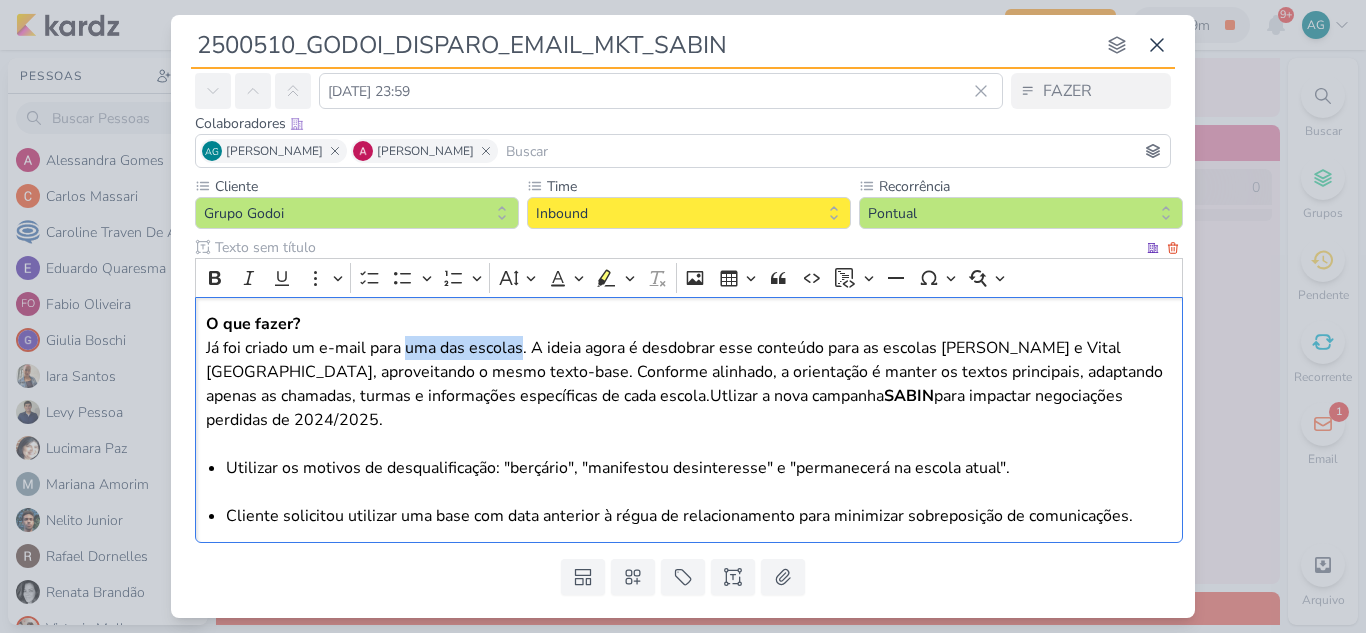 drag, startPoint x: 406, startPoint y: 349, endPoint x: 522, endPoint y: 345, distance: 116.06895 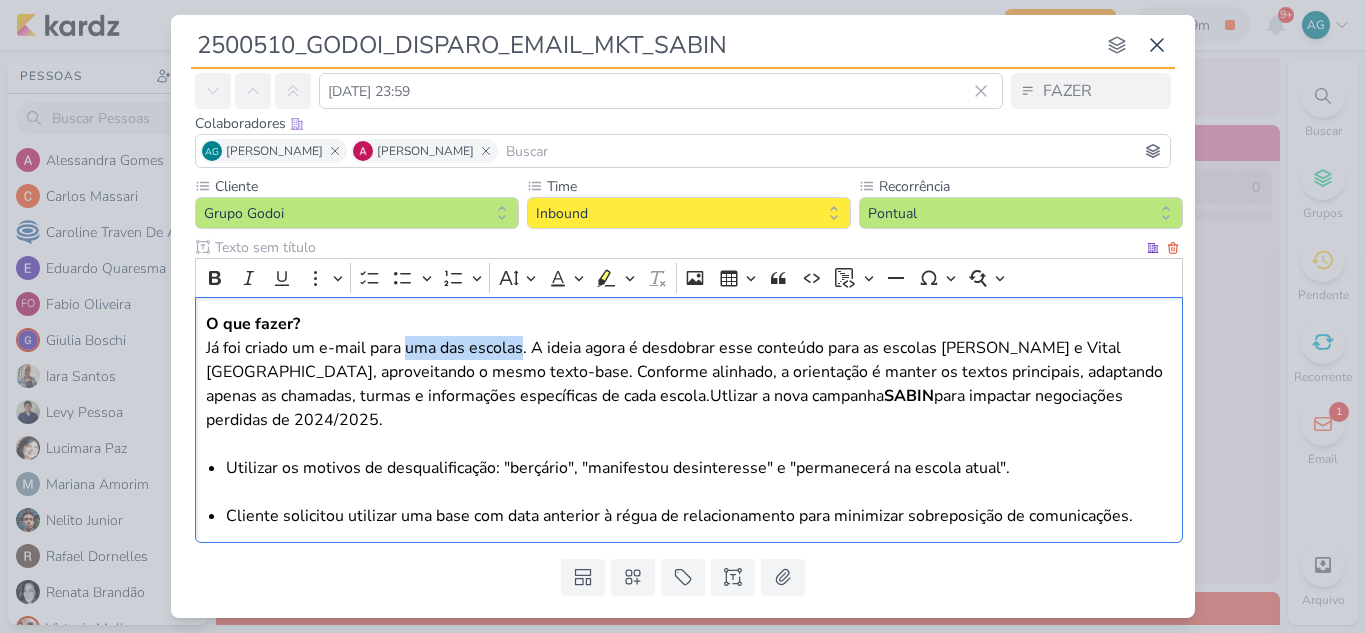click on "O que fazer? Já foi criado um e-mail para uma das escolas. A ideia agora é desdobrar esse conteúdo para as escolas [PERSON_NAME] e Vital [GEOGRAPHIC_DATA], aproveitando o mesmo texto-base. Conforme alinhado, a orientação é manter os textos principais, adaptando apenas as chamadas, turmas e informações específicas de cada escola.Utlizar a nova campanha  SABIN  para impactar negociações perdidas de 2024/2025." at bounding box center [689, 384] 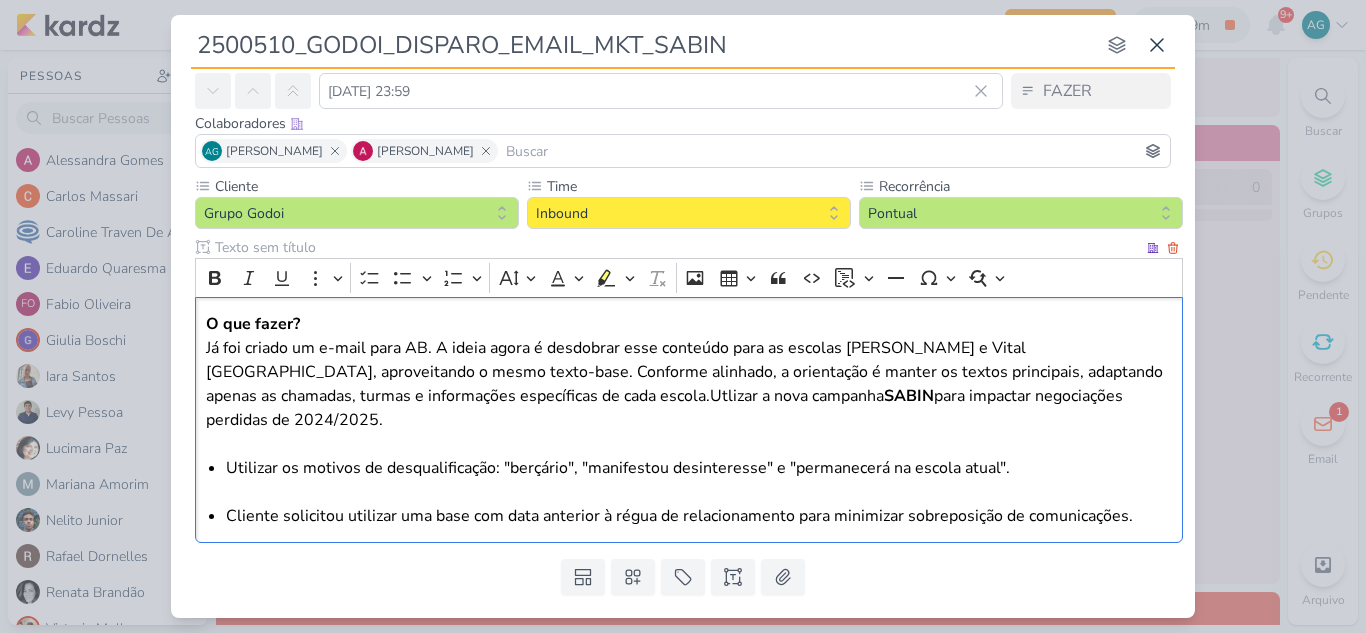 click on "O que fazer? Já foi criado um e-mail para AB. A ideia agora é desdobrar esse conteúdo para as escolas [PERSON_NAME] e Vital [GEOGRAPHIC_DATA], aproveitando o mesmo texto-base. Conforme alinhado, a orientação é manter os textos principais, adaptando apenas as chamadas, turmas e informações específicas de cada escola.Utlizar a nova campanha  SABIN  para impactar negociações perdidas de 2024/2025." at bounding box center [689, 384] 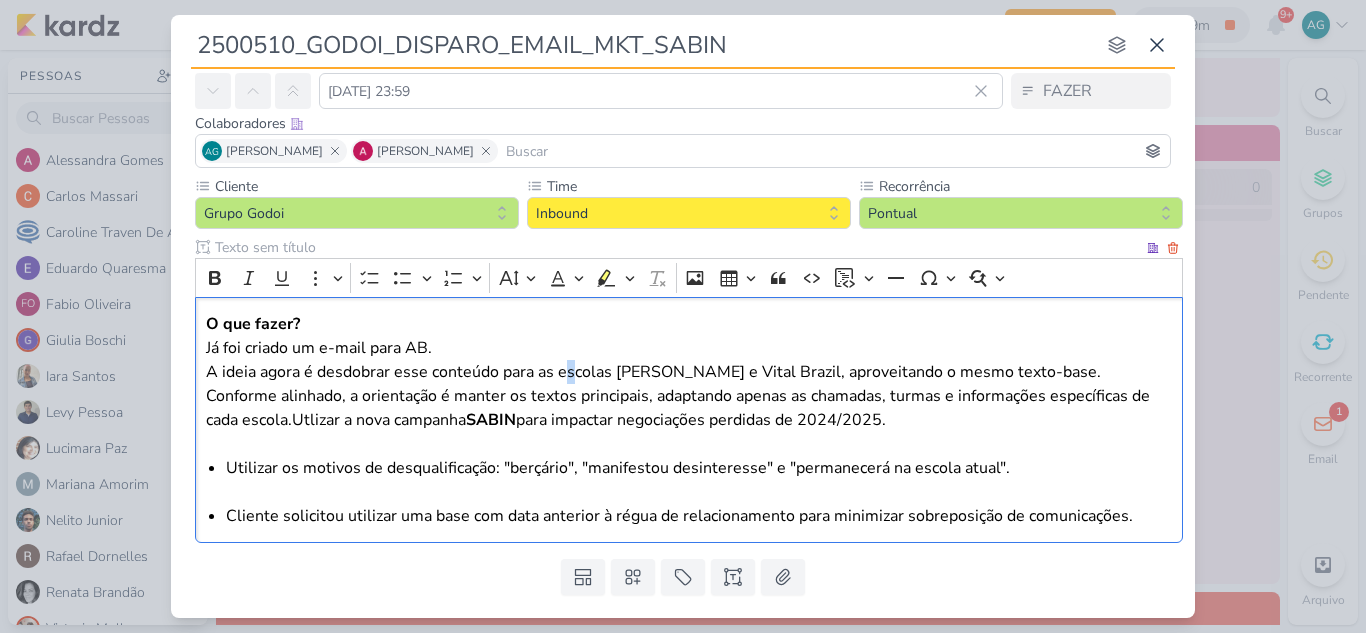 click on "O que fazer? Já foi criado um e-mail para AB.  A ideia agora é desdobrar esse conteúdo para as escolas [PERSON_NAME] e Vital [GEOGRAPHIC_DATA], aproveitando o mesmo texto-base. Conforme alinhado, a orientação é manter os textos principais, adaptando apenas as chamadas, turmas e informações específicas de cada escola.Utlizar a nova campanha  SABIN  para impactar negociações perdidas de 2024/2025." at bounding box center (689, 384) 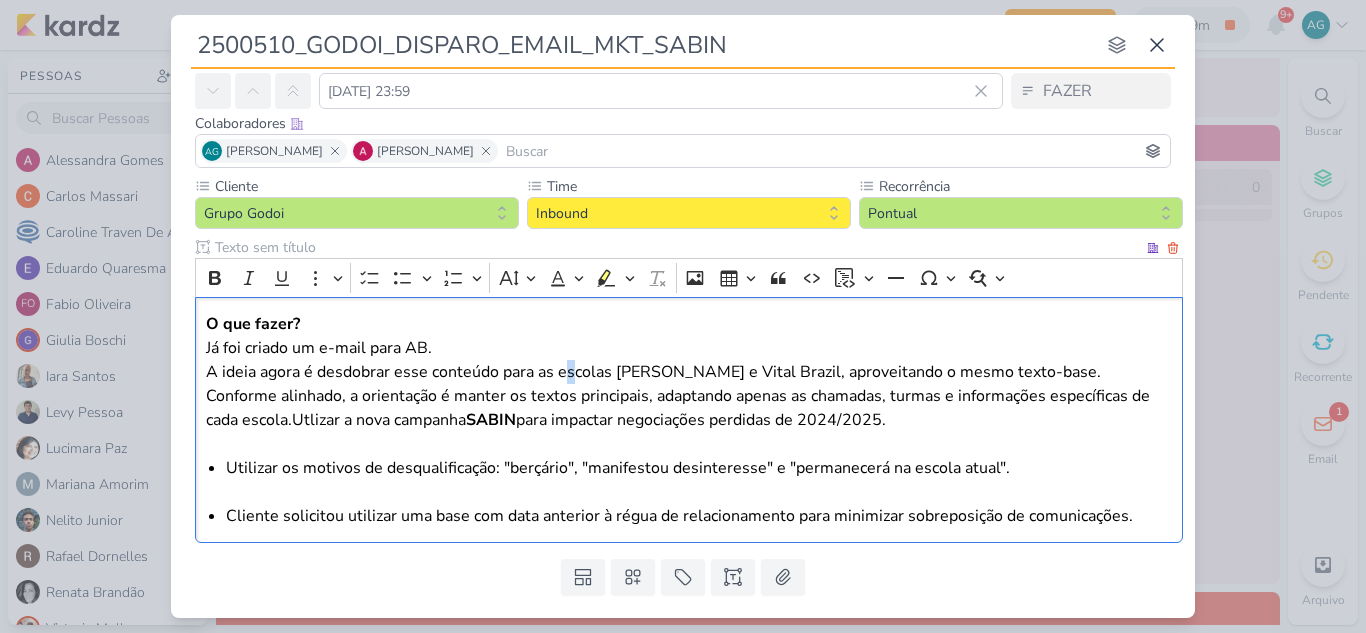 click on "O que fazer? Já foi criado um e-mail para AB.  A ideia agora é desdobrar esse conteúdo para as escolas [PERSON_NAME] e Vital [GEOGRAPHIC_DATA], aproveitando o mesmo texto-base. Conforme alinhado, a orientação é manter os textos principais, adaptando apenas as chamadas, turmas e informações específicas de cada escola.Utlizar a nova campanha  SABIN  para impactar negociações perdidas de 2024/2025." at bounding box center [689, 384] 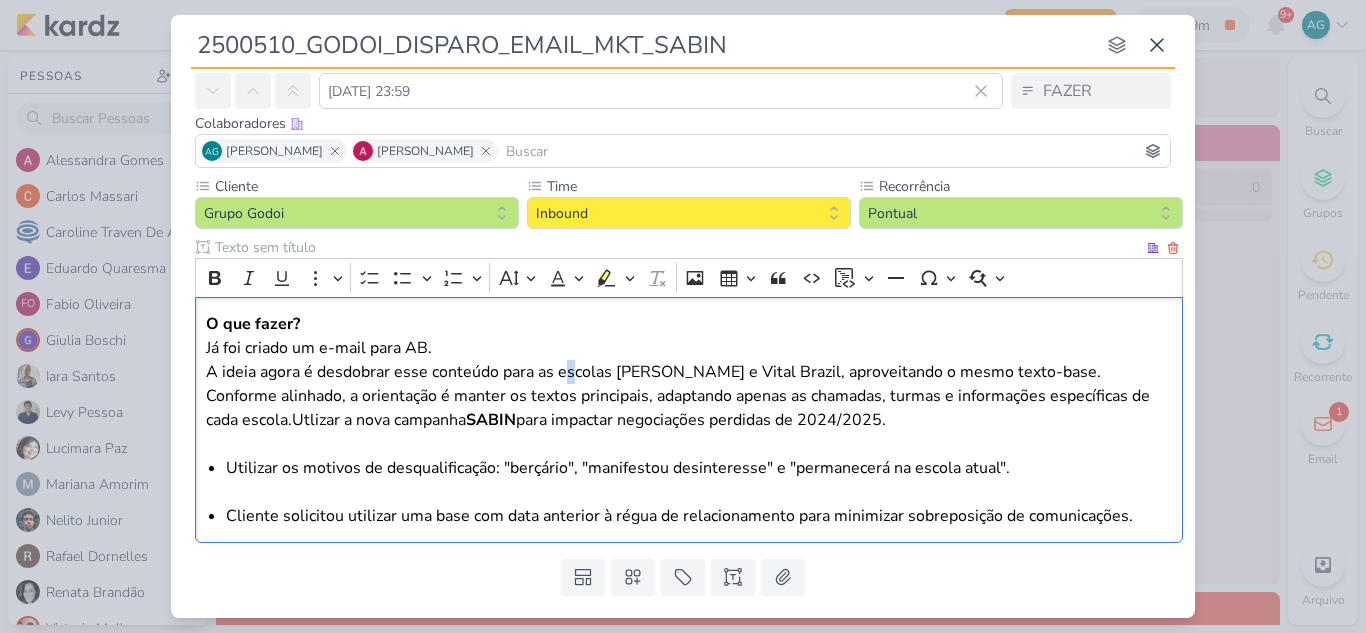 click on "O que fazer? Já foi criado um e-mail para AB.  A ideia agora é desdobrar esse conteúdo para as escolas [PERSON_NAME] e Vital [GEOGRAPHIC_DATA], aproveitando o mesmo texto-base. Conforme alinhado, a orientação é manter os textos principais, adaptando apenas as chamadas, turmas e informações específicas de cada escola.Utlizar a nova campanha  SABIN  para impactar negociações perdidas de 2024/2025." at bounding box center (689, 384) 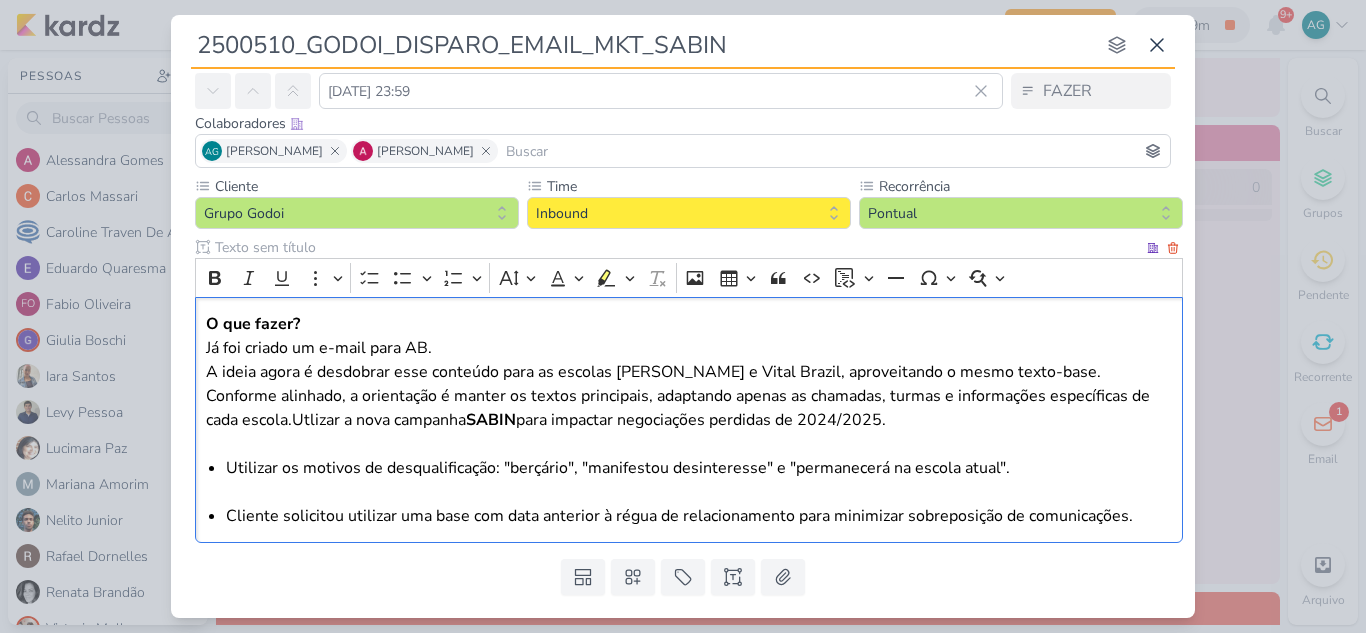 click on "O que fazer? Já foi criado um e-mail para AB.  A ideia agora é desdobrar esse conteúdo para as escolas [PERSON_NAME] e Vital [GEOGRAPHIC_DATA], aproveitando o mesmo texto-base. Conforme alinhado, a orientação é manter os textos principais, adaptando apenas as chamadas, turmas e informações específicas de cada escola.Utlizar a nova campanha  SABIN  para impactar negociações perdidas de 2024/2025." at bounding box center (689, 384) 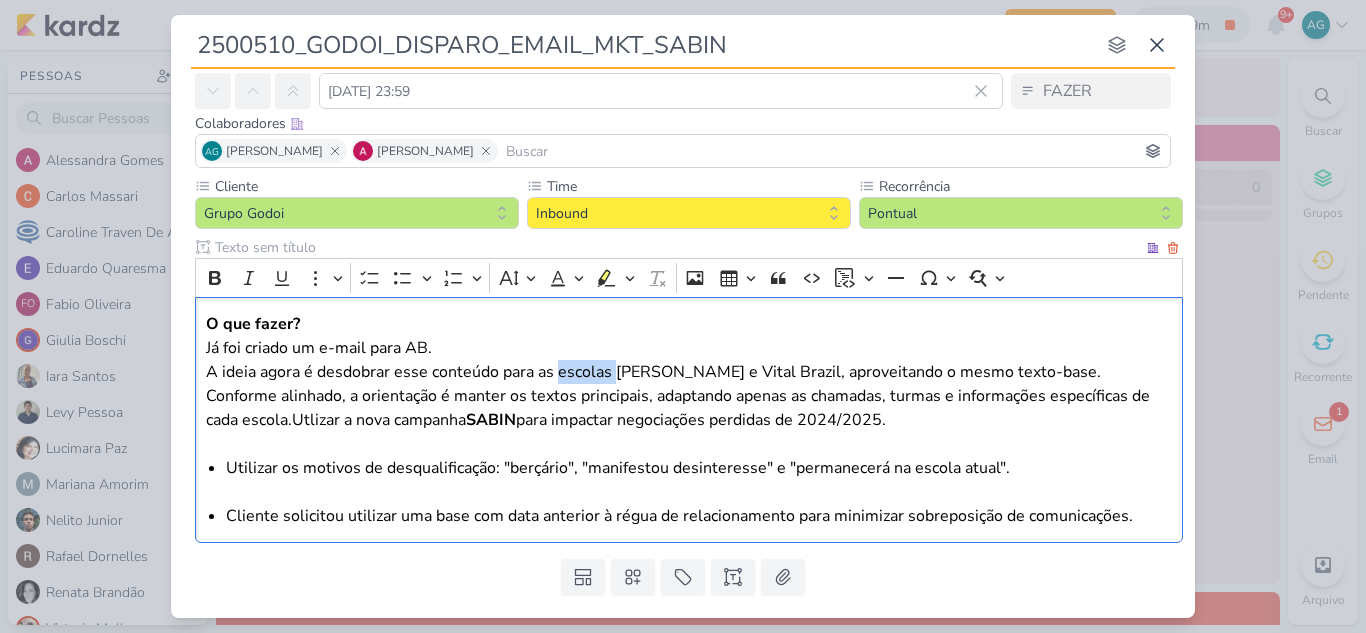 click on "O que fazer? Já foi criado um e-mail para AB.  A ideia agora é desdobrar esse conteúdo para as escolas [PERSON_NAME] e Vital [GEOGRAPHIC_DATA], aproveitando o mesmo texto-base. Conforme alinhado, a orientação é manter os textos principais, adaptando apenas as chamadas, turmas e informações específicas de cada escola.Utlizar a nova campanha  SABIN  para impactar negociações perdidas de 2024/2025." at bounding box center (689, 384) 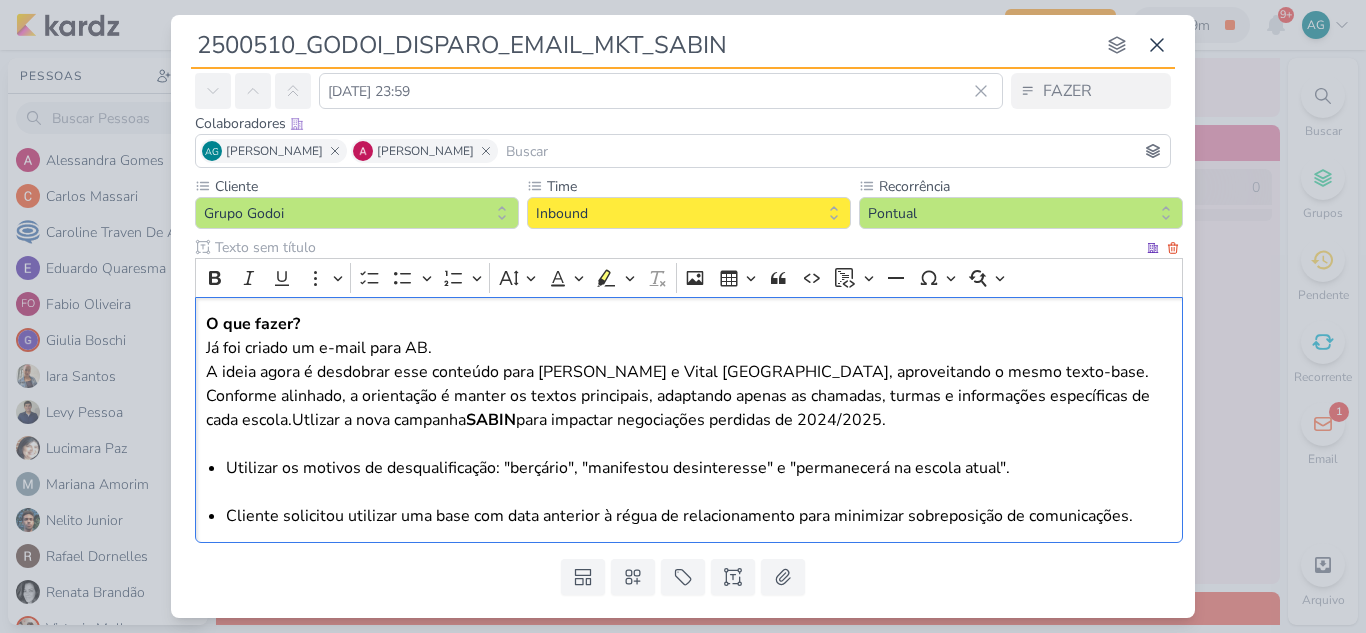 click on "O que fazer? Já foi criado um e-mail para AB.  A ideia agora é desdobrar esse conteúdo para [PERSON_NAME] e Vital Brazil, aproveitando o mesmo texto-base. Conforme alinhado, a orientação é manter os textos principais, adaptando apenas as chamadas, turmas e informações específicas de cada escola.Utlizar a nova campanha  SABIN  para impactar negociações perdidas de 2024/2025." at bounding box center (689, 384) 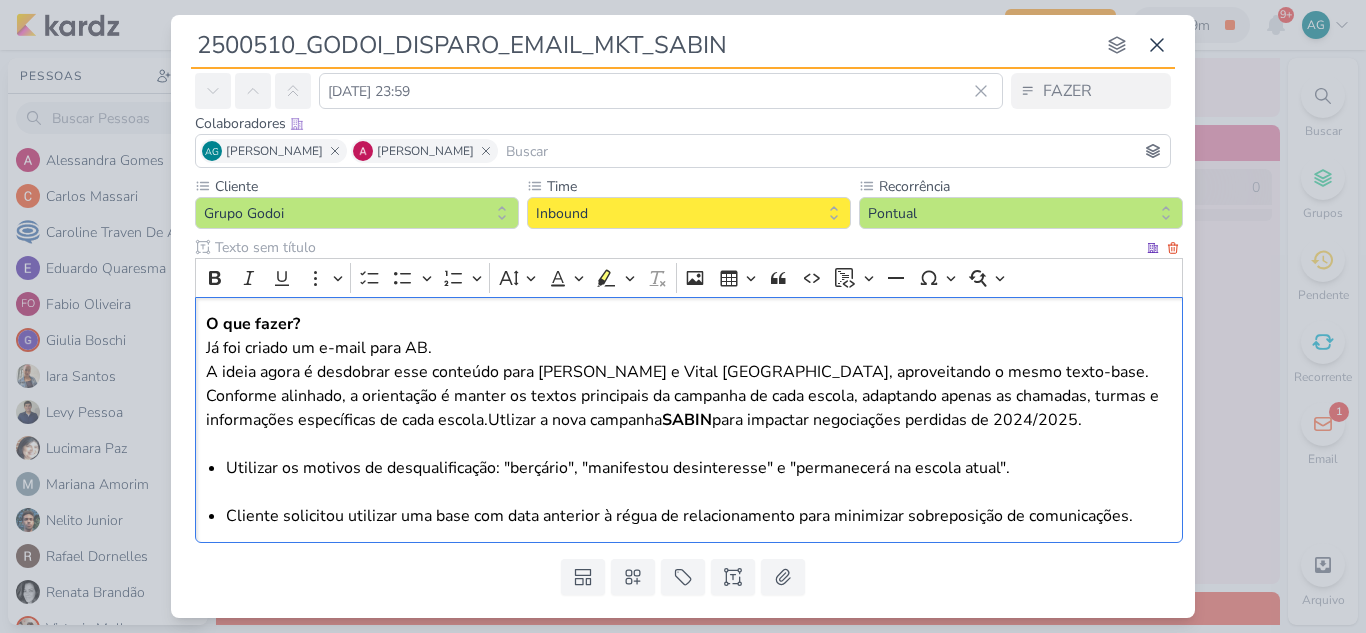 click on "O que fazer? Já foi criado um e-mail para AB.  A ideia agora é desdobrar esse conteúdo para [PERSON_NAME] e Vital Brazil, aproveitando o mesmo texto-base. Conforme alinhado, a orientação é manter os textos principais da campanha de cada escola, adaptando apenas as chamadas, turmas e informações específicas de cada escola.Utlizar a nova campanha  SABIN  para impactar negociações perdidas de 2024/2025." at bounding box center (689, 384) 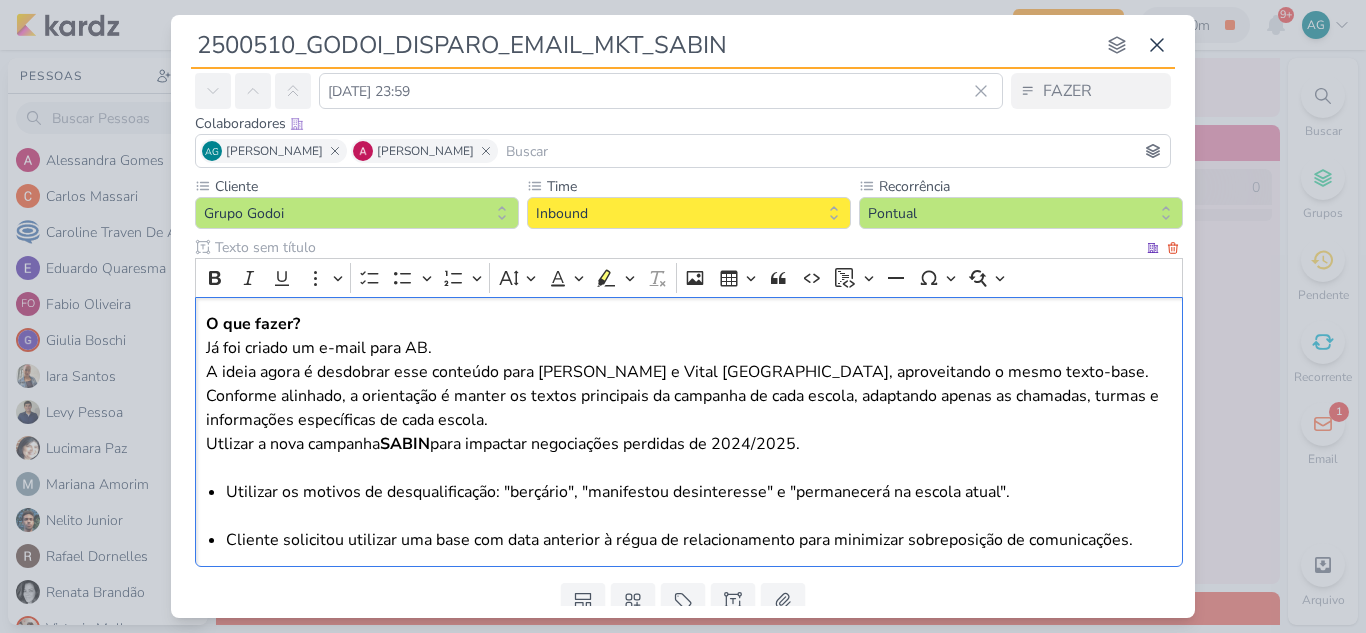 click on "O que fazer? Já foi criado um e-mail para AB.  A ideia agora é desdobrar esse conteúdo para [PERSON_NAME] e Vital Brazil, aproveitando o mesmo texto-base. Conforme alinhado, a orientação é manter os textos principais da campanha de cada escola, adaptando apenas as chamadas, turmas e informações específicas de cada escola. Utlizar a nova campanha  SABIN  para impactar negociações perdidas de 2024/2025." at bounding box center (689, 396) 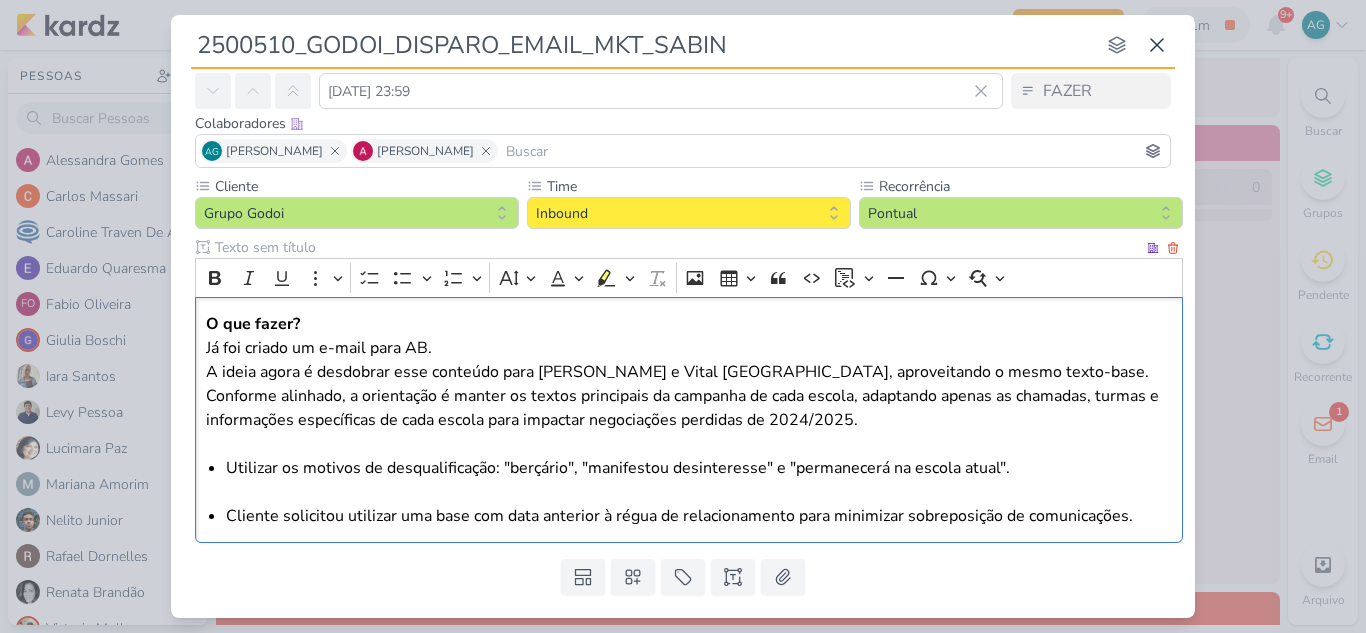 click on "Utilizar os motivos de desqualificação: "berçário", "manifestou desinteresse" e "permanecerá na escola atual"." at bounding box center [699, 480] 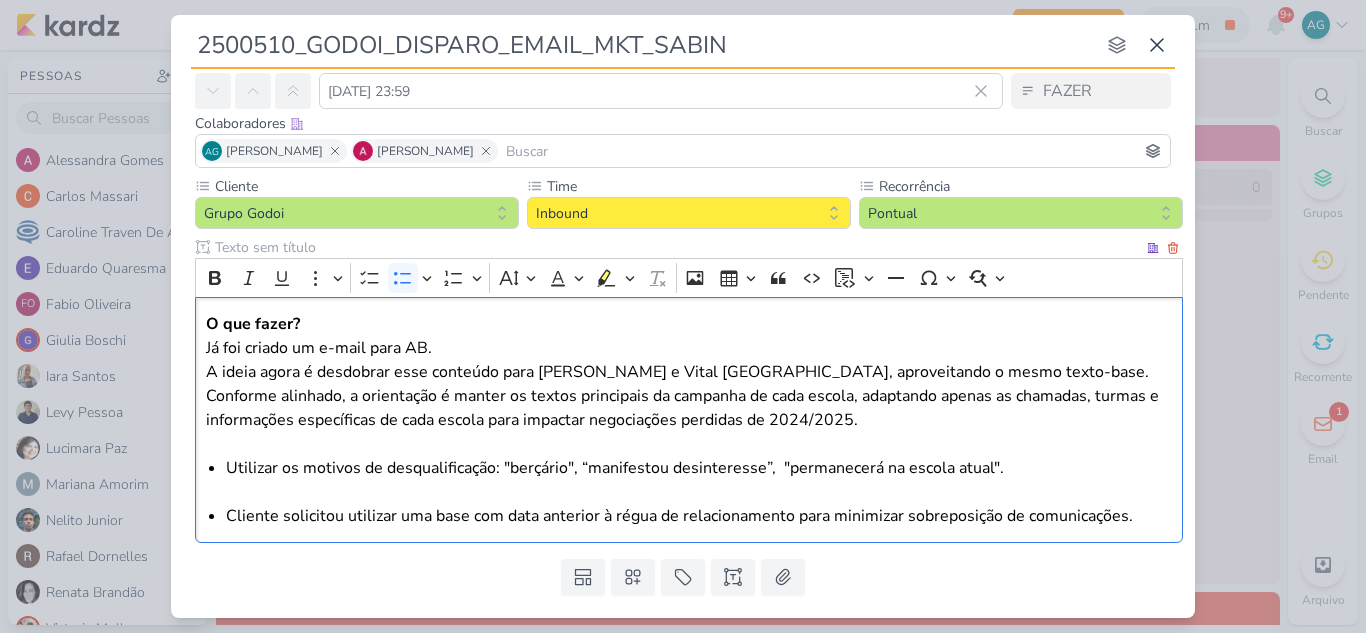 click on "Utilizar os motivos de desqualificação: "berçário", “manifestou desinteresse”,  "permanecerá na escola atual"." at bounding box center [699, 480] 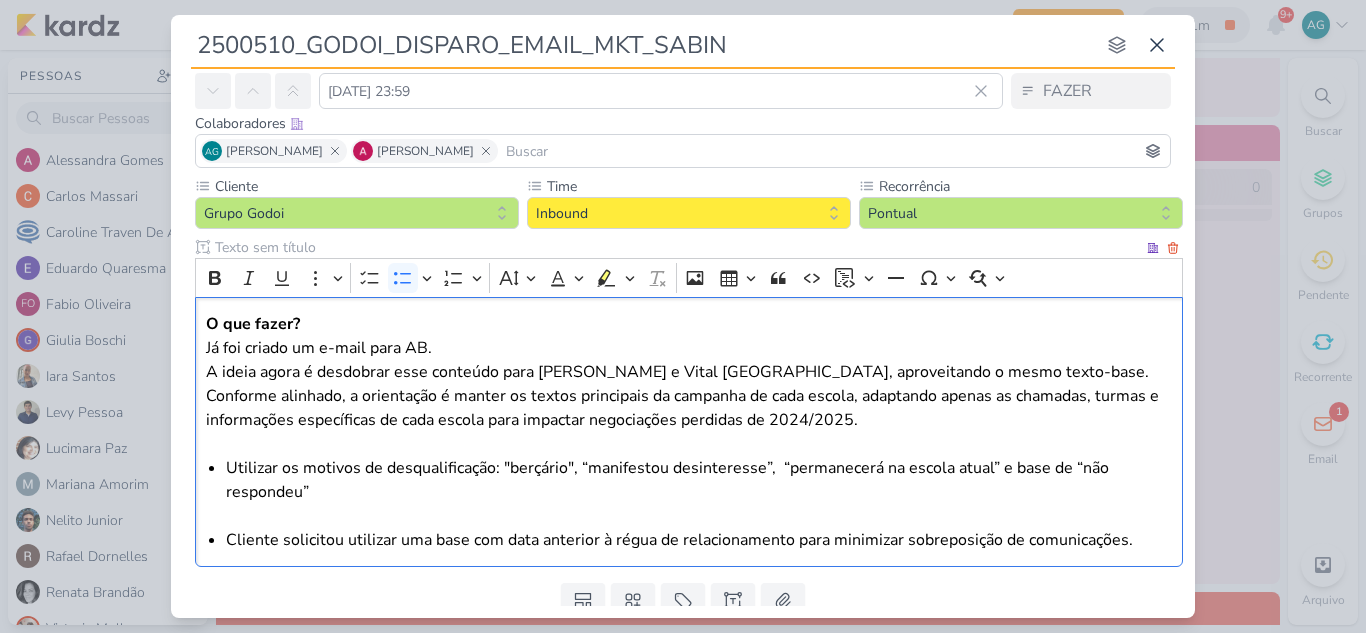 click on "Utilizar os motivos de desqualificação: "berçário", “manifestou desinteresse”,  “permanecerá na escola atual” e base de “não respondeu”" at bounding box center [699, 492] 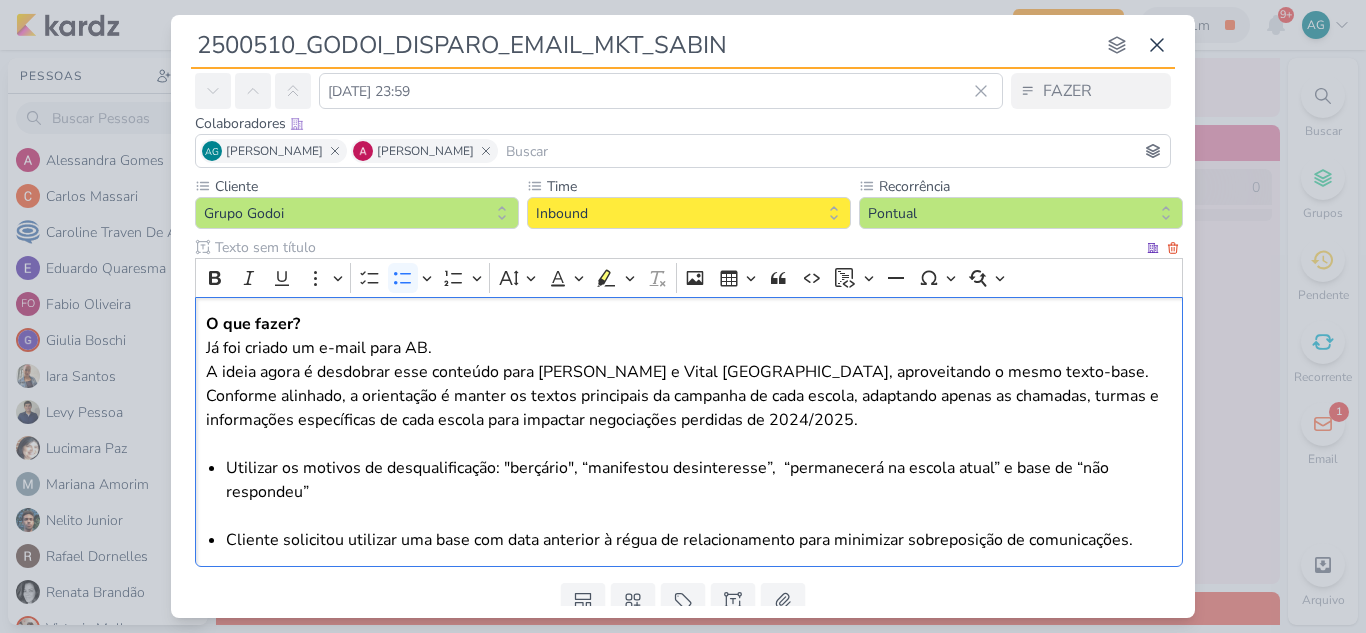 click on "Utilizar os motivos de desqualificação: "berçário", “manifestou desinteresse”,  “permanecerá na escola atual” e base de “não respondeu”" at bounding box center (699, 492) 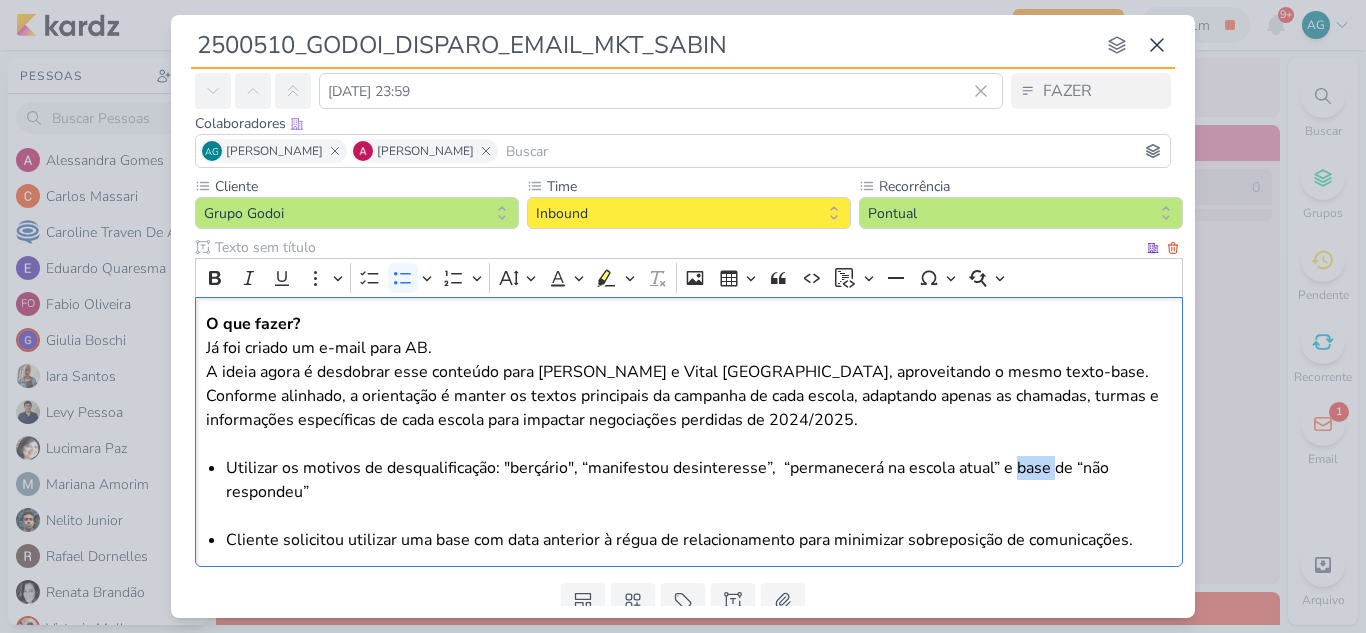 click on "Utilizar os motivos de desqualificação: "berçário", “manifestou desinteresse”,  “permanecerá na escola atual” e base de “não respondeu”" at bounding box center (699, 492) 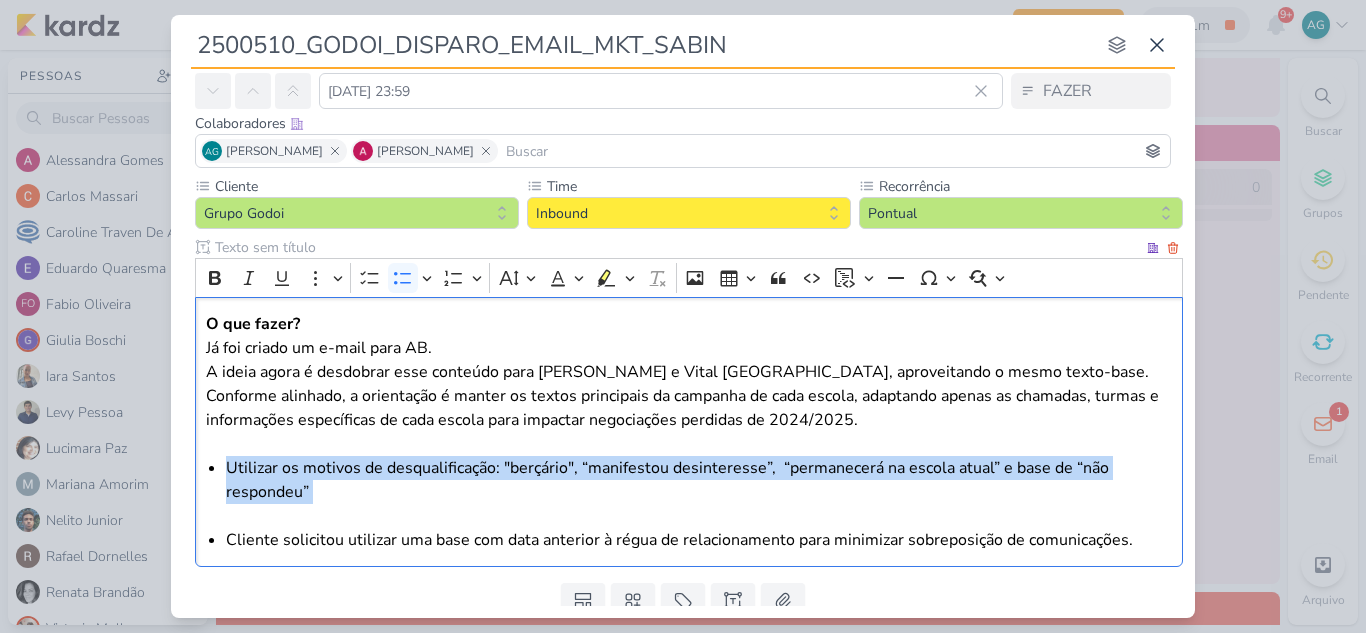 click on "Utilizar os motivos de desqualificação: "berçário", “manifestou desinteresse”,  “permanecerá na escola atual” e base de “não respondeu”" at bounding box center [699, 492] 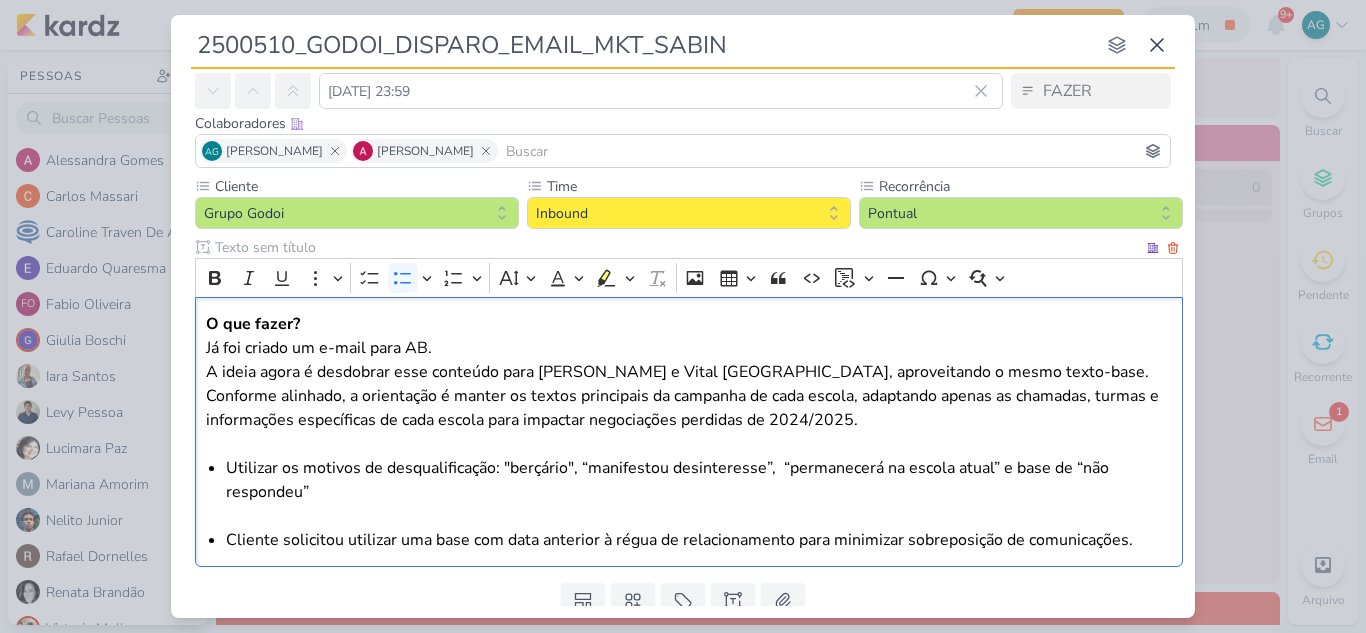 click on "Utilizar os motivos de desqualificação: "berçário", “manifestou desinteresse”,  “permanecerá na escola atual” e base de “não respondeu”" at bounding box center (699, 492) 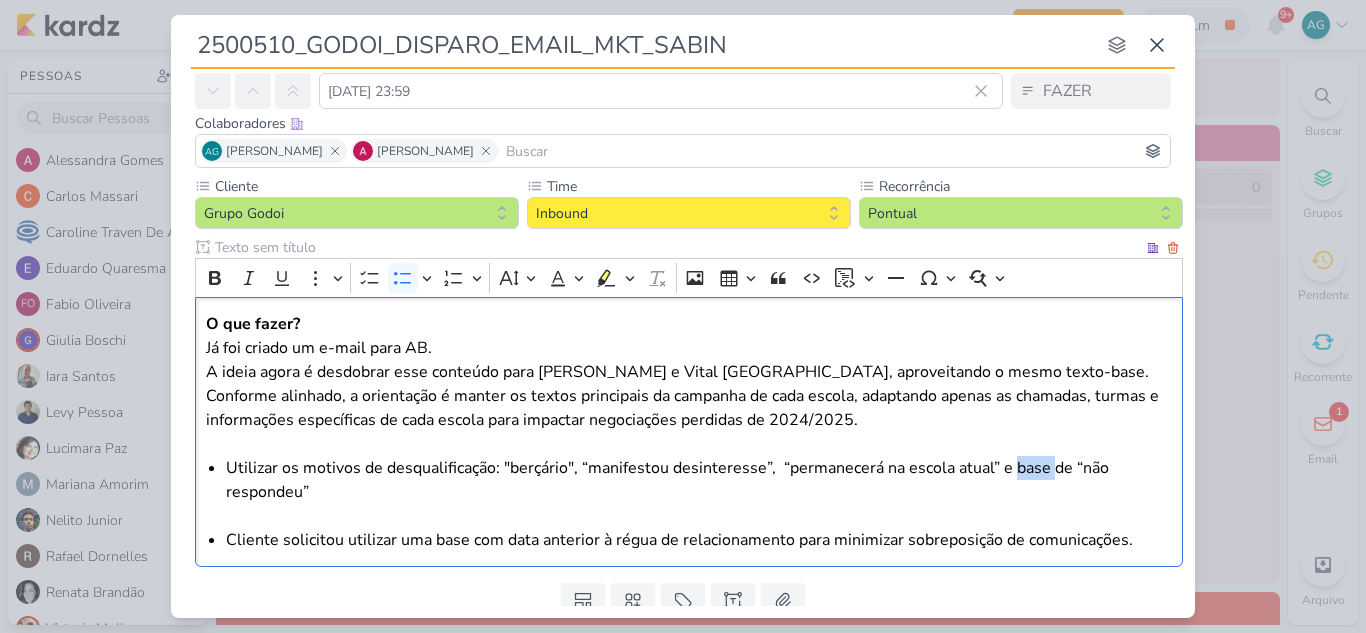 click on "Utilizar os motivos de desqualificação: "berçário", “manifestou desinteresse”,  “permanecerá na escola atual” e base de “não respondeu”" at bounding box center [699, 492] 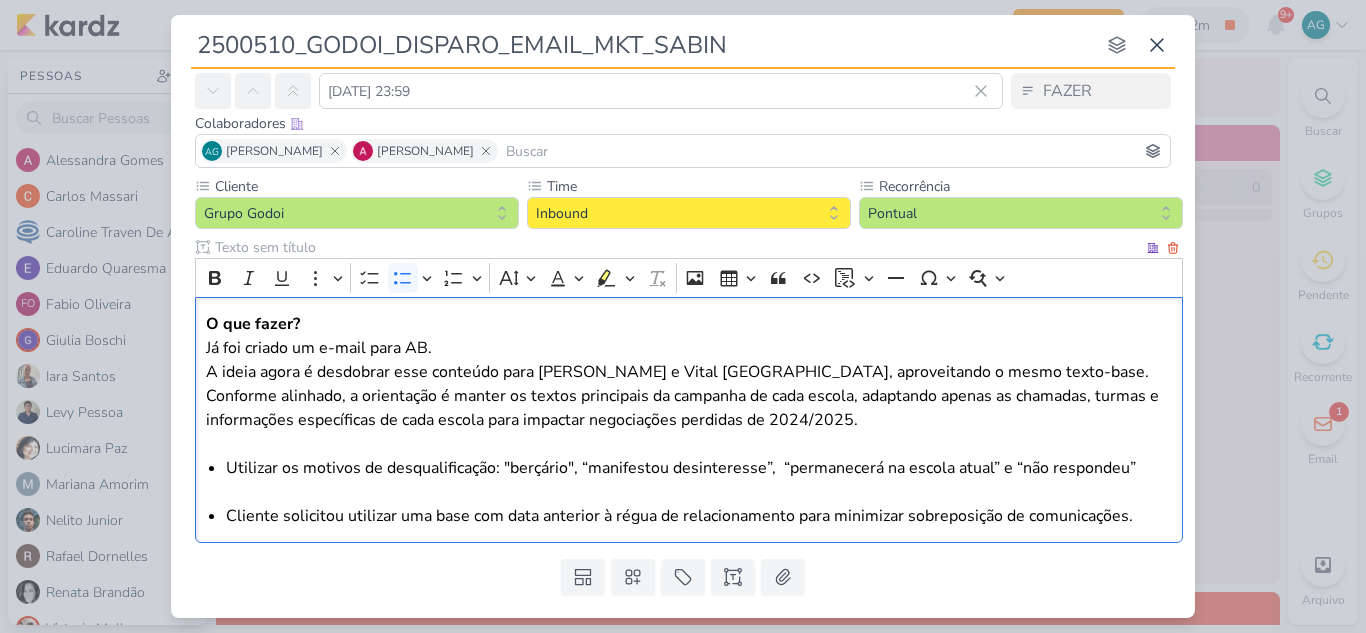 click on "Utilizar os motivos de desqualificação: "berçário", “manifestou desinteresse”,  “permanecerá na escola atual” e “não respondeu”" at bounding box center [699, 480] 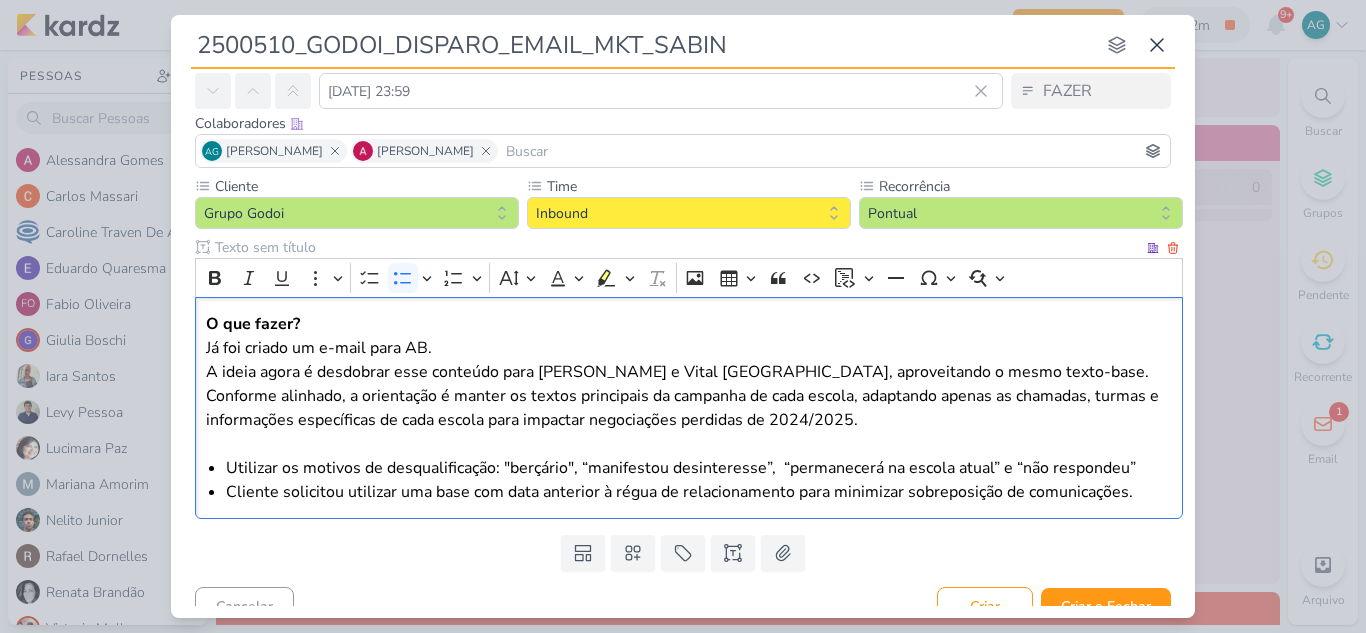 scroll, scrollTop: 108, scrollLeft: 0, axis: vertical 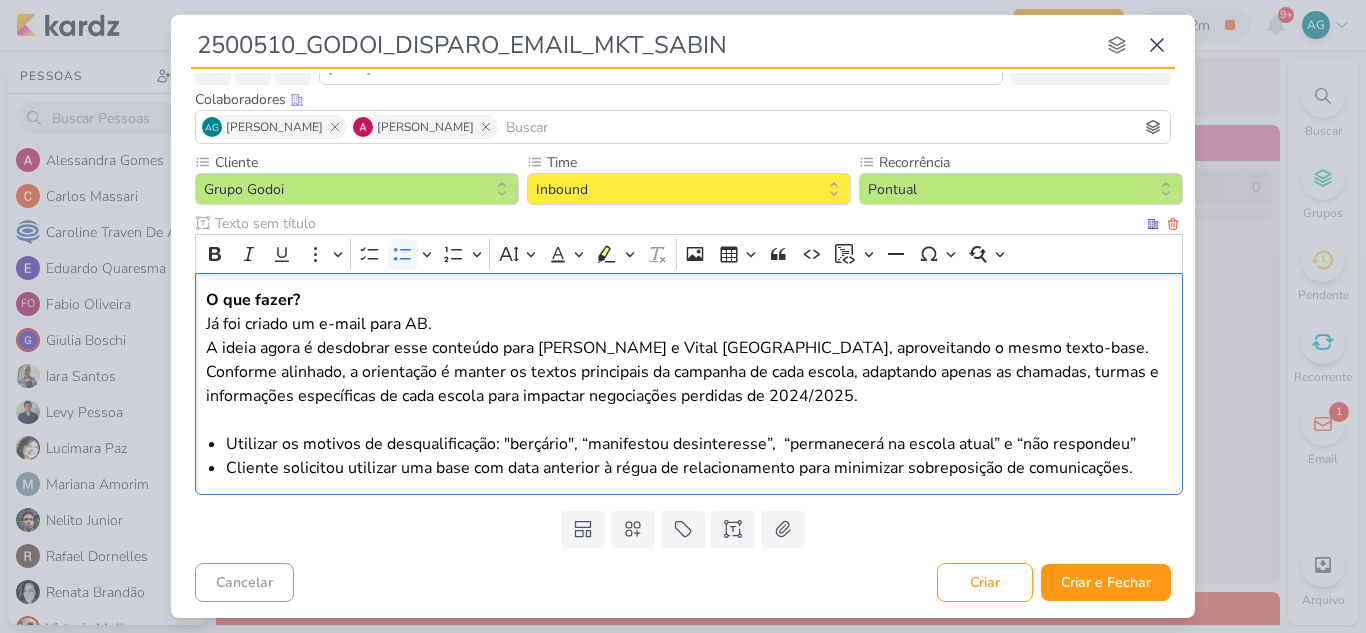 click on "Cliente solicitou utilizar uma base com data anterior à régua de relacionamento para minimizar sobreposição de comunicações." at bounding box center (699, 468) 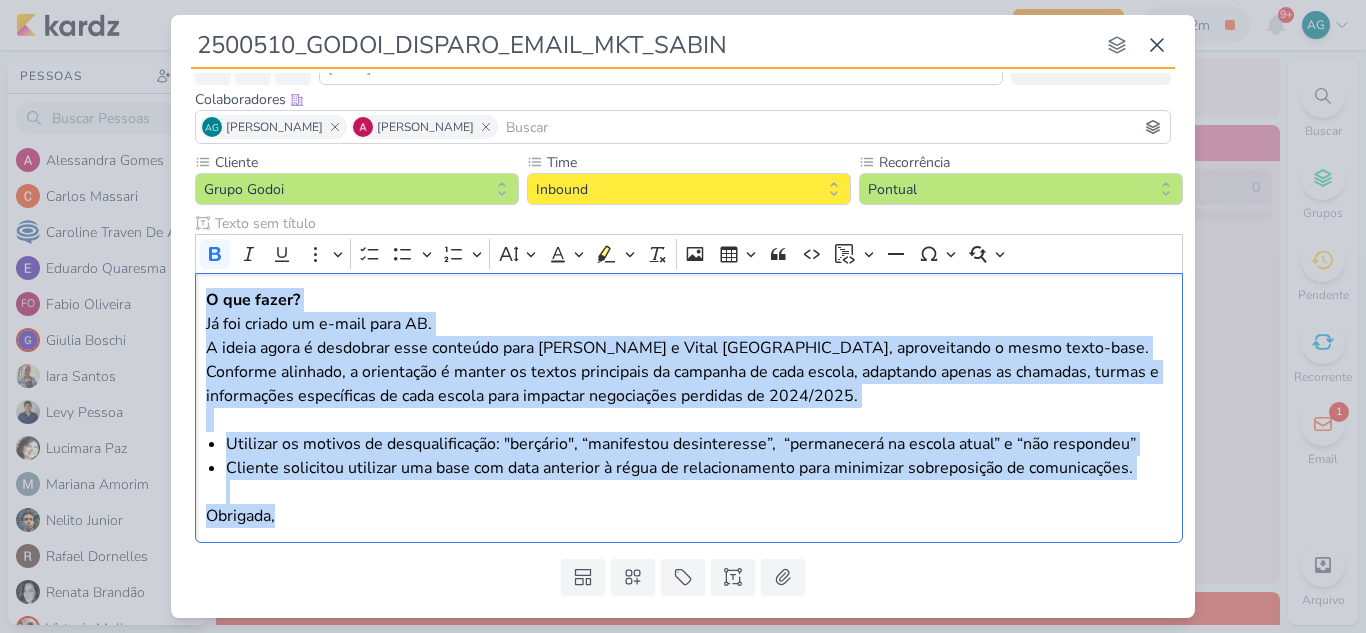 drag, startPoint x: 321, startPoint y: 529, endPoint x: 165, endPoint y: 293, distance: 282.89926 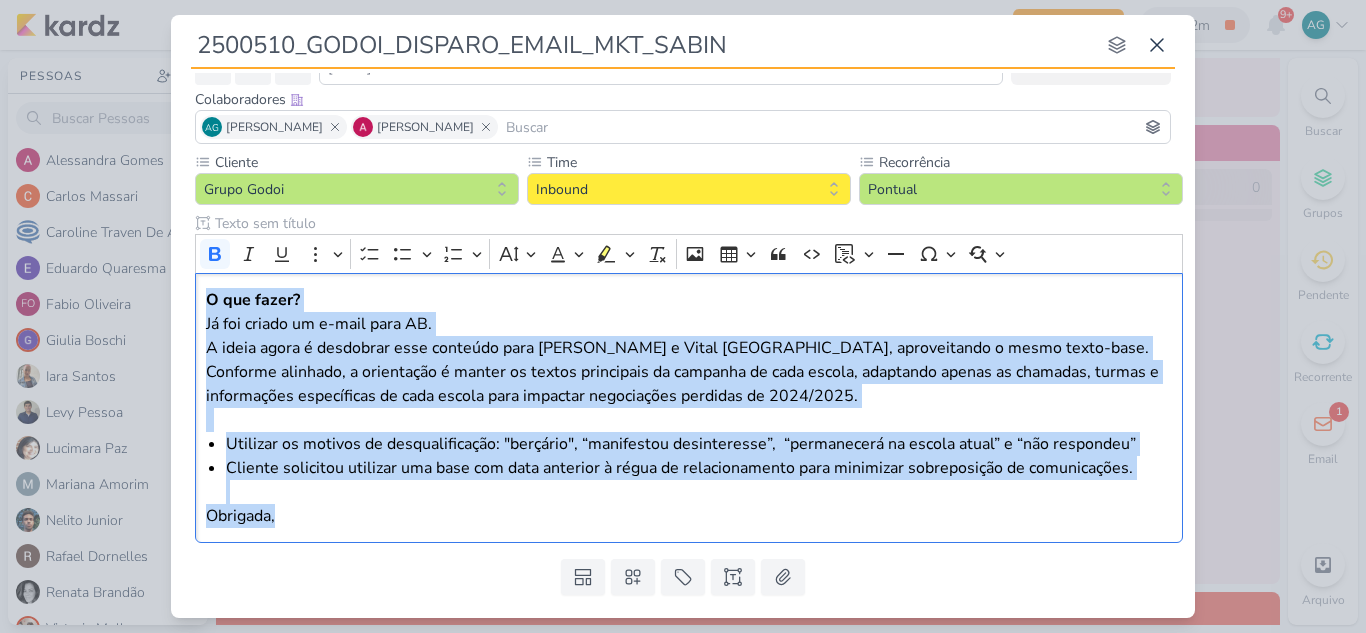 click on "2500510_GODOI_DISPARO_EMAIL_MKT_SABIN
nenhum grupo disponível
esc
Responsável
[PERSON_NAME]
[PERSON_NAME]
Prioridade" at bounding box center (683, 316) 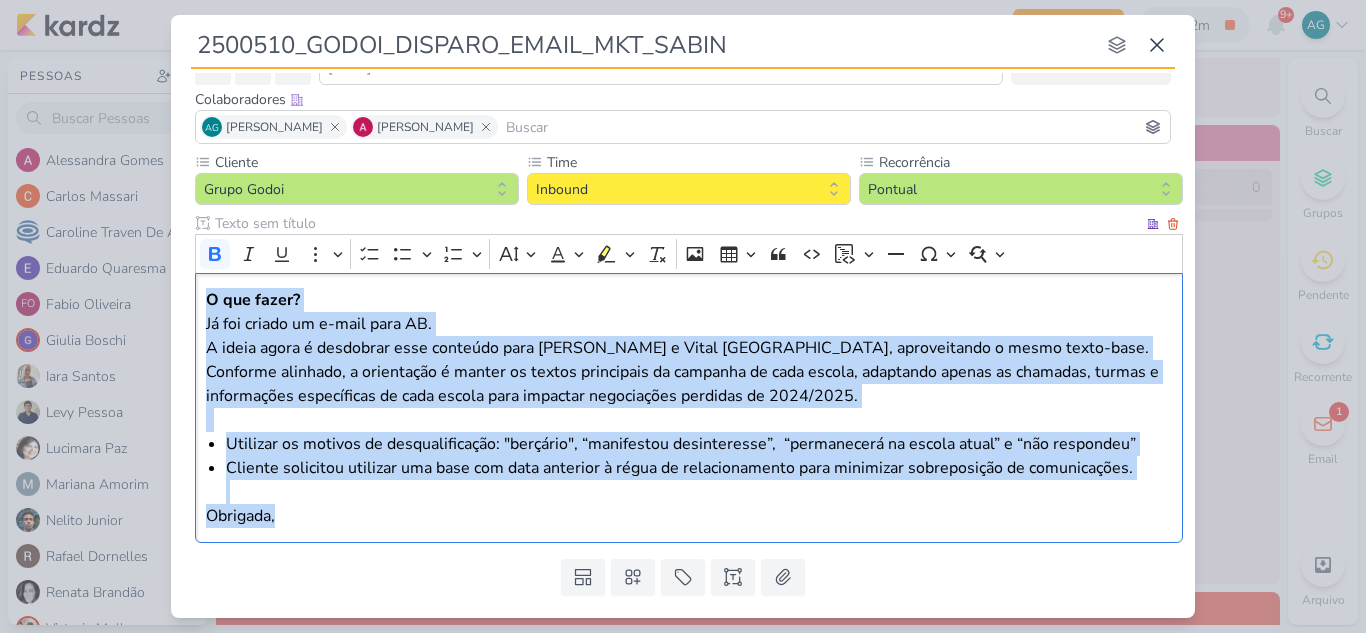 click on "Obrigada," at bounding box center [689, 516] 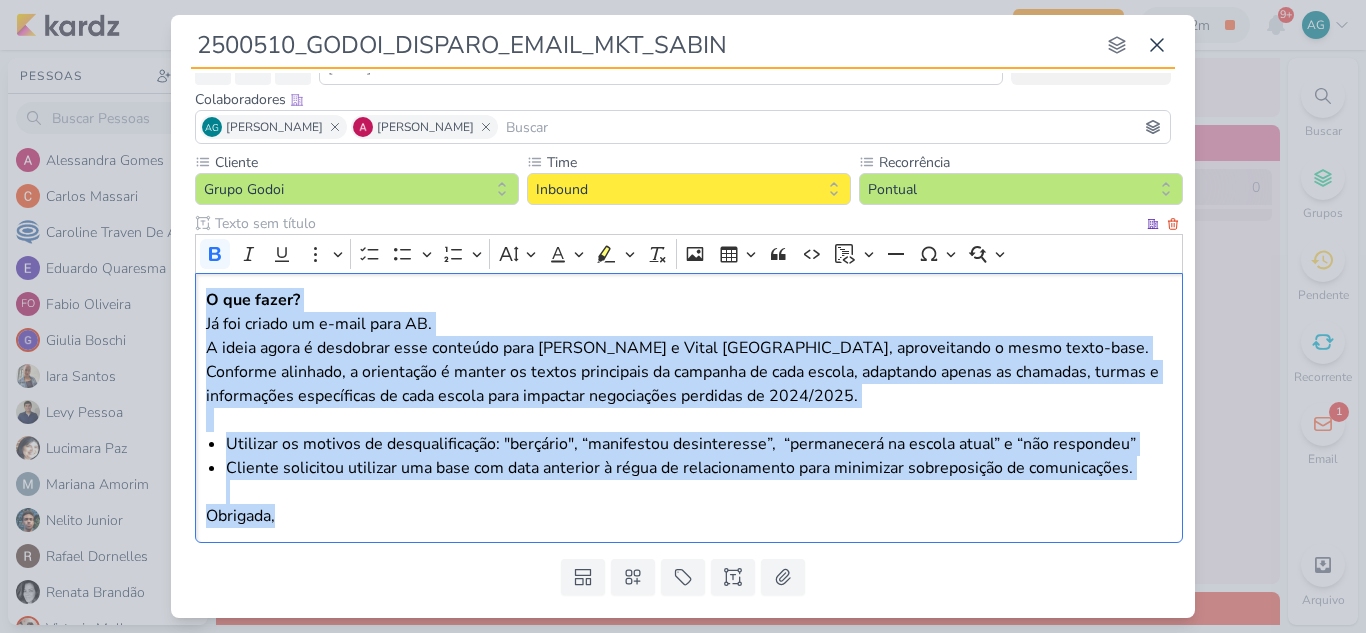 click on "Obrigada," at bounding box center (689, 516) 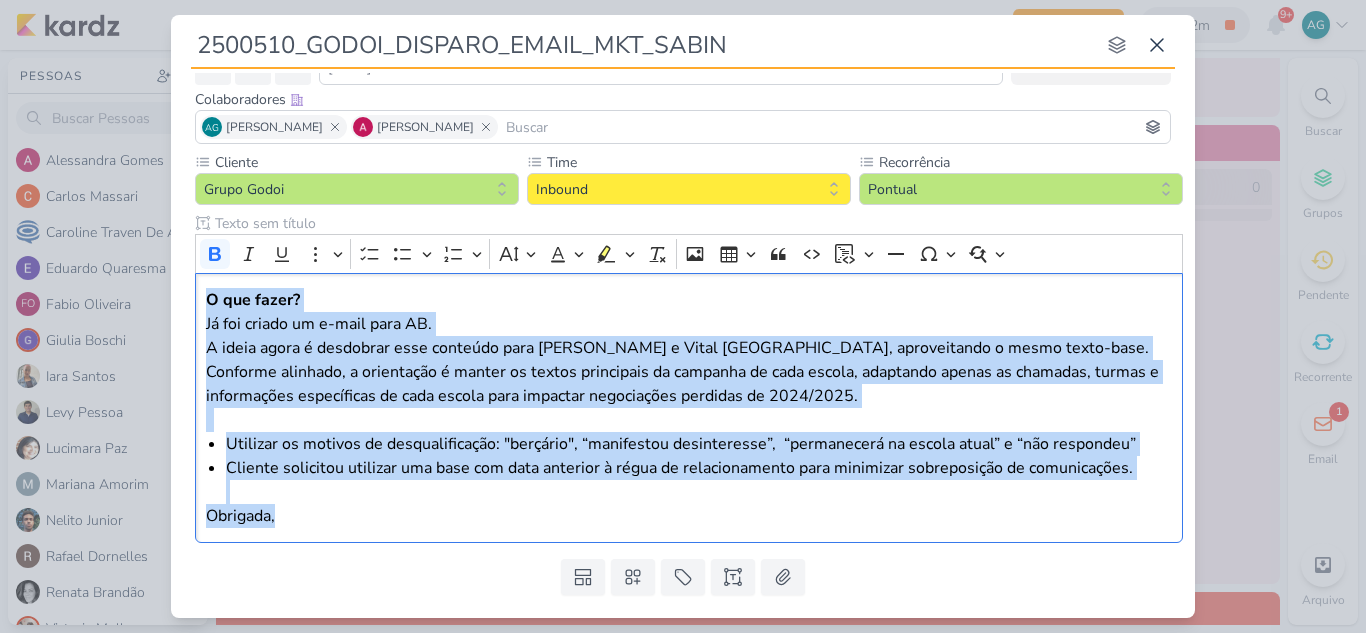 drag, startPoint x: 309, startPoint y: 517, endPoint x: 192, endPoint y: 303, distance: 243.89546 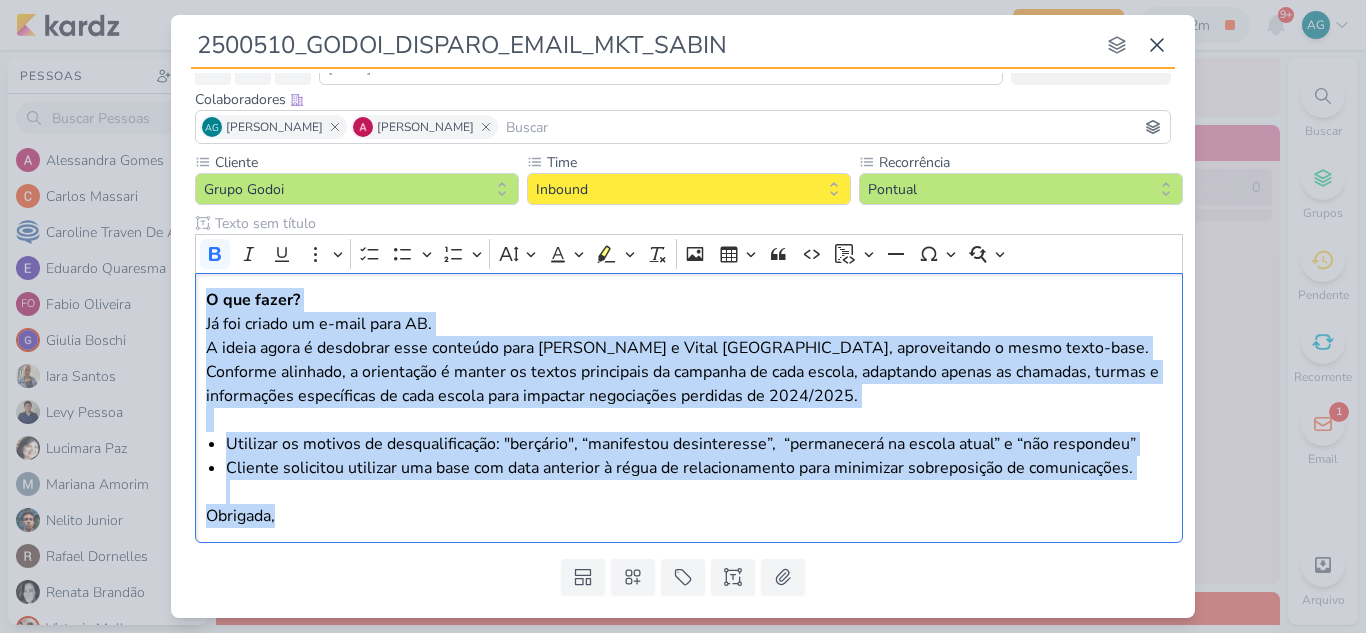 click on "Cliente
Grupo Godoi
Time" at bounding box center [683, 351] 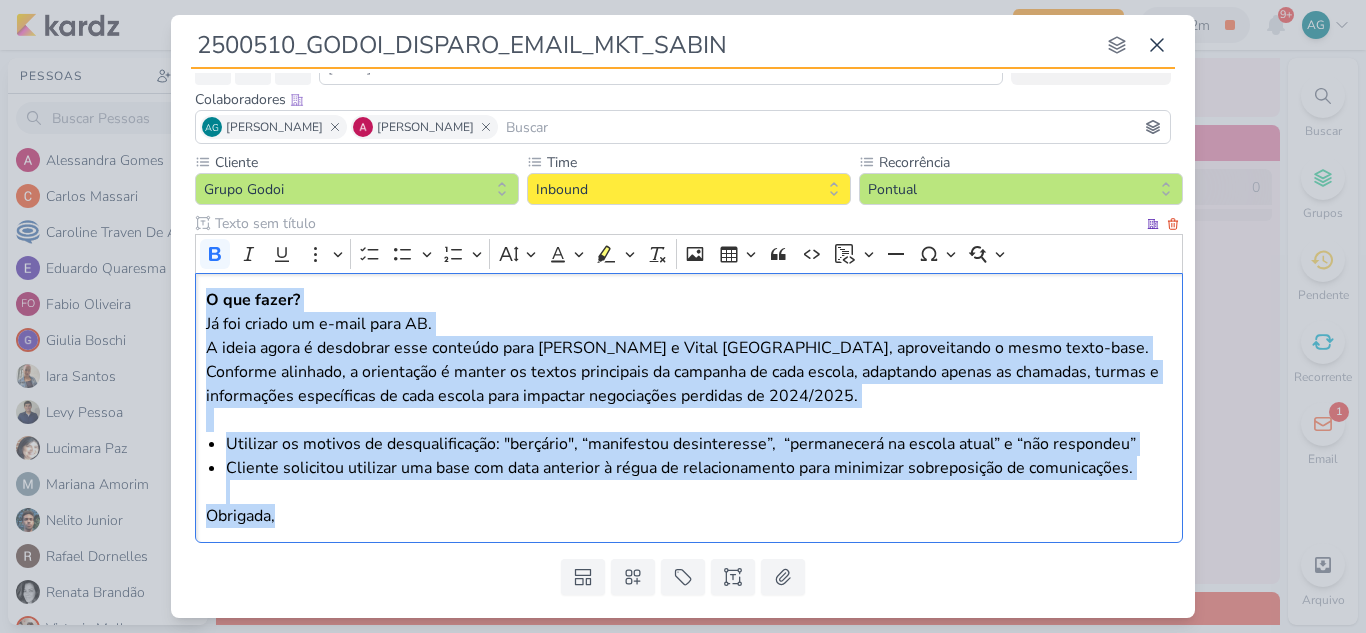 scroll, scrollTop: 8, scrollLeft: 0, axis: vertical 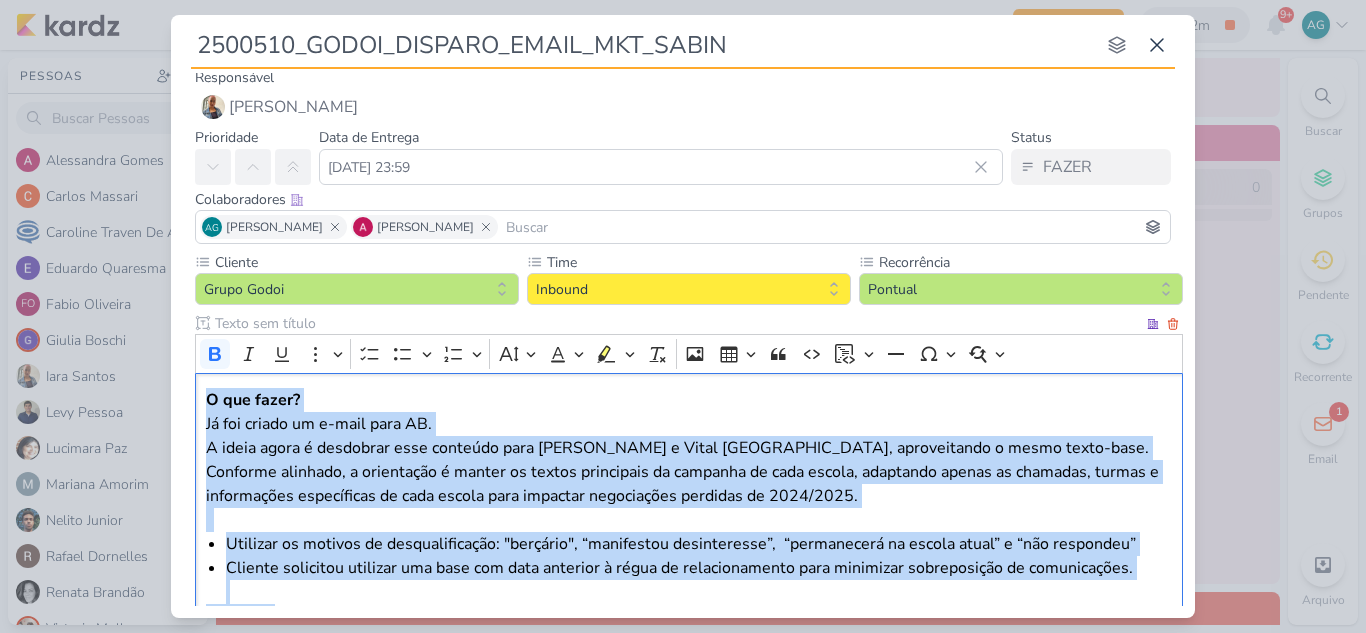click on "O que fazer? Já foi criado um e-mail para AB.  A ideia agora é desdobrar esse conteúdo para [PERSON_NAME] e Vital Brazil, aproveitando o mesmo texto-base. Conforme alinhado, a orientação é manter os textos principais da campanha de cada escola, adaptando apenas as chamadas, turmas e informações específicas de cada escola para impactar negociações perdidas de 2024/2025." at bounding box center (689, 460) 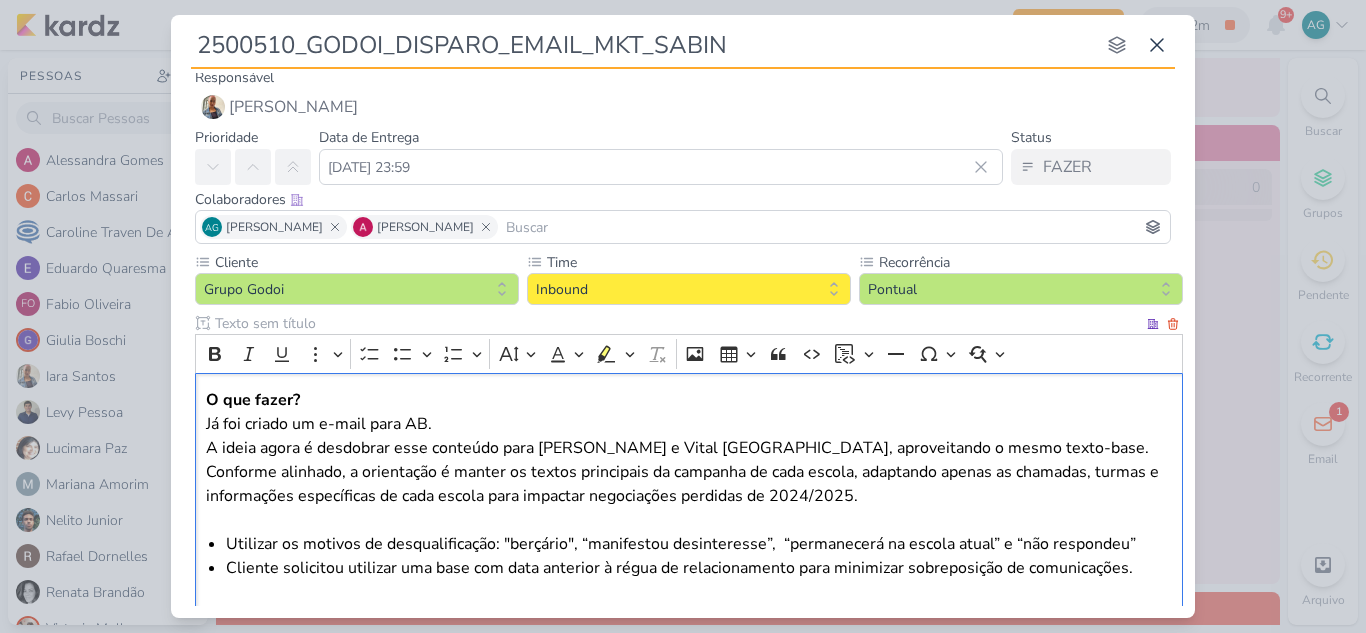 click on "Utilizar os motivos de desqualificação: "berçário", “manifestou desinteresse”,  “permanecerá na escola atual” e “não respondeu”" at bounding box center (699, 544) 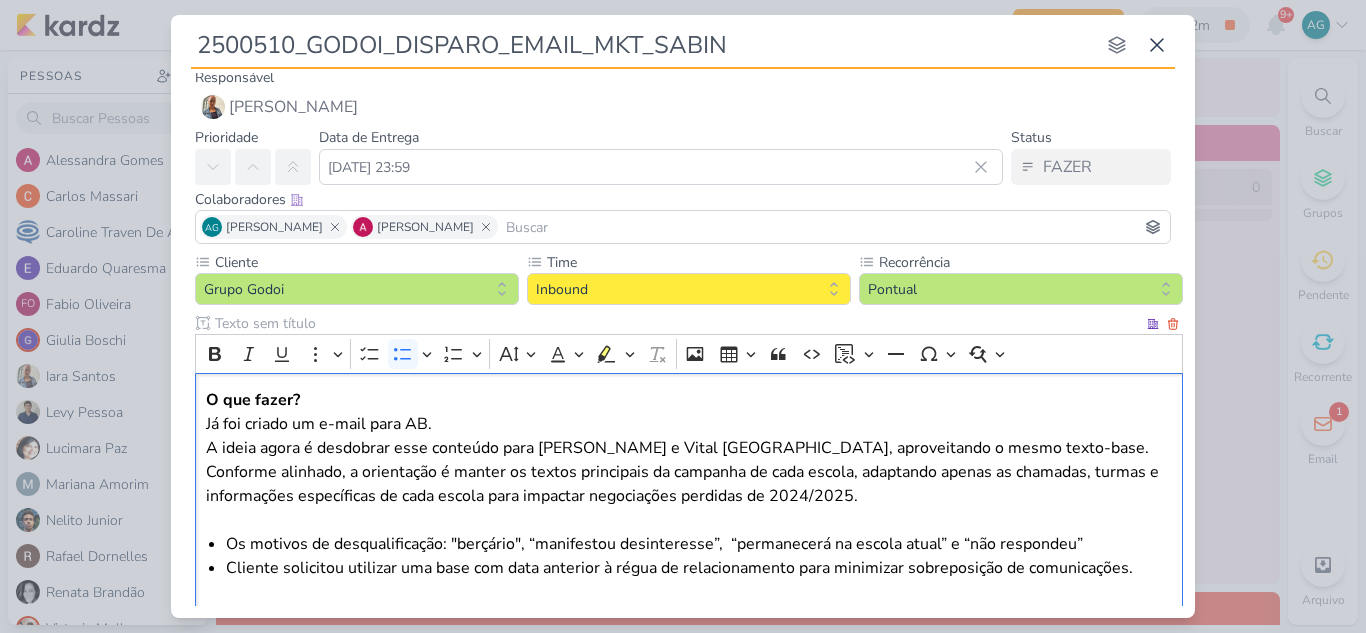 click on "Os motivos de desqualificação: "berçário", “manifestou desinteresse”,  “permanecerá na escola atual” e “não respondeu”" at bounding box center [699, 544] 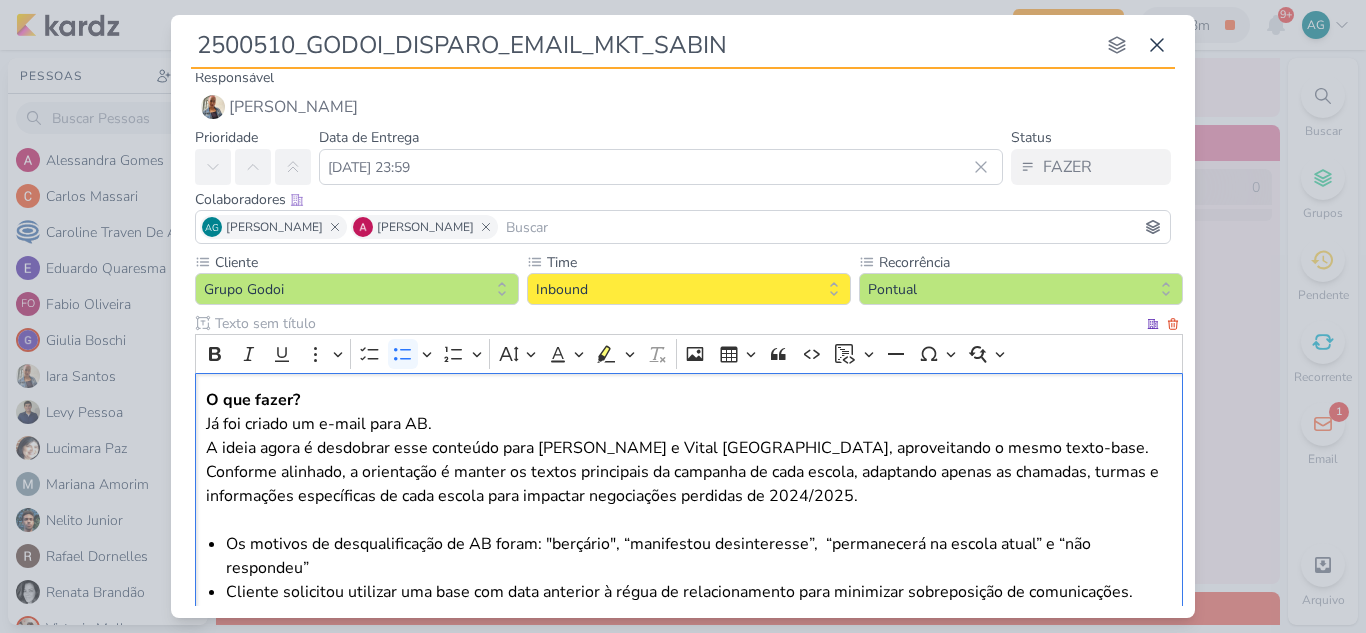 click on "Os motivos de desqualificação de AB foram: "berçário", “manifestou desinteresse”,  “permanecerá na escola atual” e “não respondeu”" at bounding box center (699, 556) 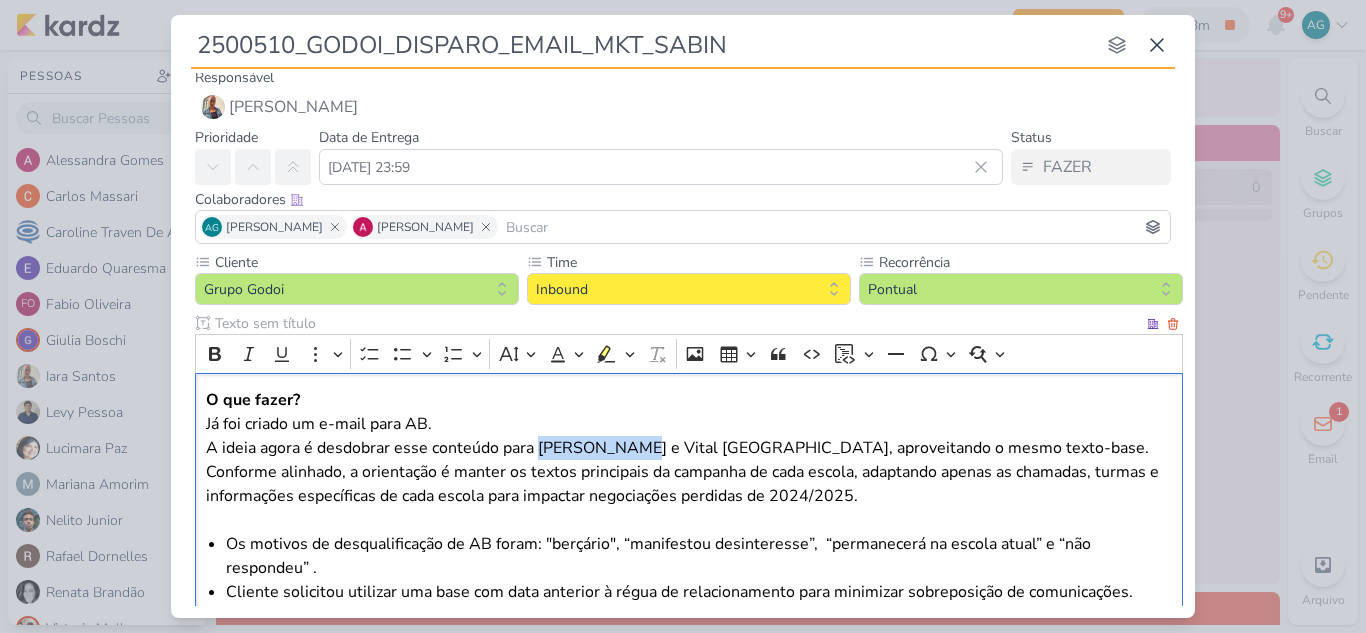 drag, startPoint x: 541, startPoint y: 448, endPoint x: 628, endPoint y: 445, distance: 87.05171 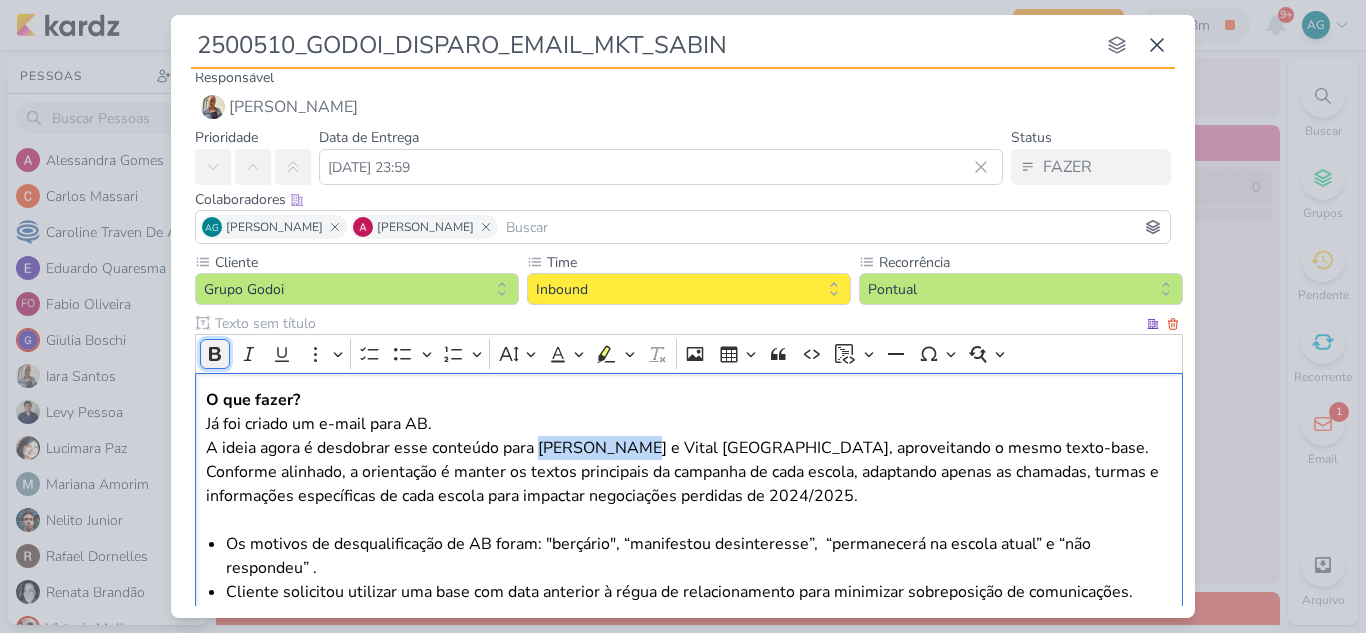 click 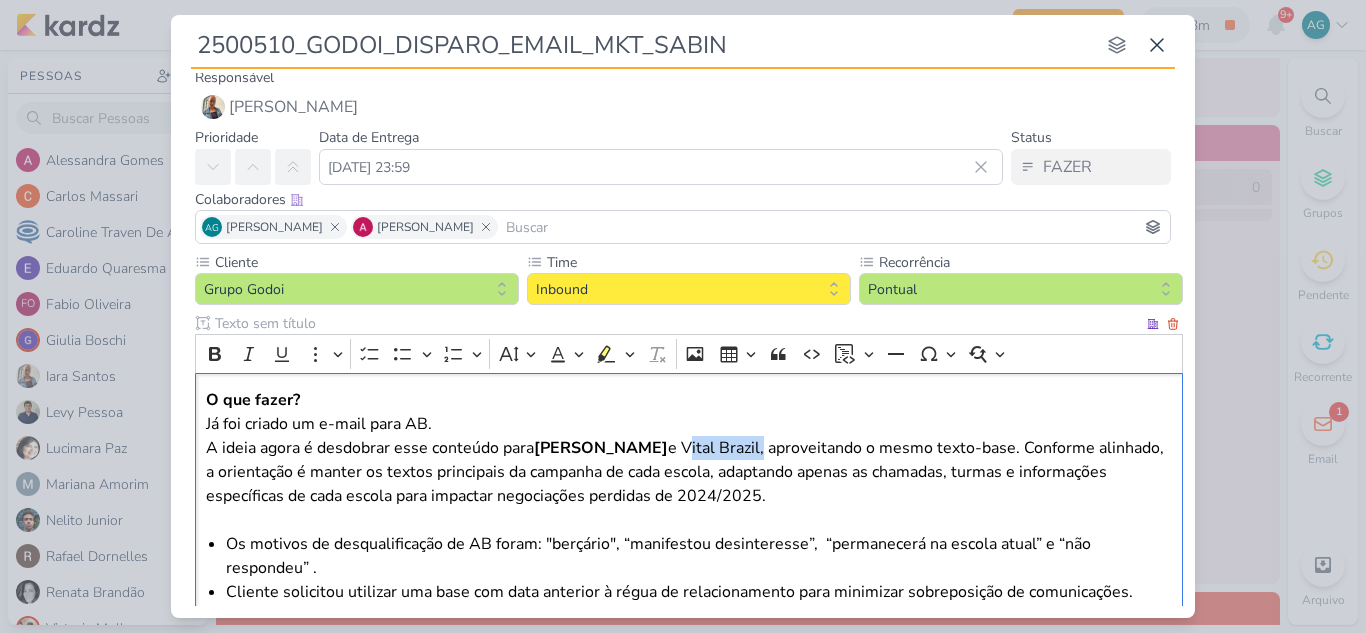 drag, startPoint x: 651, startPoint y: 447, endPoint x: 727, endPoint y: 441, distance: 76.23647 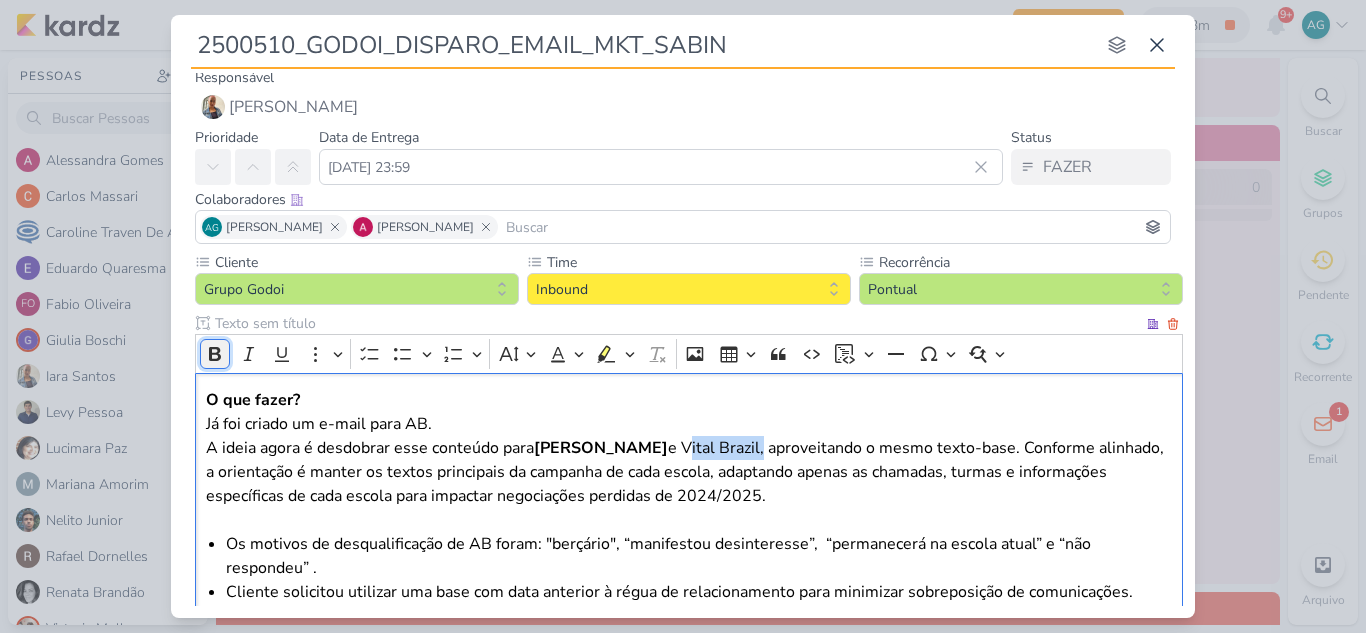 click 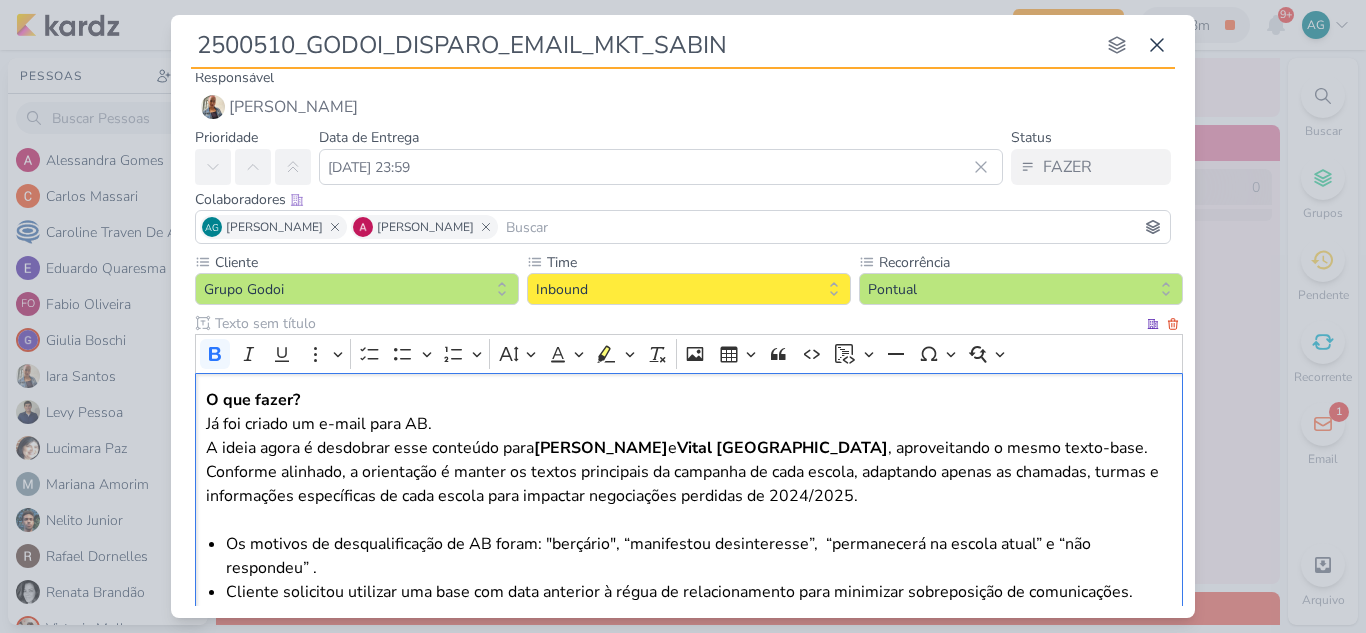 click on "O que fazer? Já foi criado um e-mail para AB.  A ideia agora é desdobrar esse conteúdo para  [PERSON_NAME]  e  Vital Brazil , aproveitando o mesmo texto-base. Conforme alinhado, a orientação é manter os textos principais da campanha de cada escola, adaptando apenas as chamadas, turmas e informações específicas de cada escola para impactar negociações perdidas de 2024/2025." at bounding box center (689, 460) 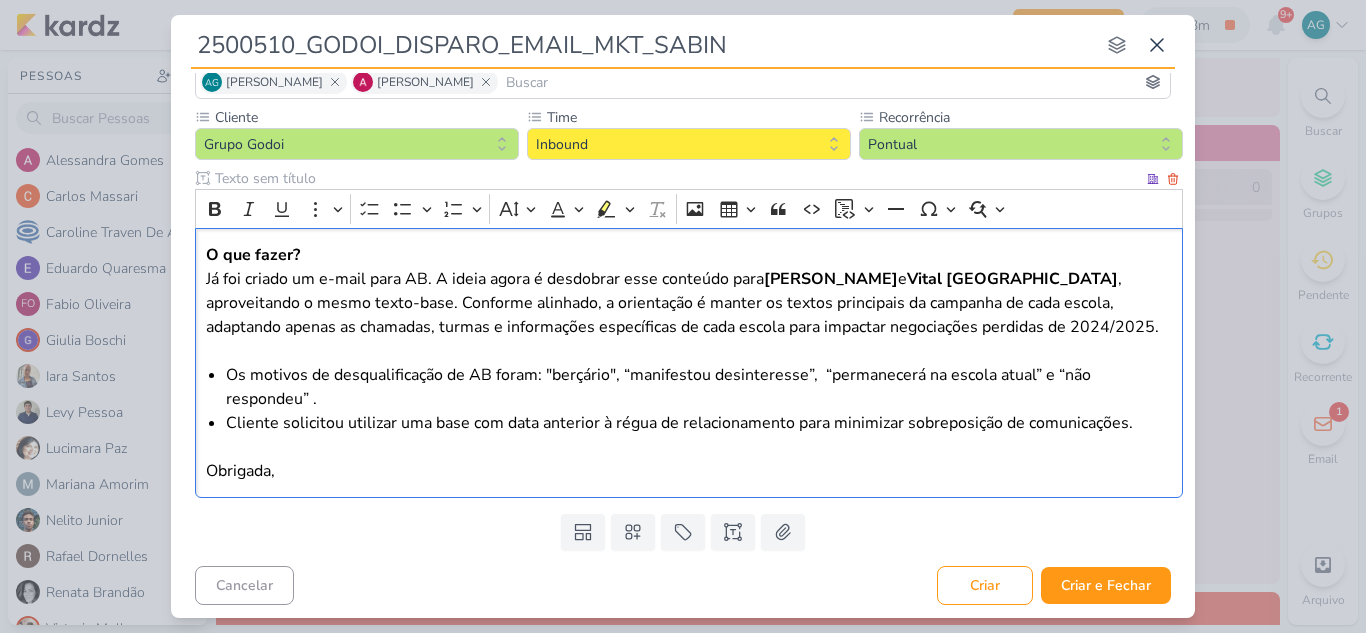 scroll, scrollTop: 156, scrollLeft: 0, axis: vertical 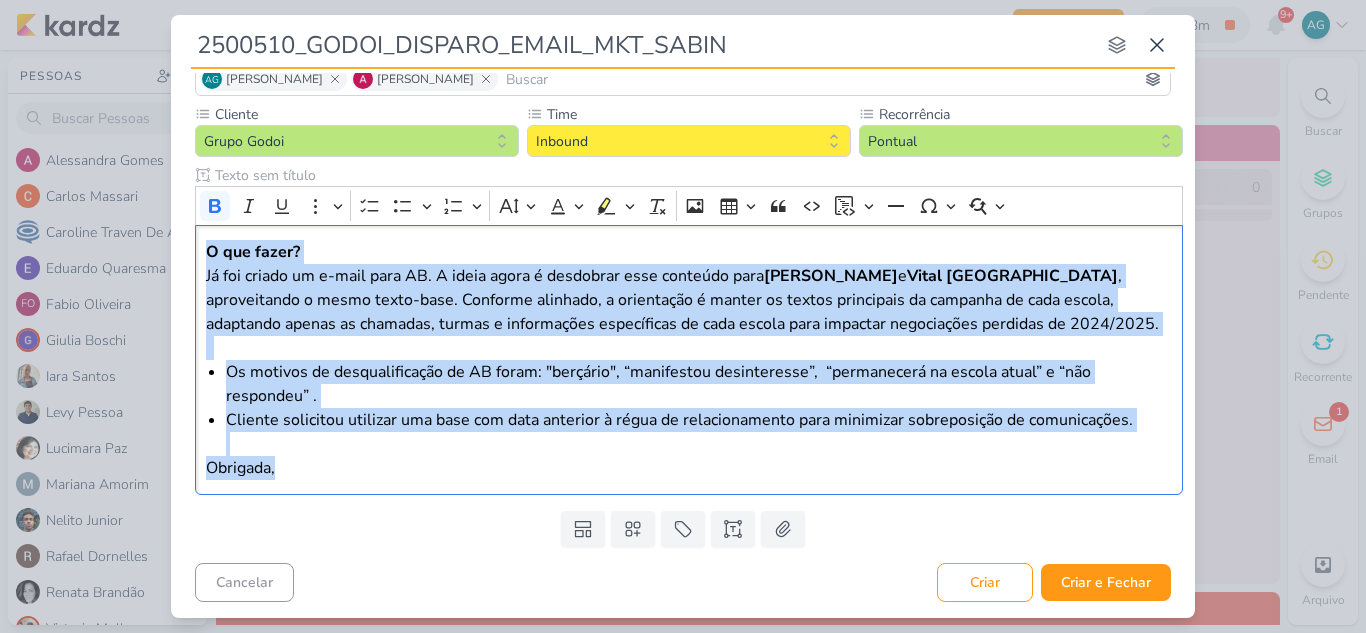 drag, startPoint x: 301, startPoint y: 474, endPoint x: 151, endPoint y: 244, distance: 274.5906 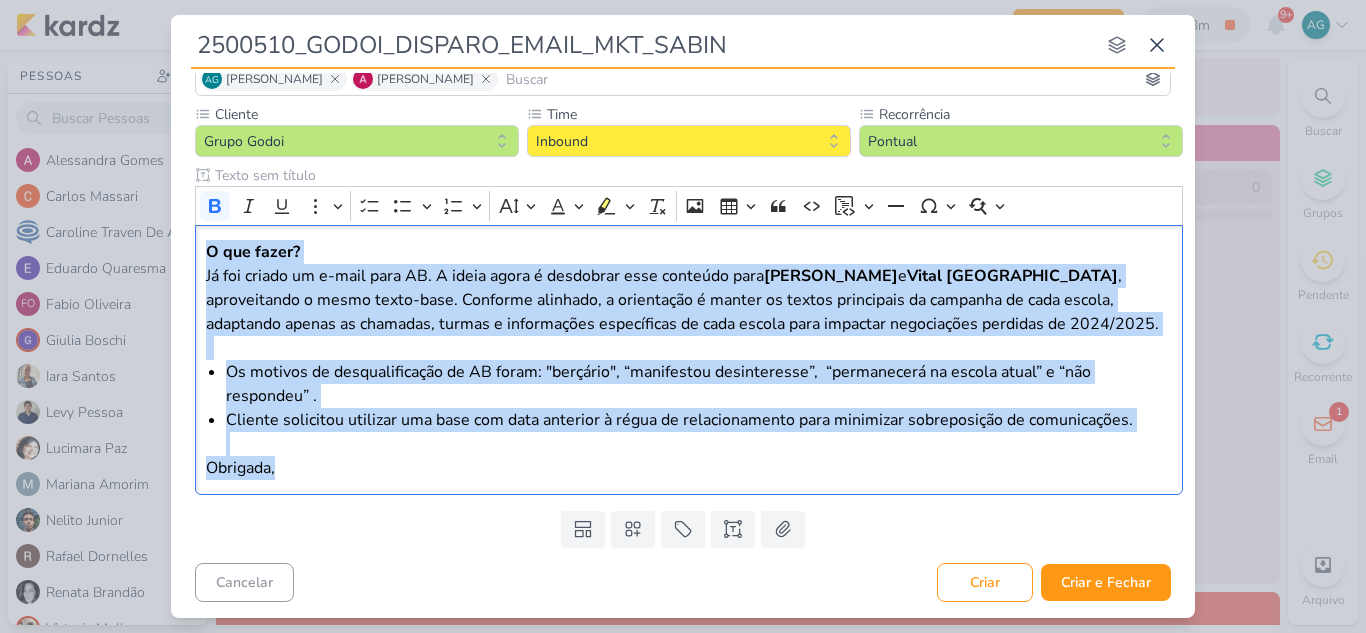 click on "2500510_GODOI_DISPARO_EMAIL_MKT_SABIN
nenhum grupo disponível
esc
Responsável
[PERSON_NAME]
[PERSON_NAME]
Prioridade" at bounding box center (683, 316) 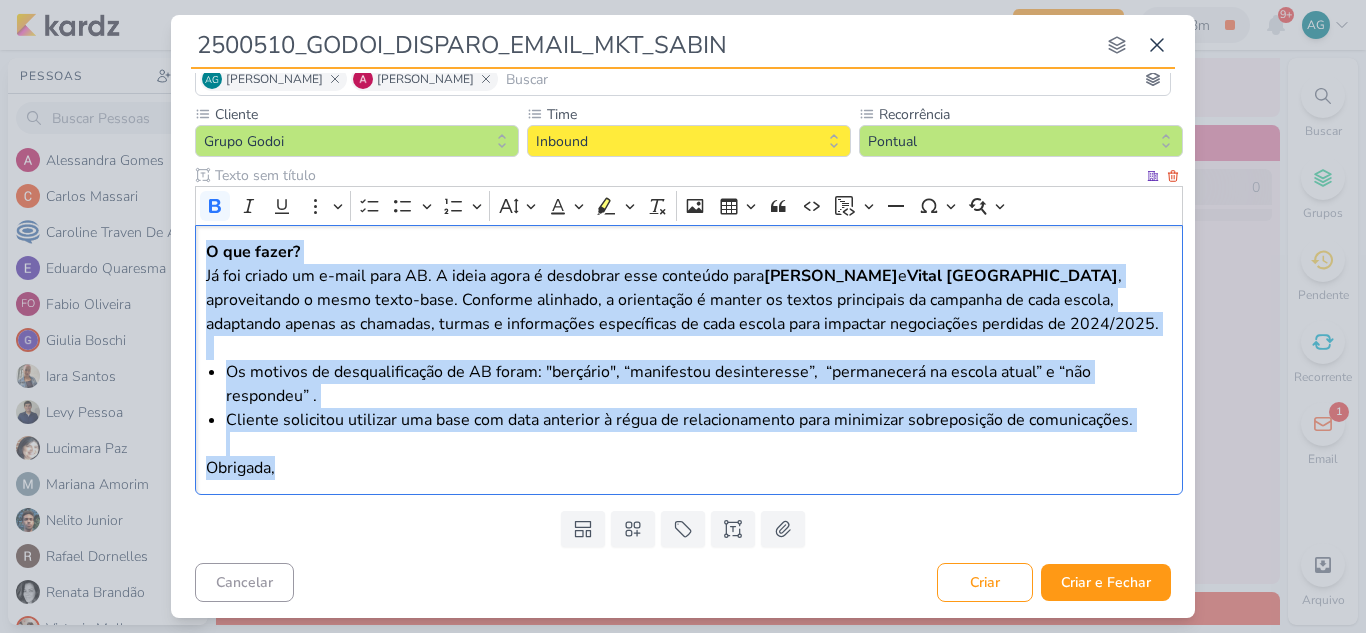 copy on "O que fazer? Já foi criado um e-mail para AB. A ideia agora é desdobrar esse conteúdo para  [PERSON_NAME]  e  Vital Brazil , aproveitando o mesmo texto-base. Conforme alinhado, a orientação é manter os textos principais da campanha de cada escola, adaptando apenas as chamadas, turmas e informações específicas de cada escola para impactar negociações perdidas de 2024/2025.   Os motivos de desqualificação de AB foram: "berçário", “manifestou desinteresse”,  “permanecerá na escola atual” e “não respondeu” . Cliente solicitou utilizar uma base com data anterior à régua de relacionamento para minimizar sobreposição de comunicações. [GEOGRAPHIC_DATA]," 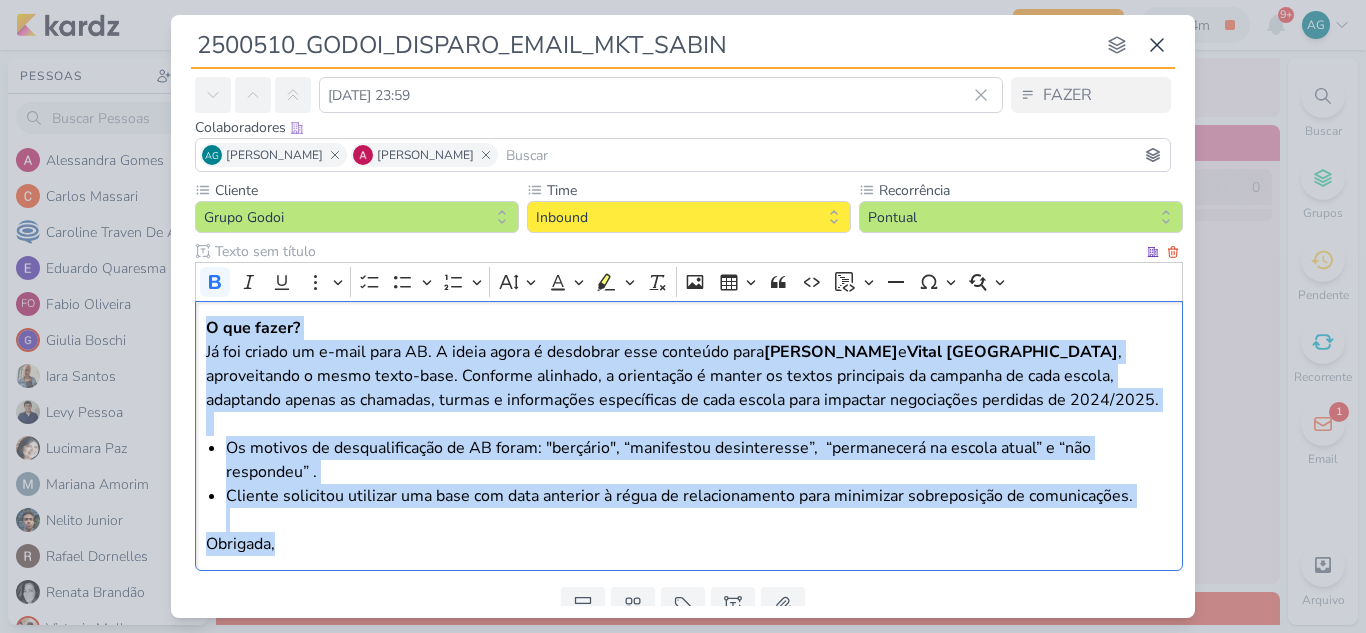 scroll, scrollTop: 156, scrollLeft: 0, axis: vertical 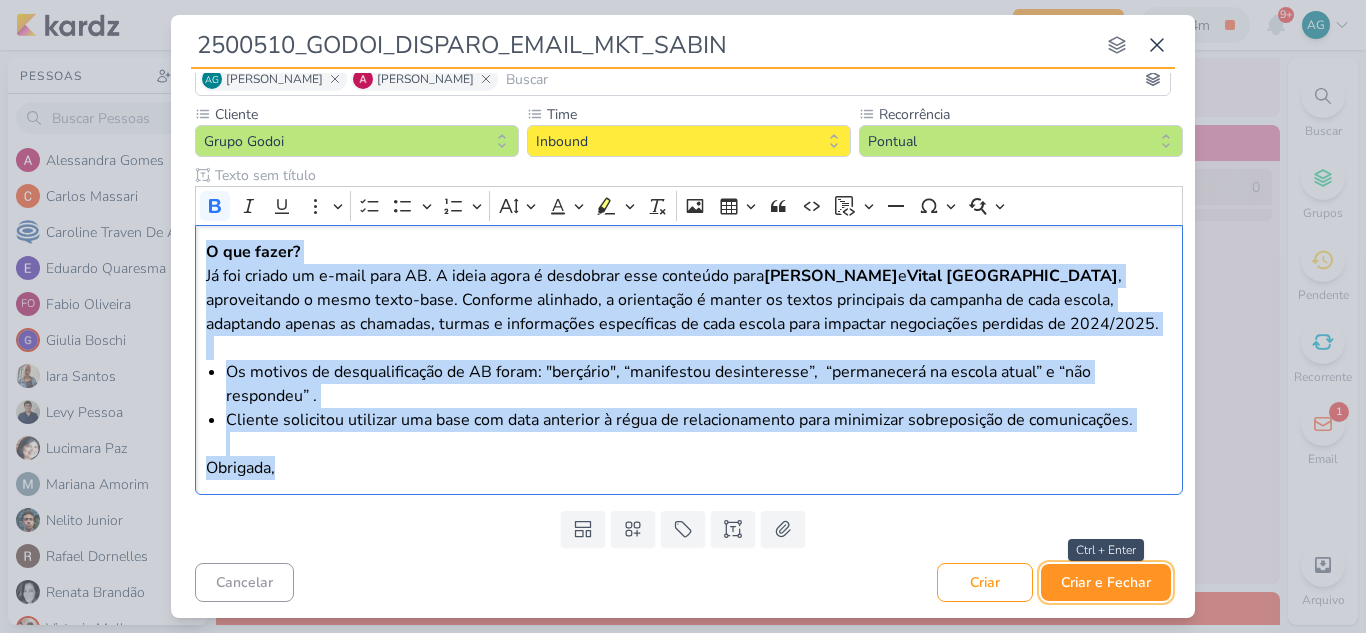 click on "Criar e Fechar" at bounding box center [1106, 582] 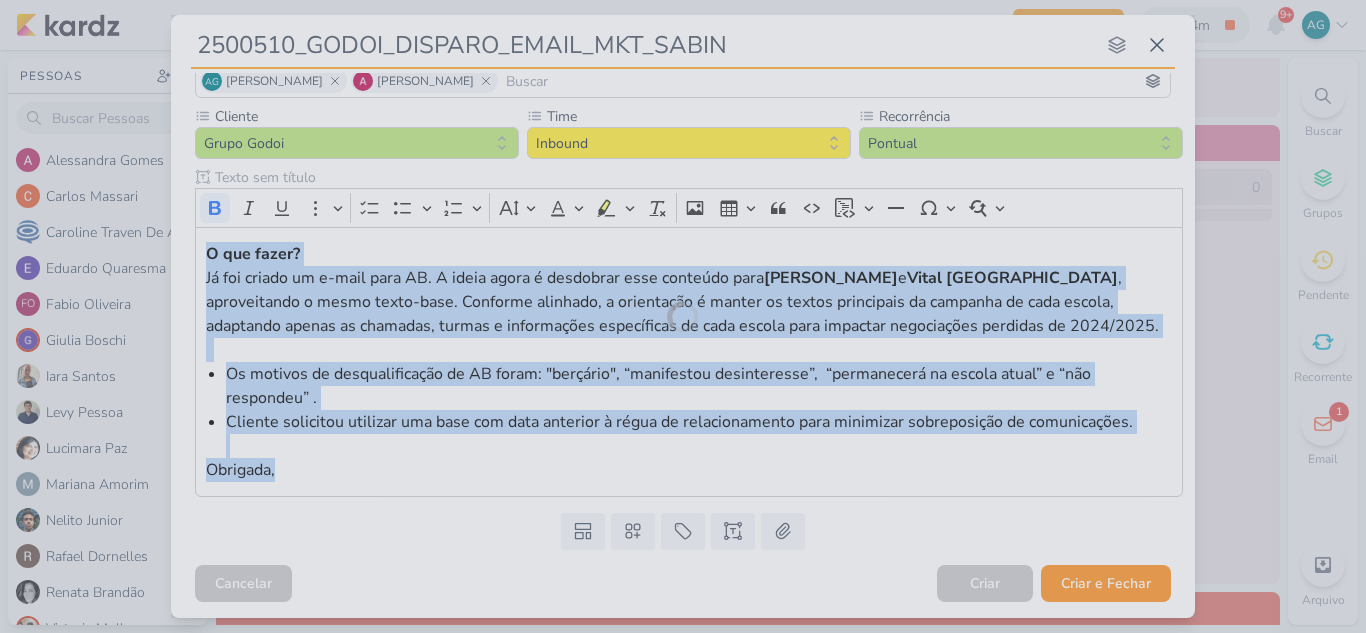 scroll, scrollTop: 154, scrollLeft: 0, axis: vertical 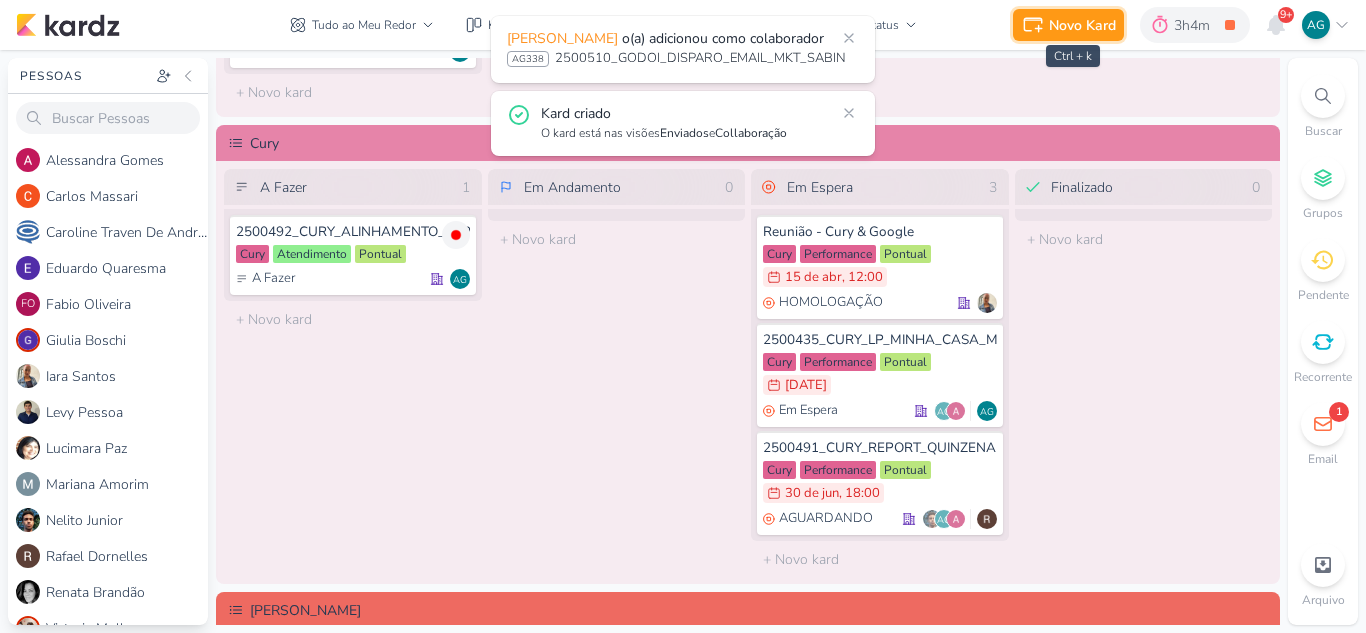 click on "Novo Kard" at bounding box center [1082, 25] 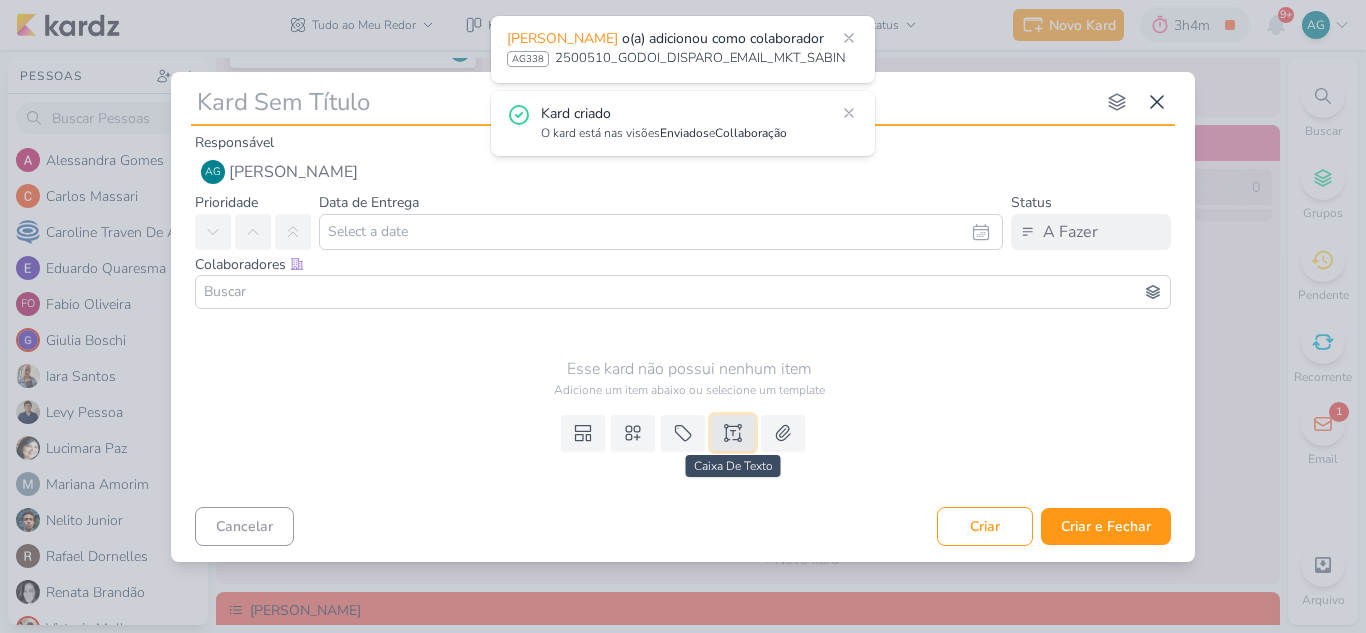 click 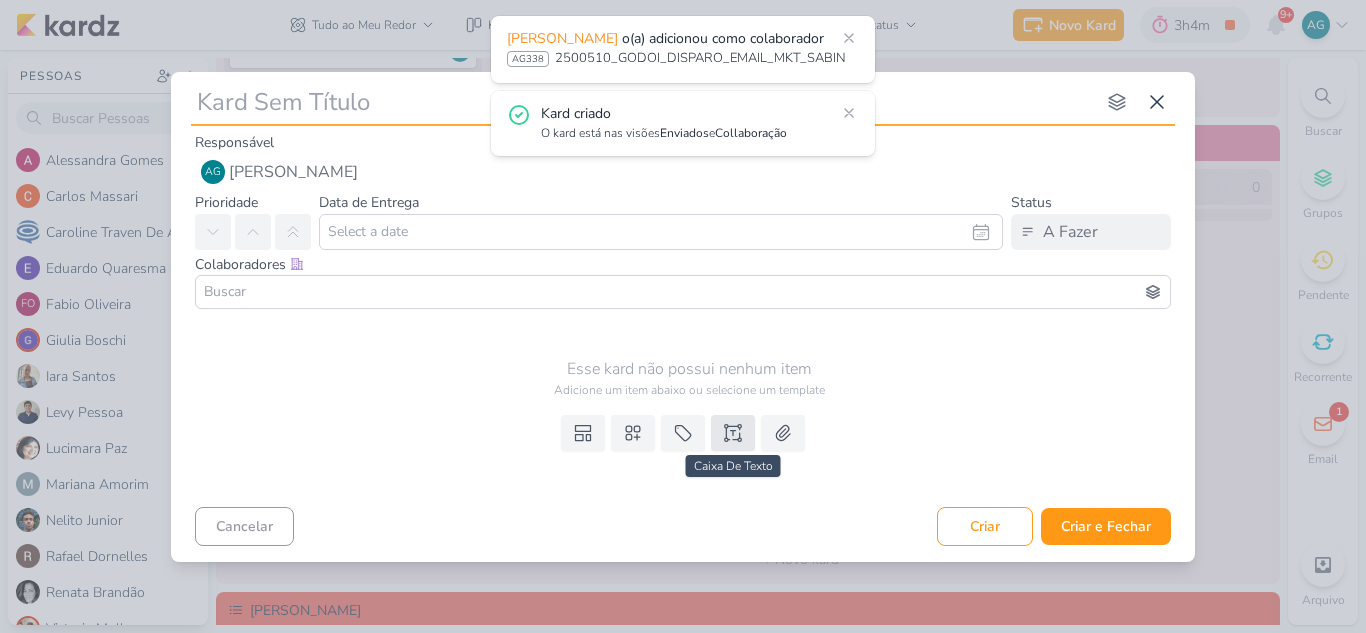 type 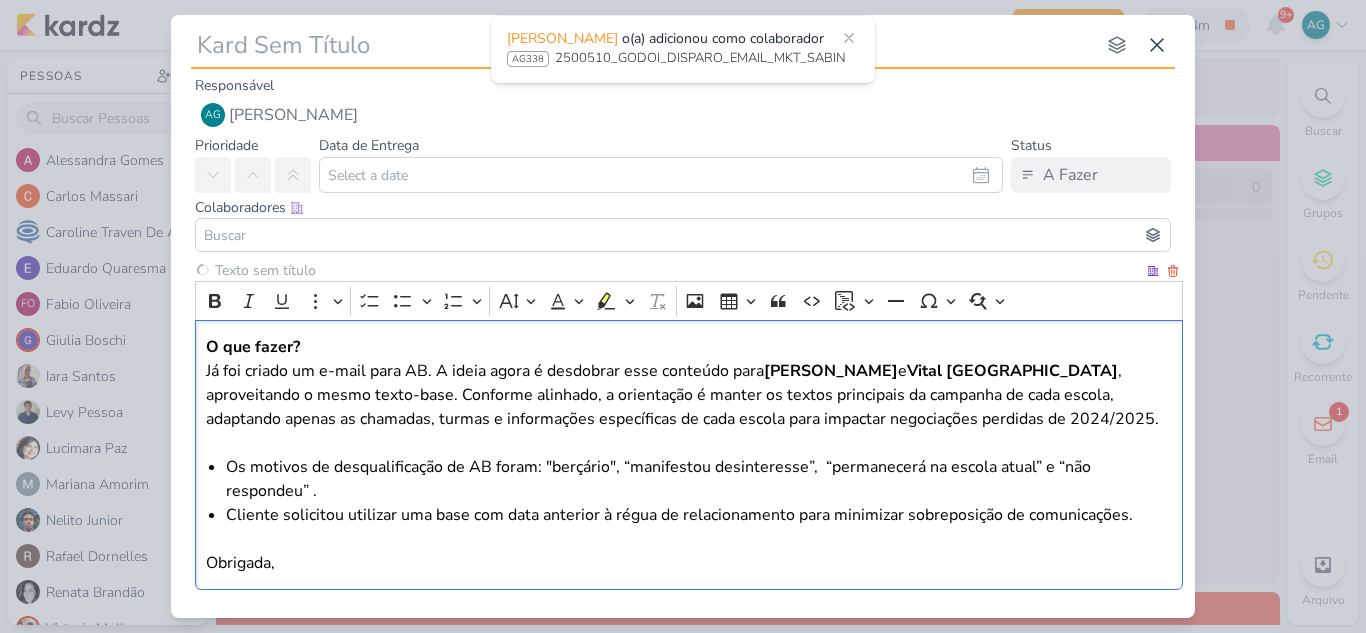 type 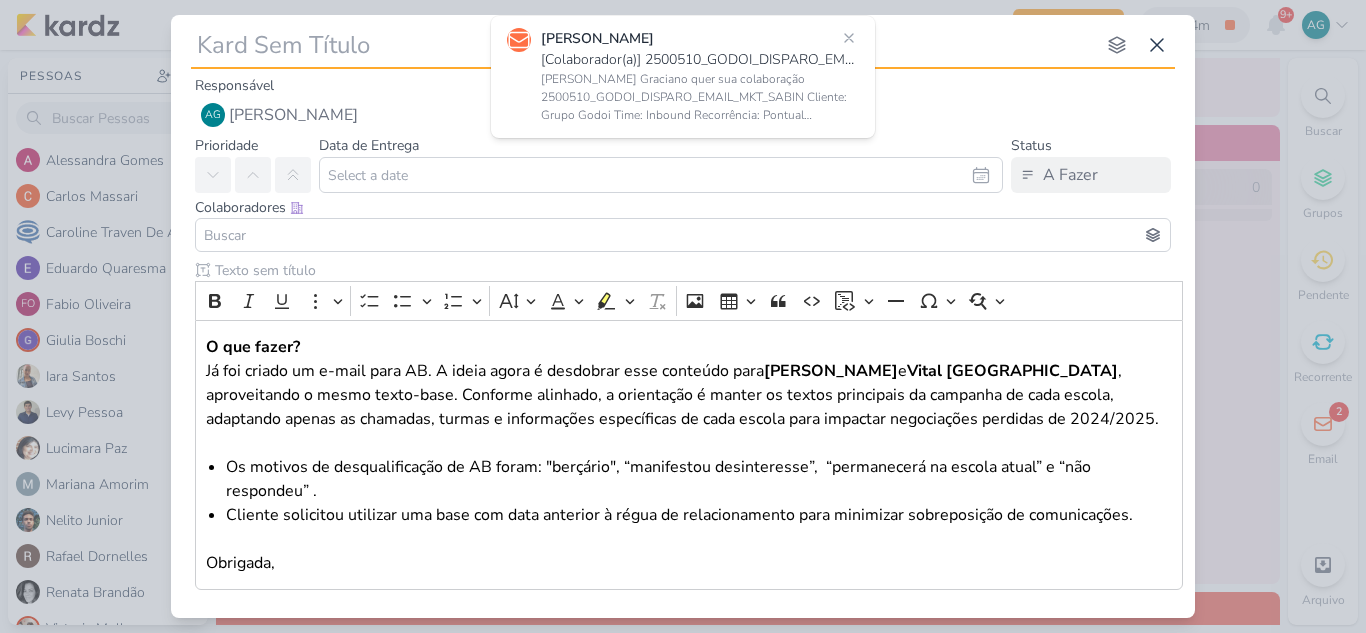 type 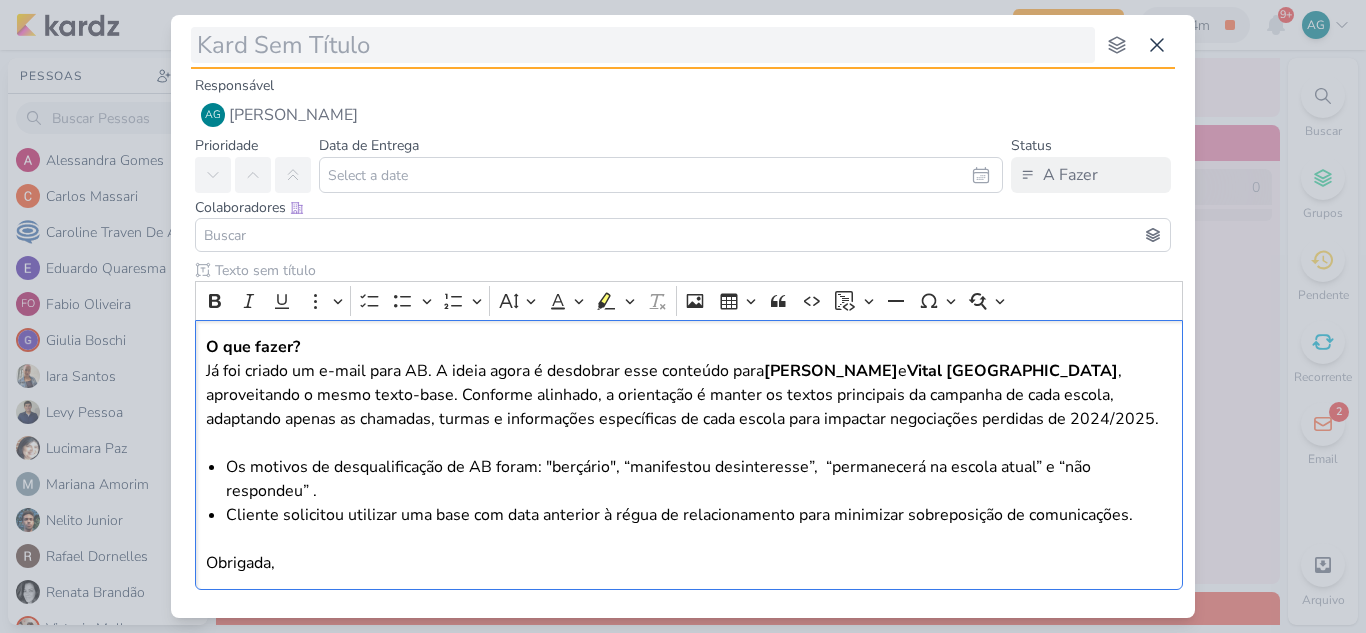 click at bounding box center [643, 45] 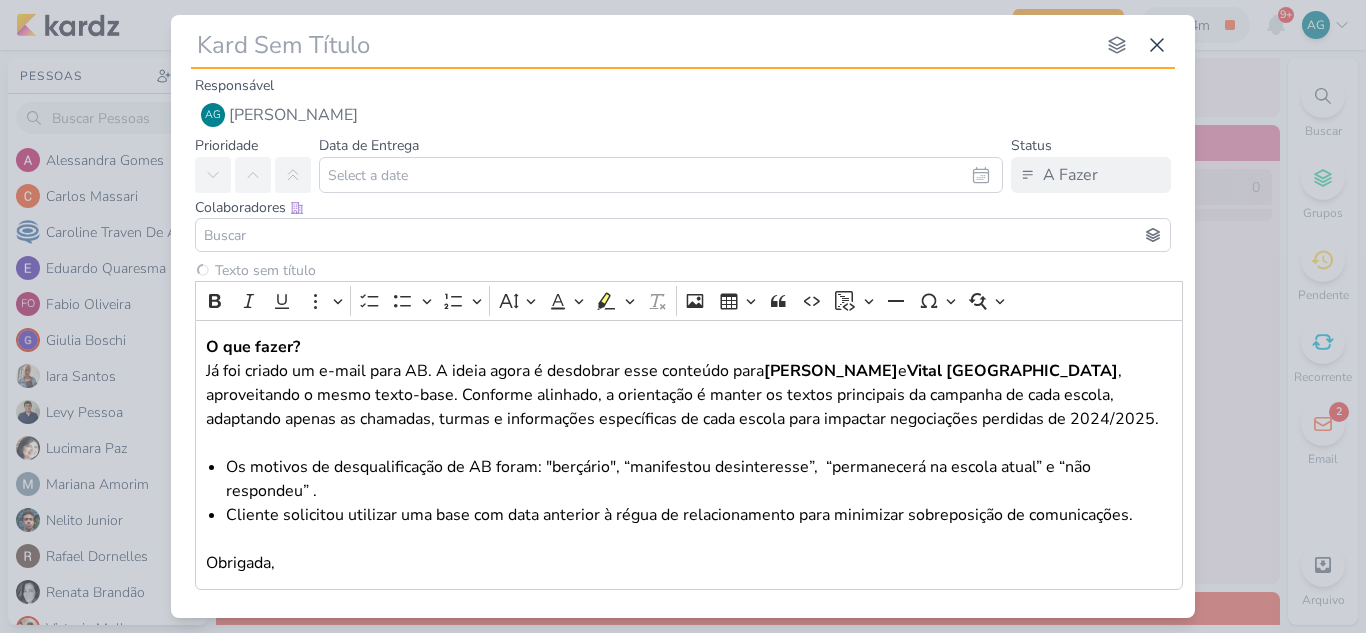 type 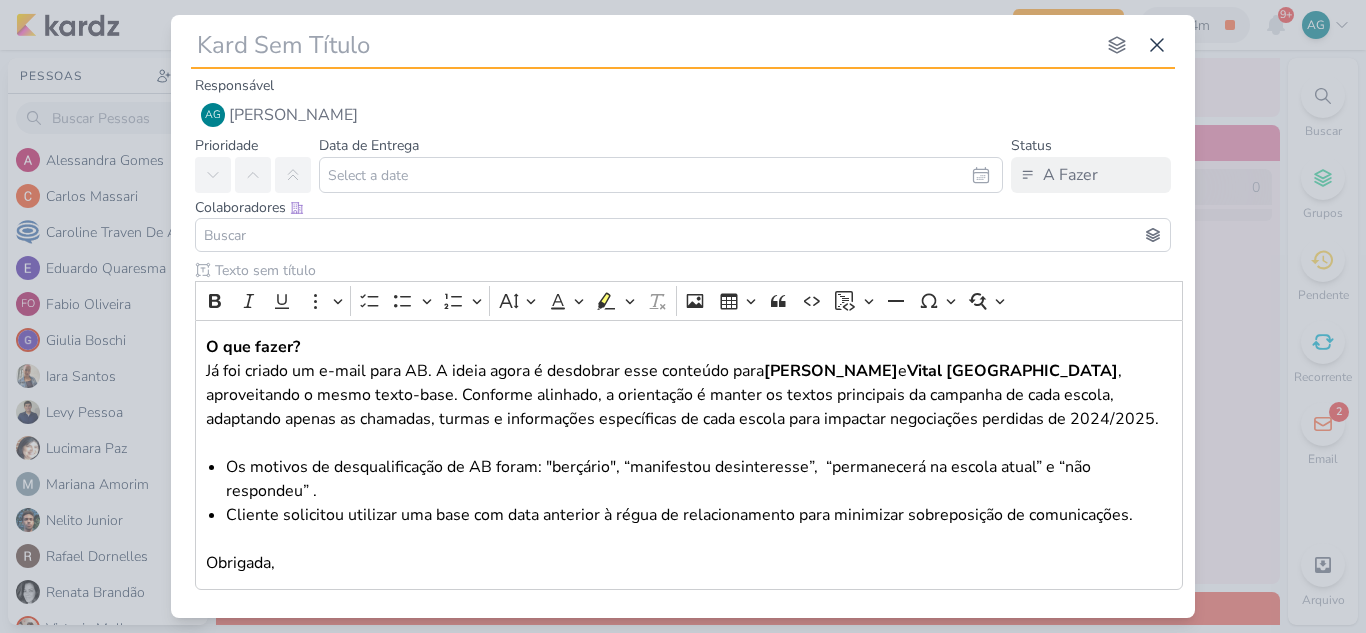 paste on "2500511_GODOI_DISPARO_EMAIL_MKT_VITAL" 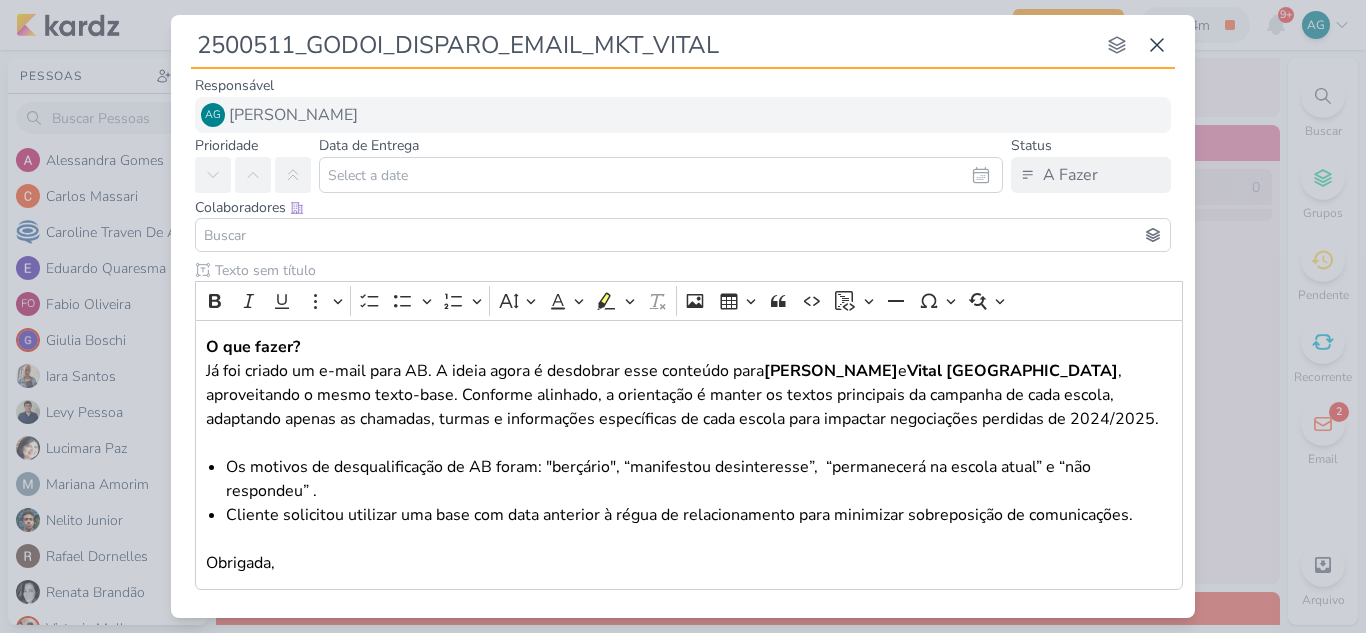 type 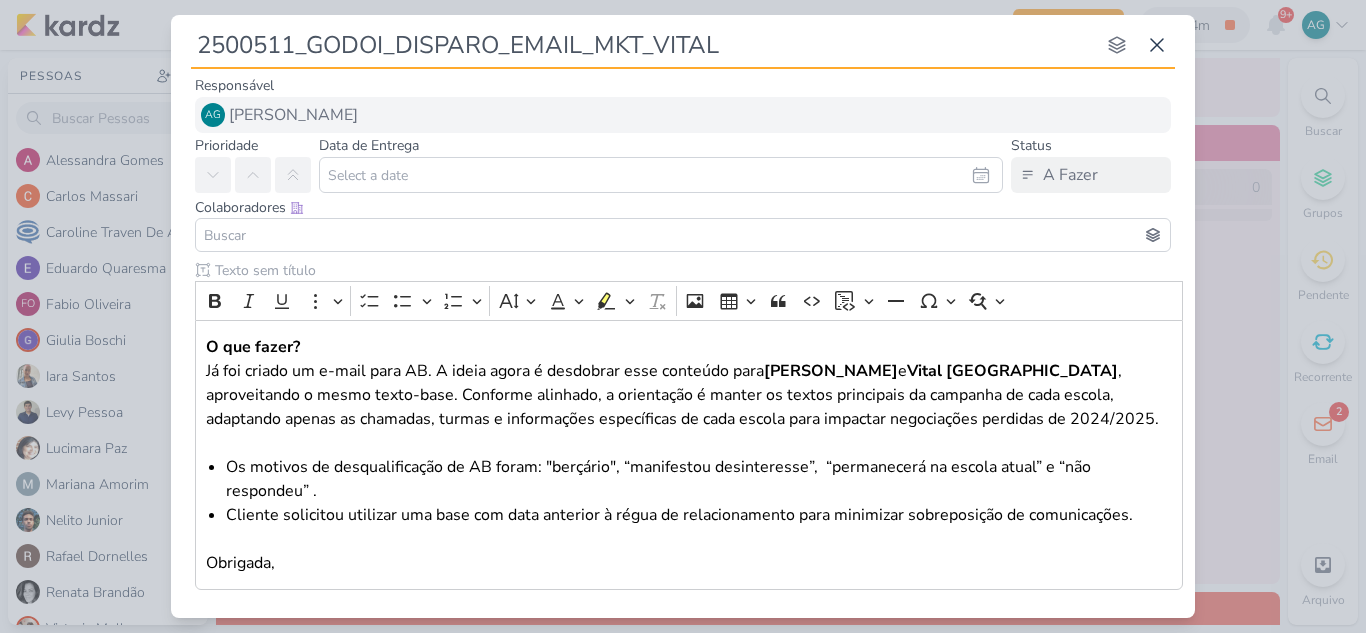 type on "2500511_GODOI_DISPARO_EMAIL_MKT_VITAL" 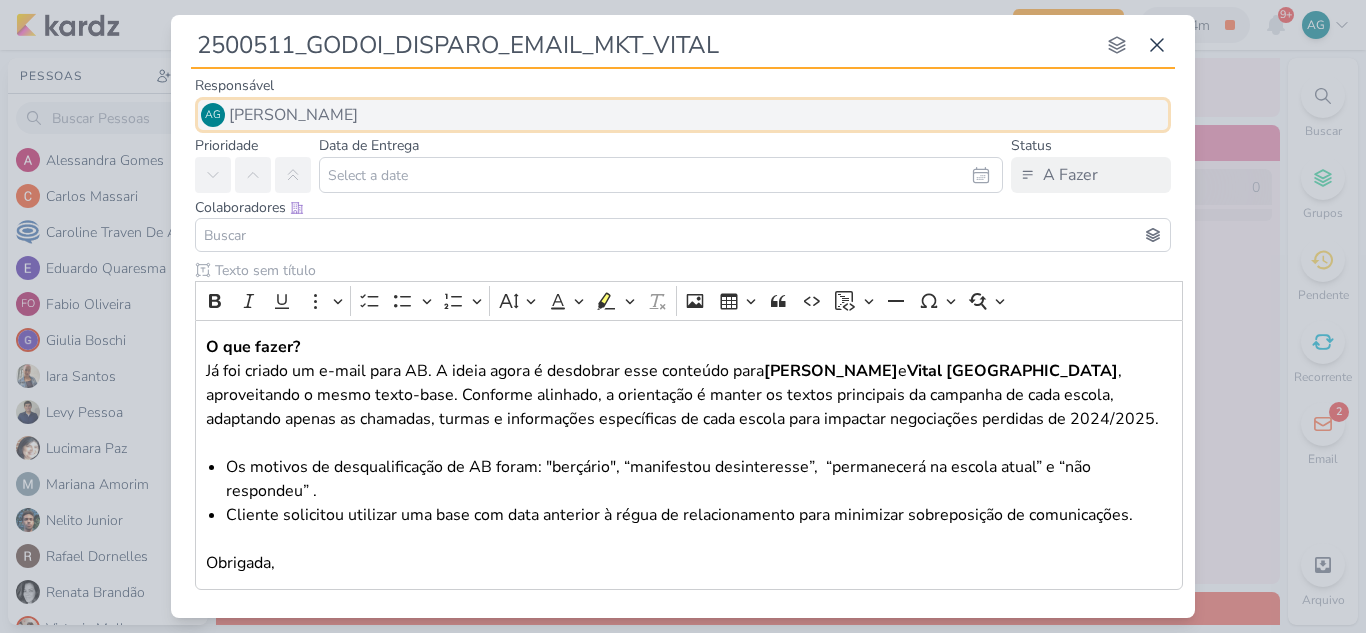 click on "[PERSON_NAME]" at bounding box center (293, 115) 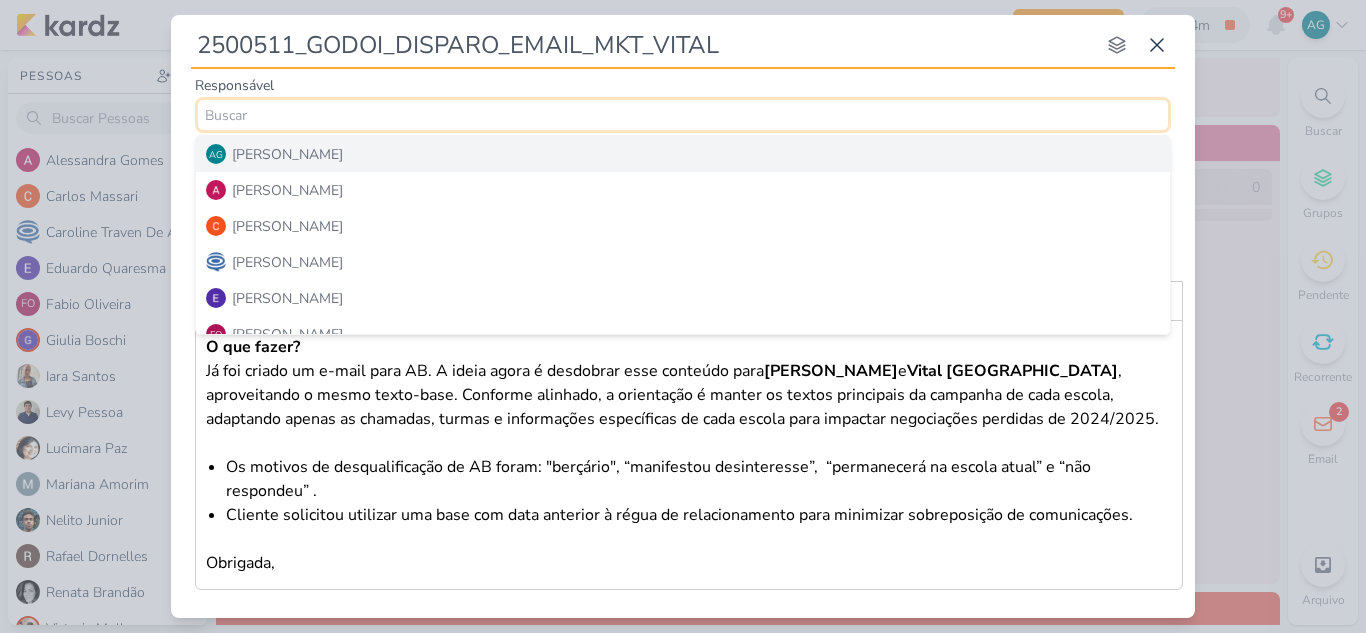type on "o" 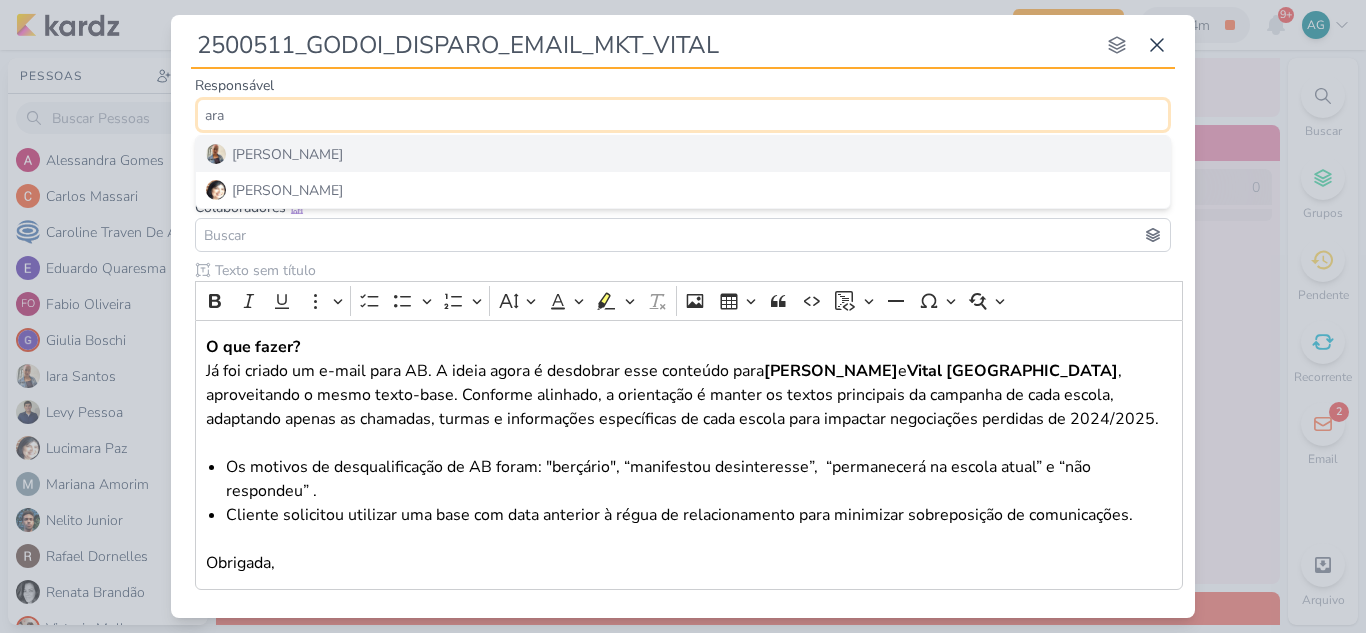 type on "ara" 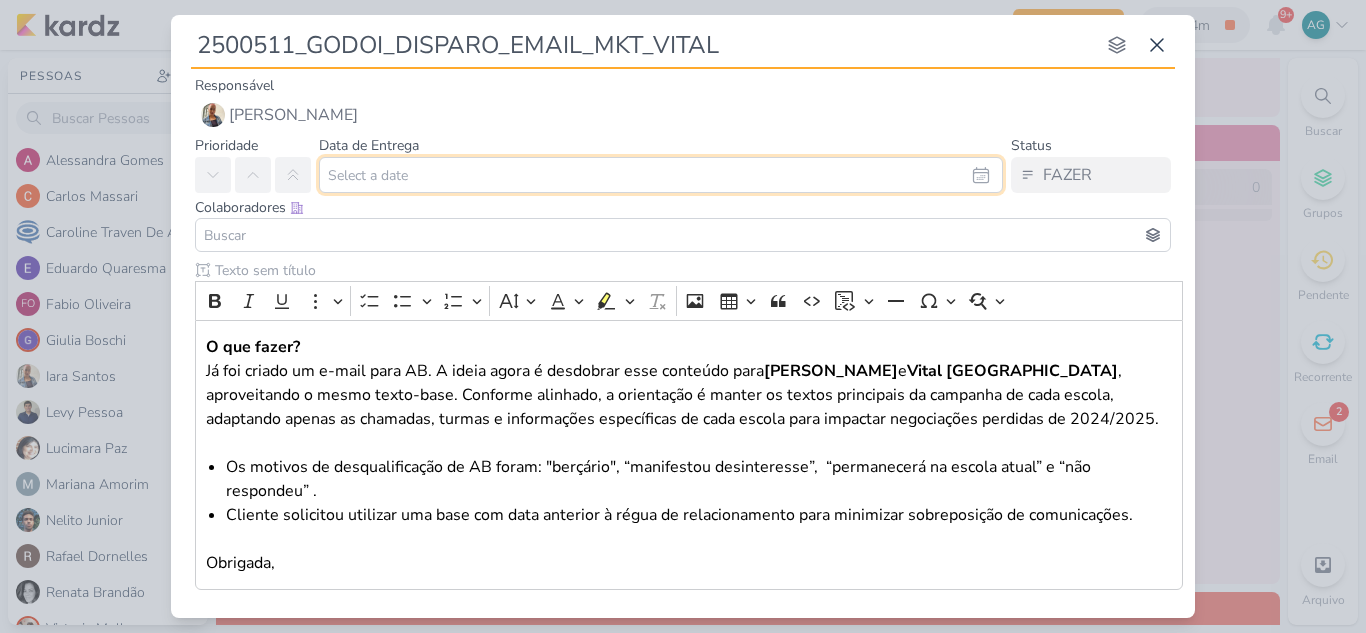 click at bounding box center (661, 175) 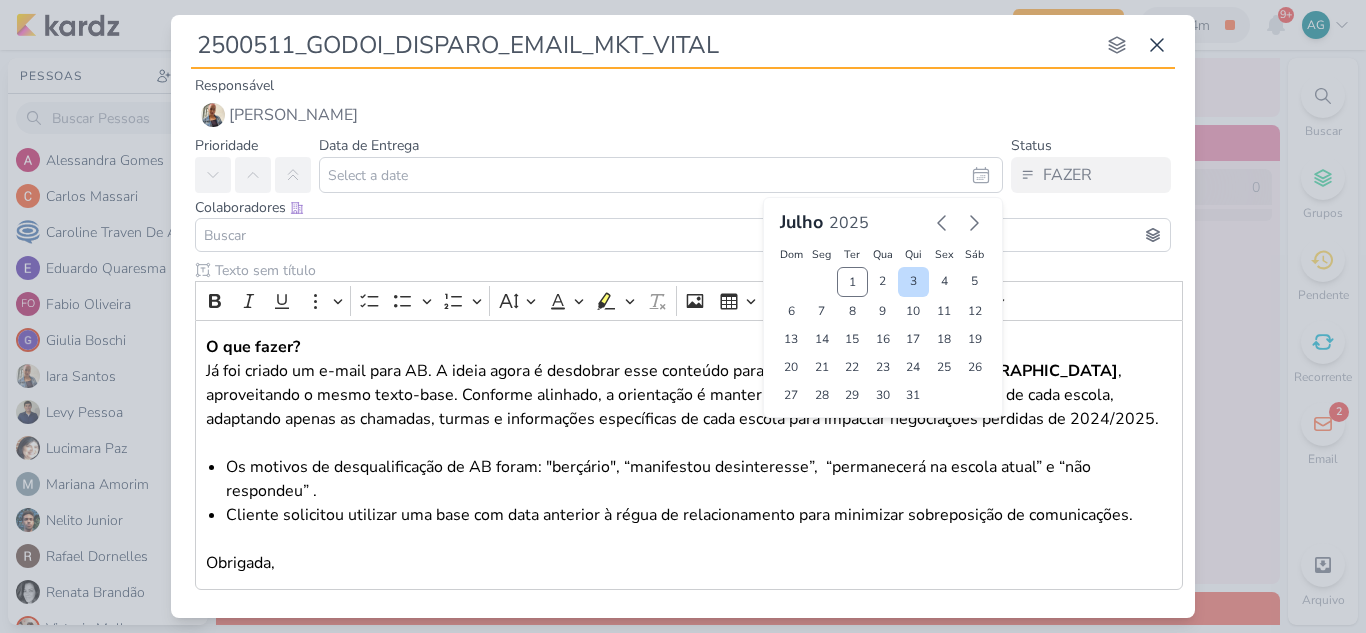 click on "3" at bounding box center (913, 282) 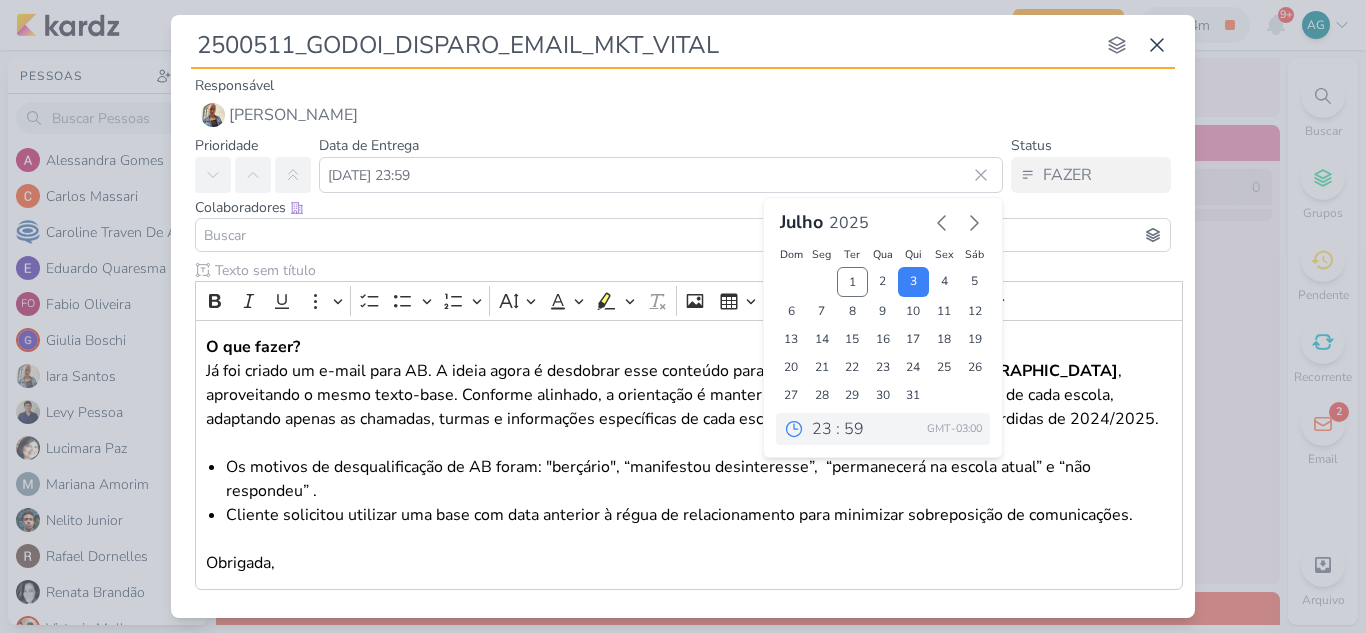click at bounding box center [683, 235] 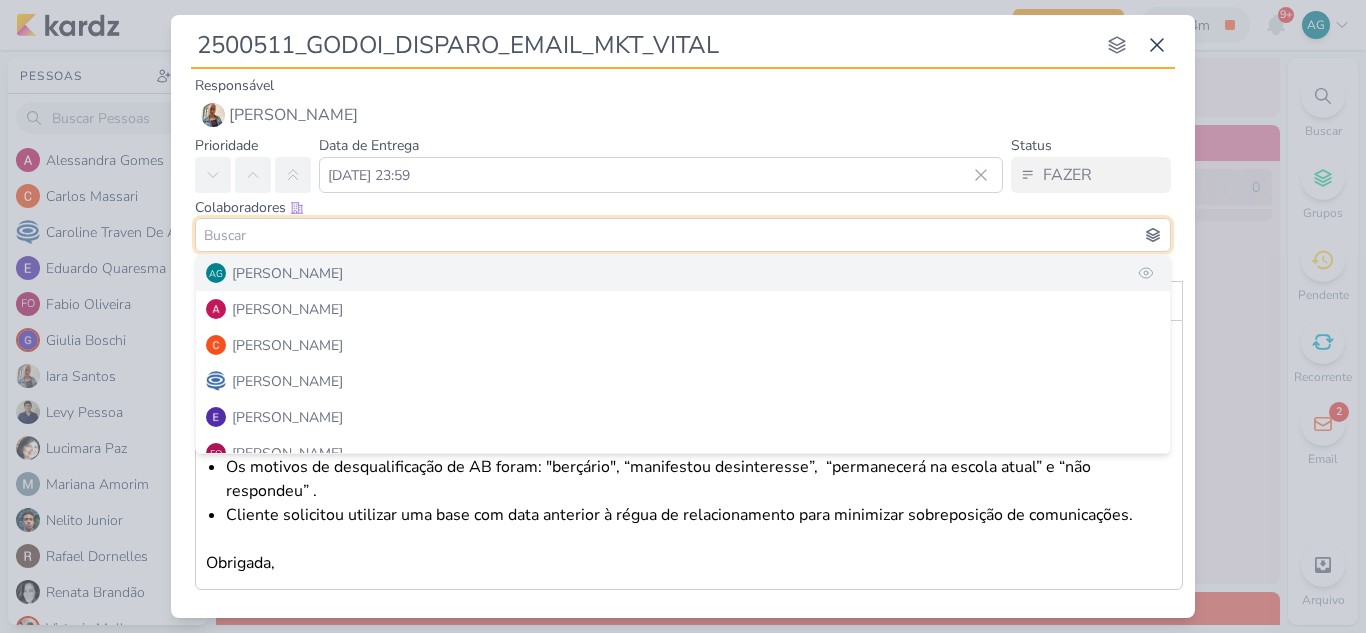 click on "AG
[PERSON_NAME]" at bounding box center (683, 273) 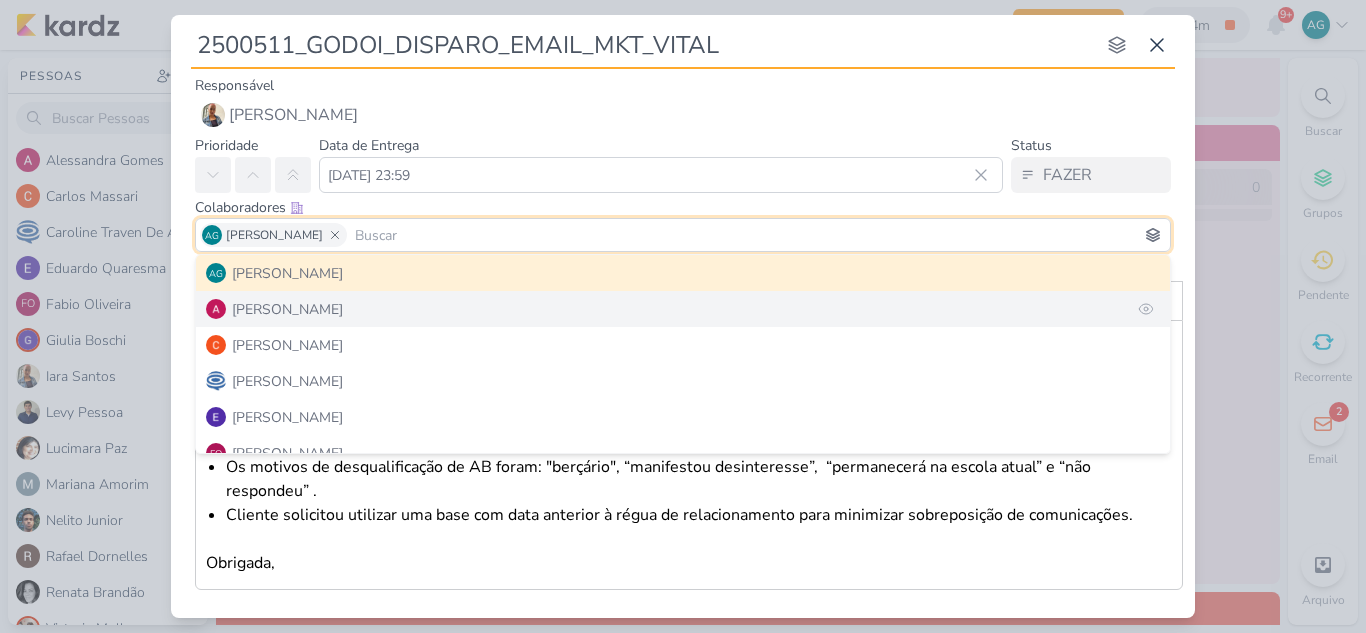 click on "[PERSON_NAME]" at bounding box center [683, 309] 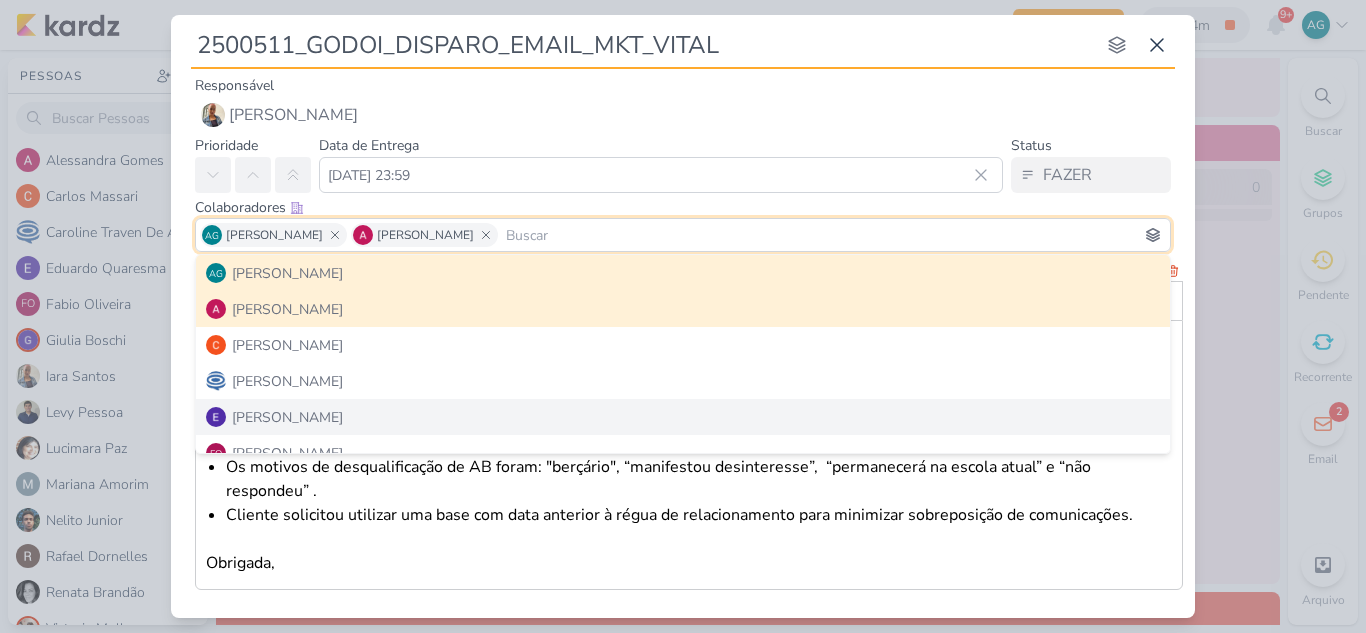 click on "Obrigada," at bounding box center [689, 563] 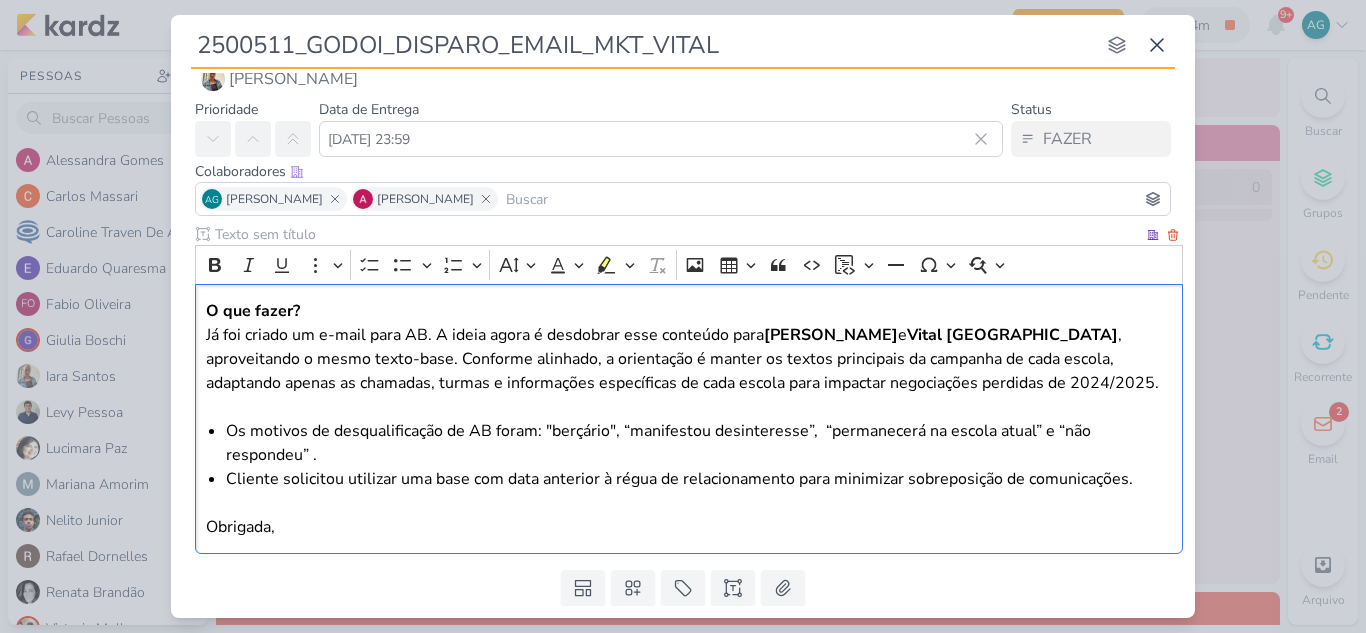 scroll, scrollTop: 95, scrollLeft: 0, axis: vertical 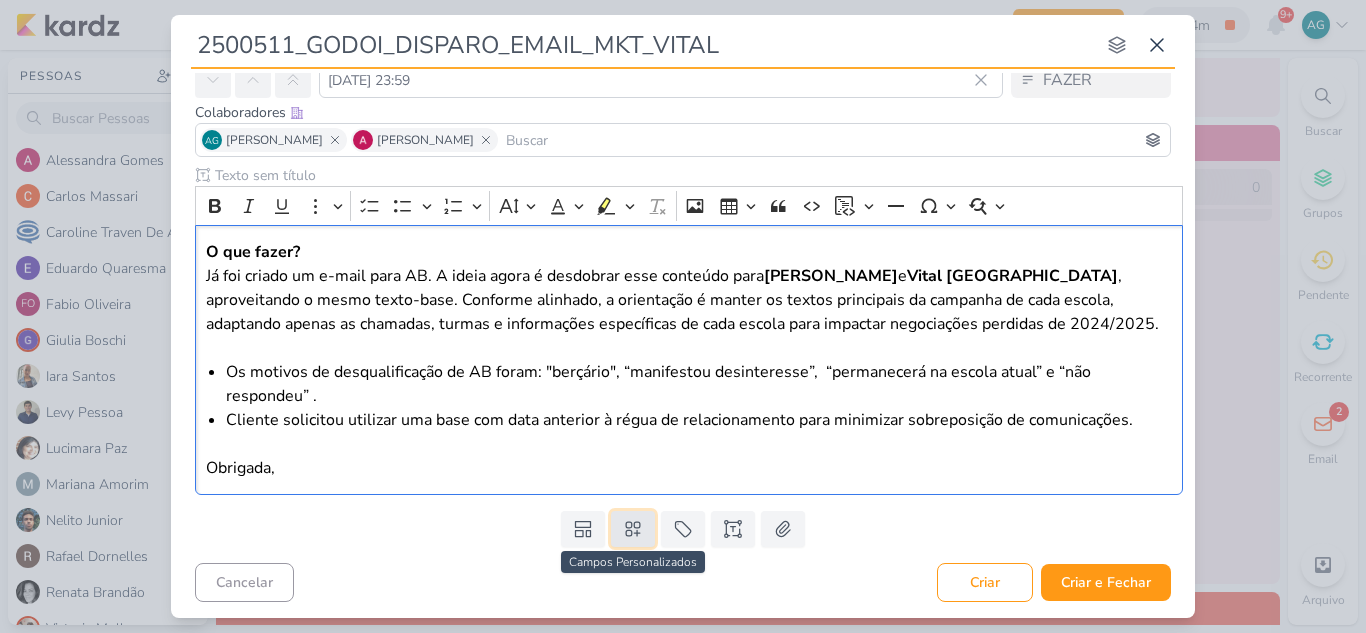 click 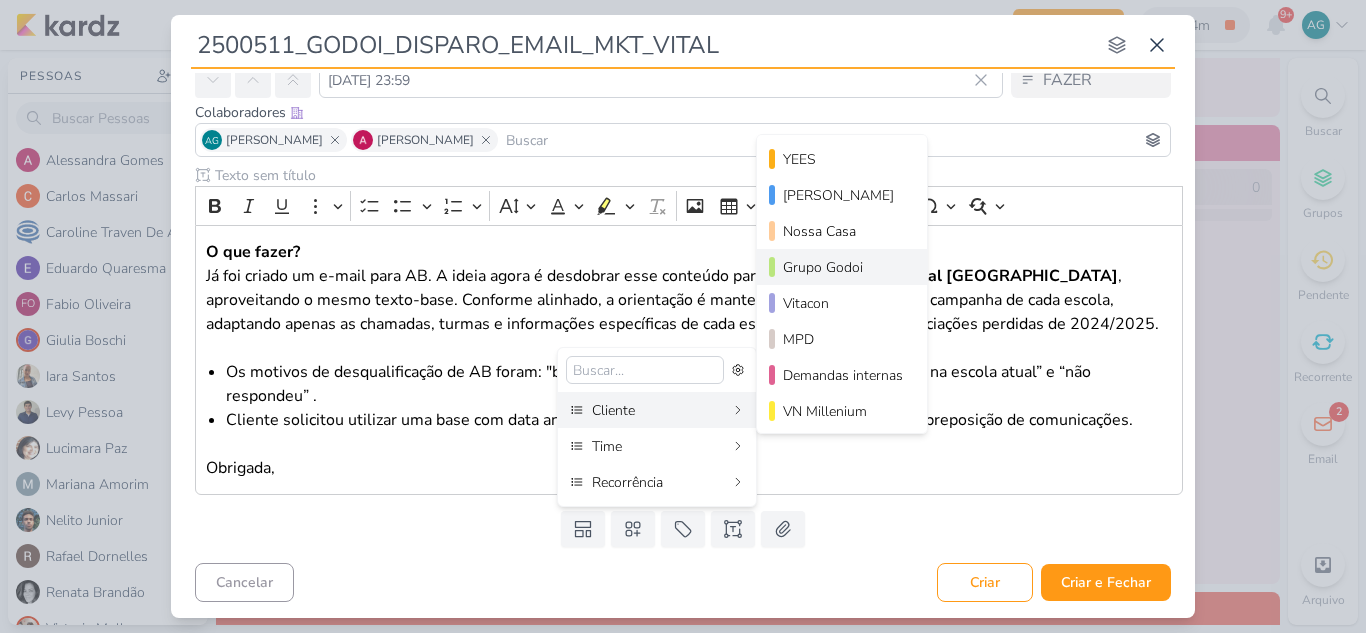 click on "Grupo Godoi" at bounding box center [843, 267] 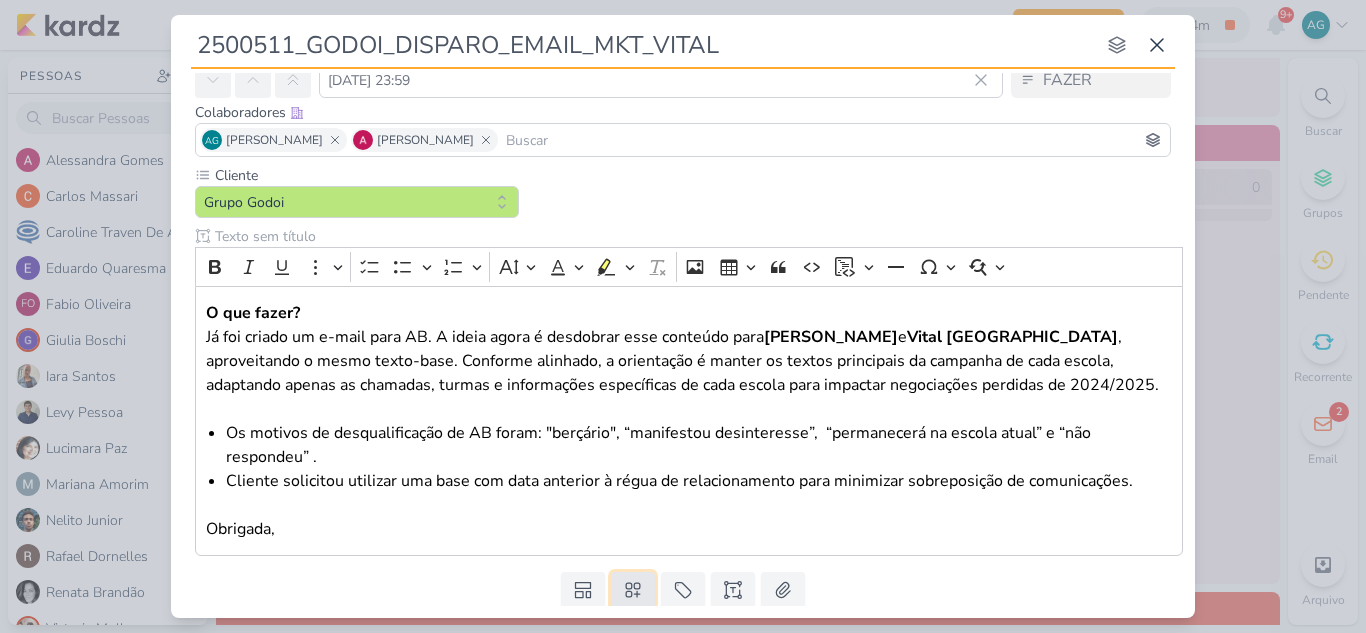 click at bounding box center [633, 590] 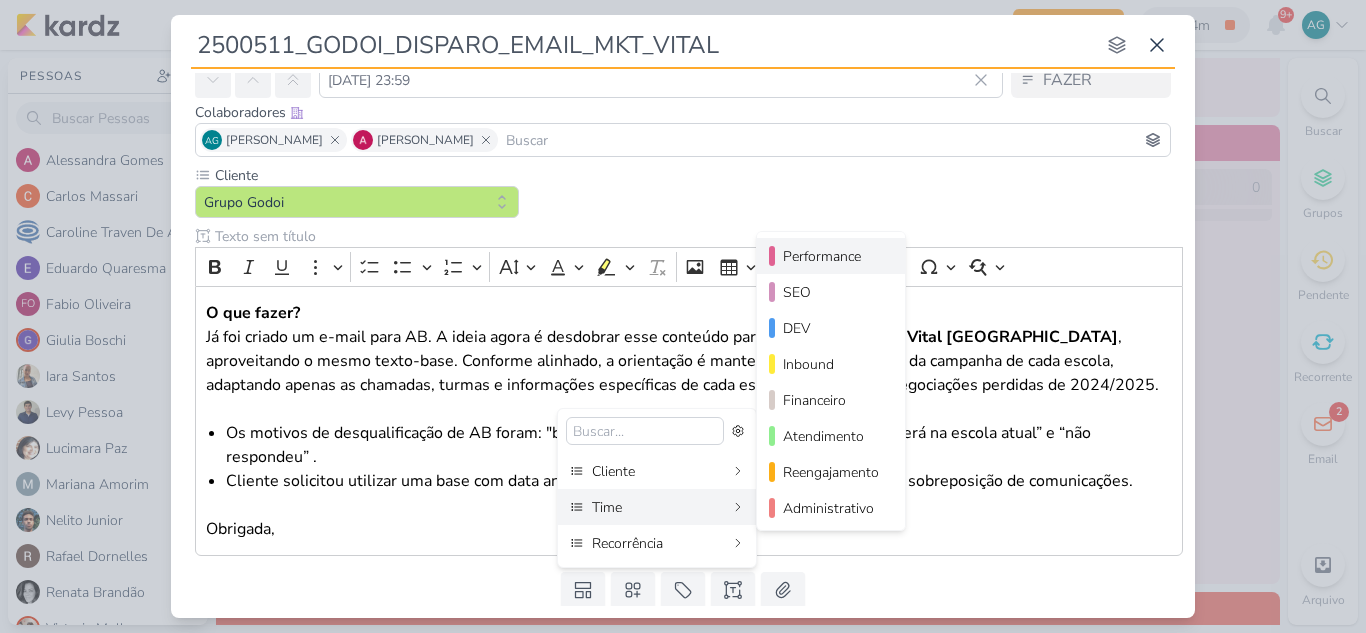 click on "Performance" at bounding box center (832, 256) 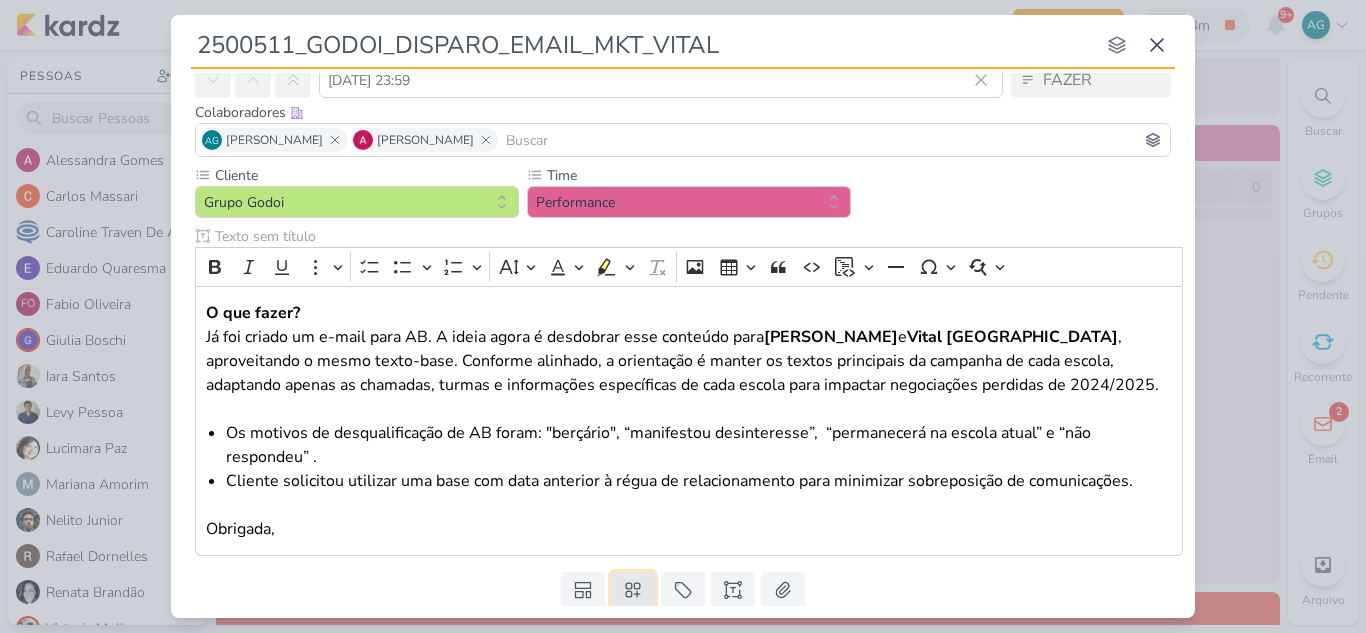 click 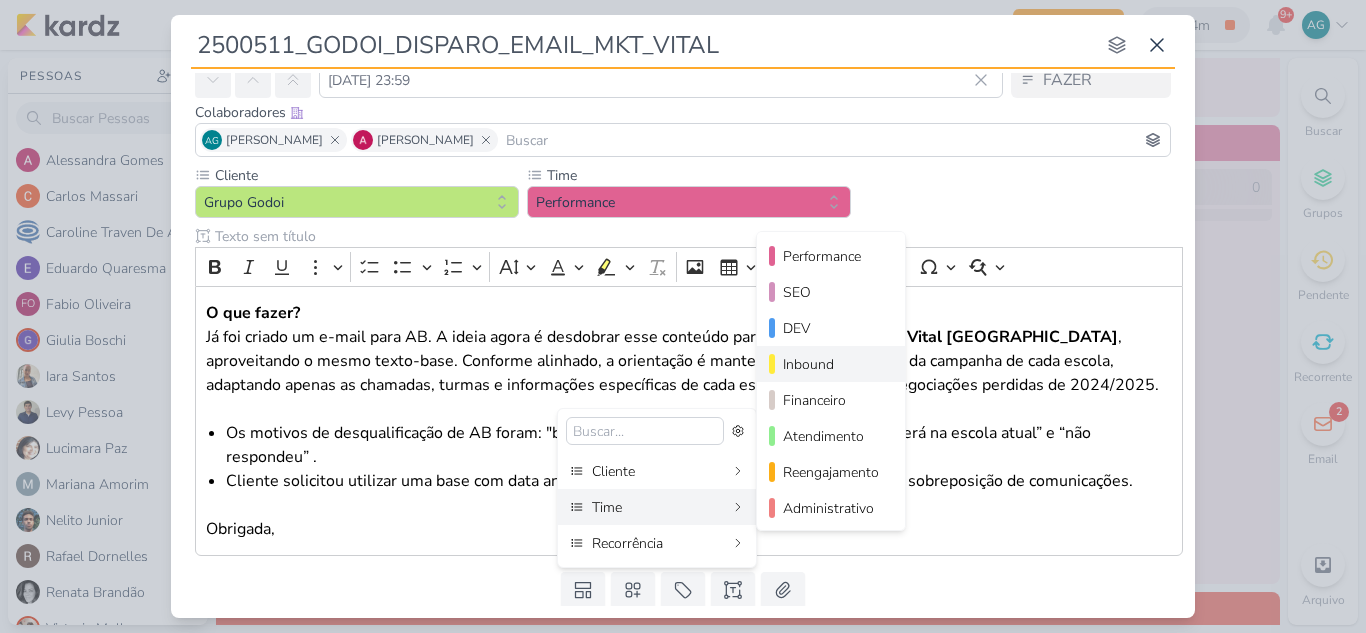 click on "Inbound" at bounding box center [832, 364] 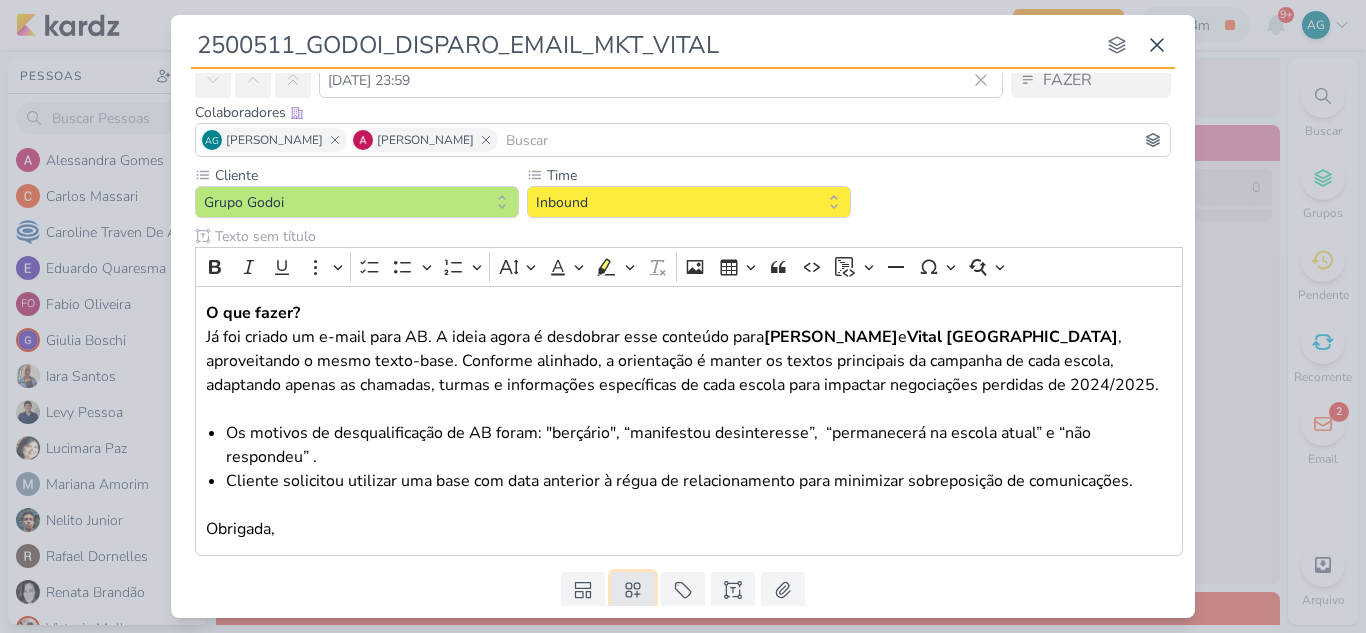 click 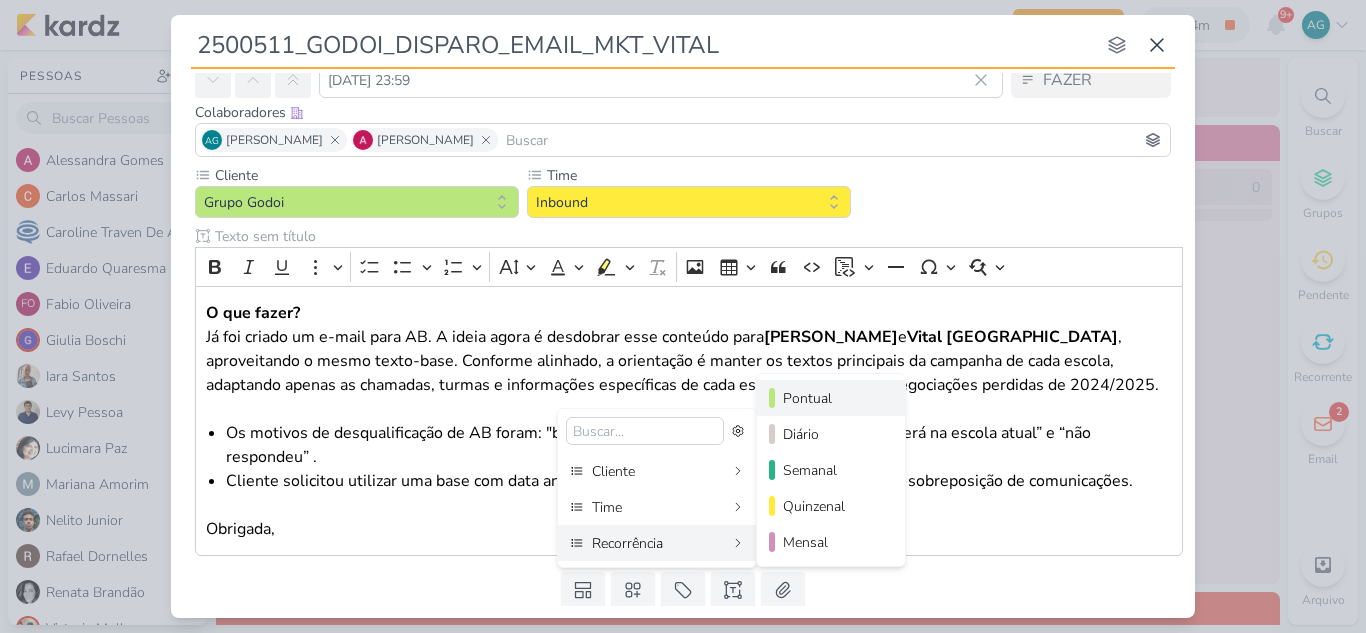 click on "Pontual" at bounding box center [832, 398] 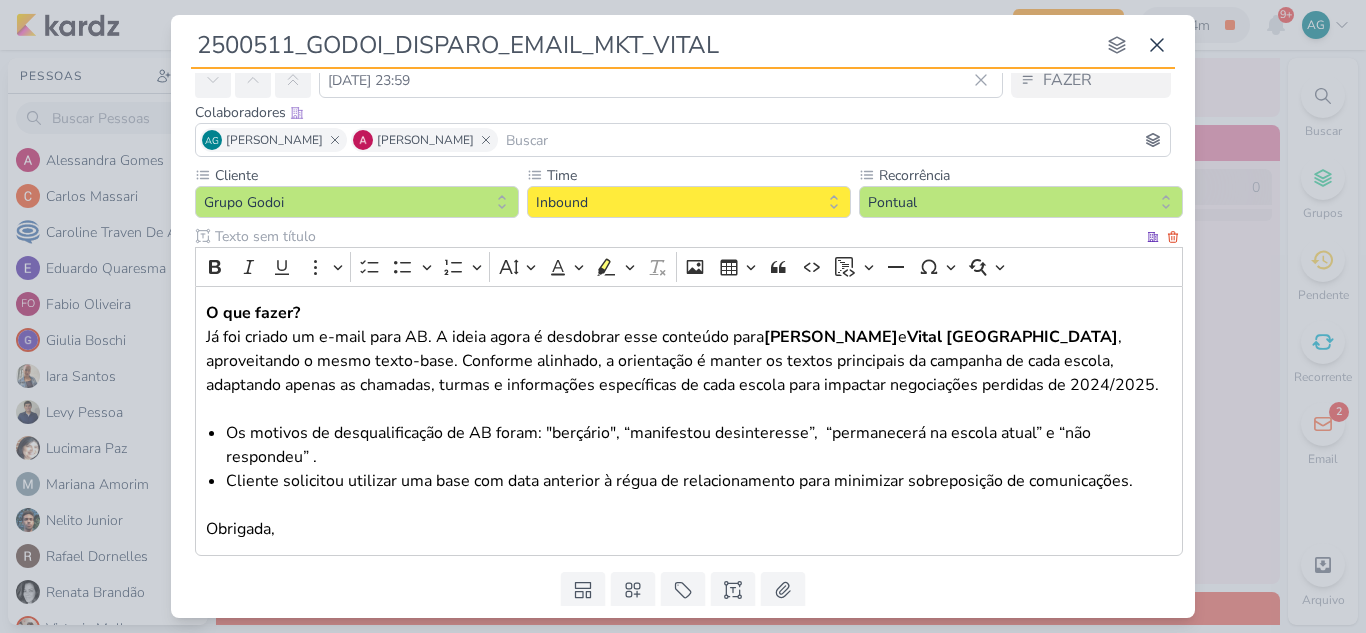 click on "Cliente solicitou utilizar uma base com data anterior à régua de relacionamento para minimizar sobreposição de comunicações." at bounding box center [699, 493] 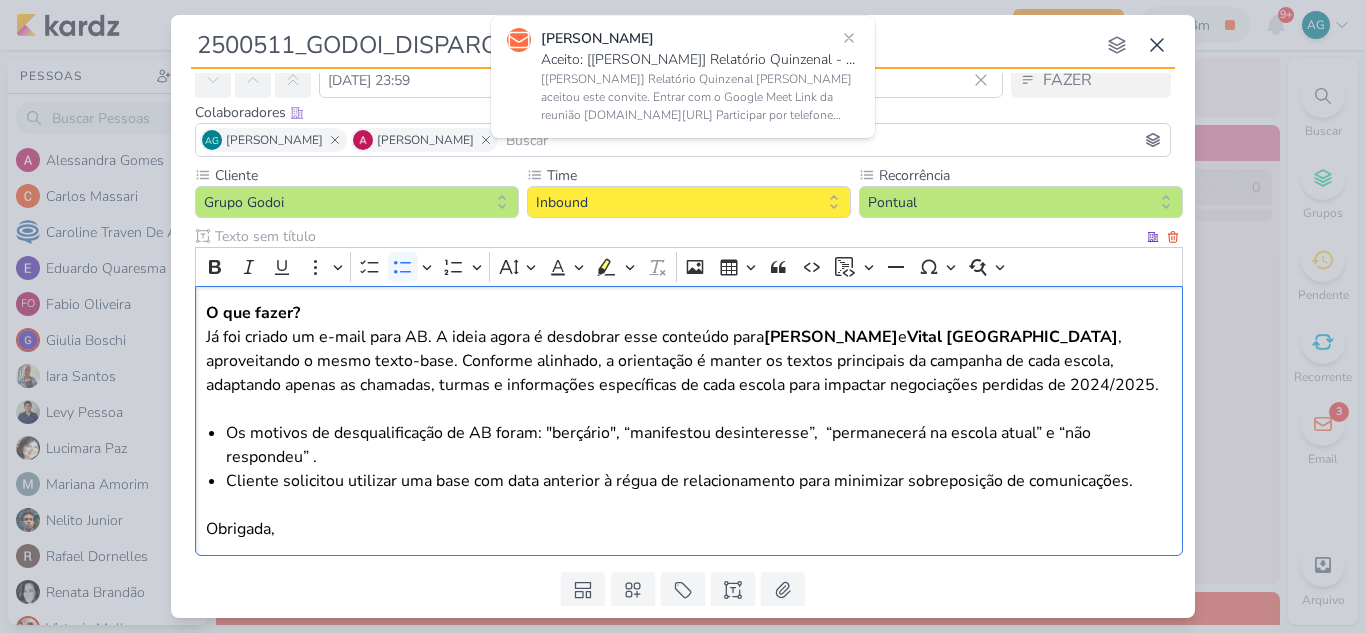 click on "O que fazer? Já foi criado um e-mail para AB. A ideia agora é desdobrar esse conteúdo para  [PERSON_NAME]  e  Vital Brazil , aproveitando o mesmo texto-base. Conforme alinhado, a orientação é manter os textos principais da campanha de cada escola, adaptando apenas as chamadas, turmas e informações específicas de cada escola para impactar negociações perdidas de 2024/2025." at bounding box center (689, 361) 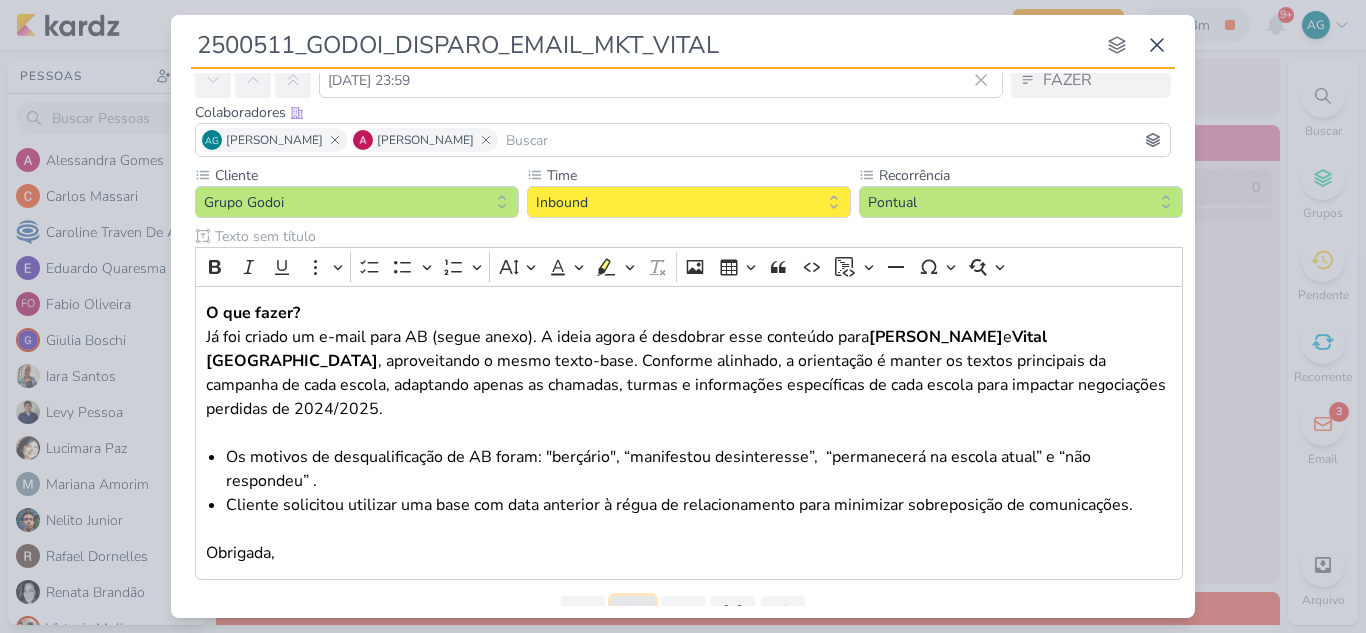 click 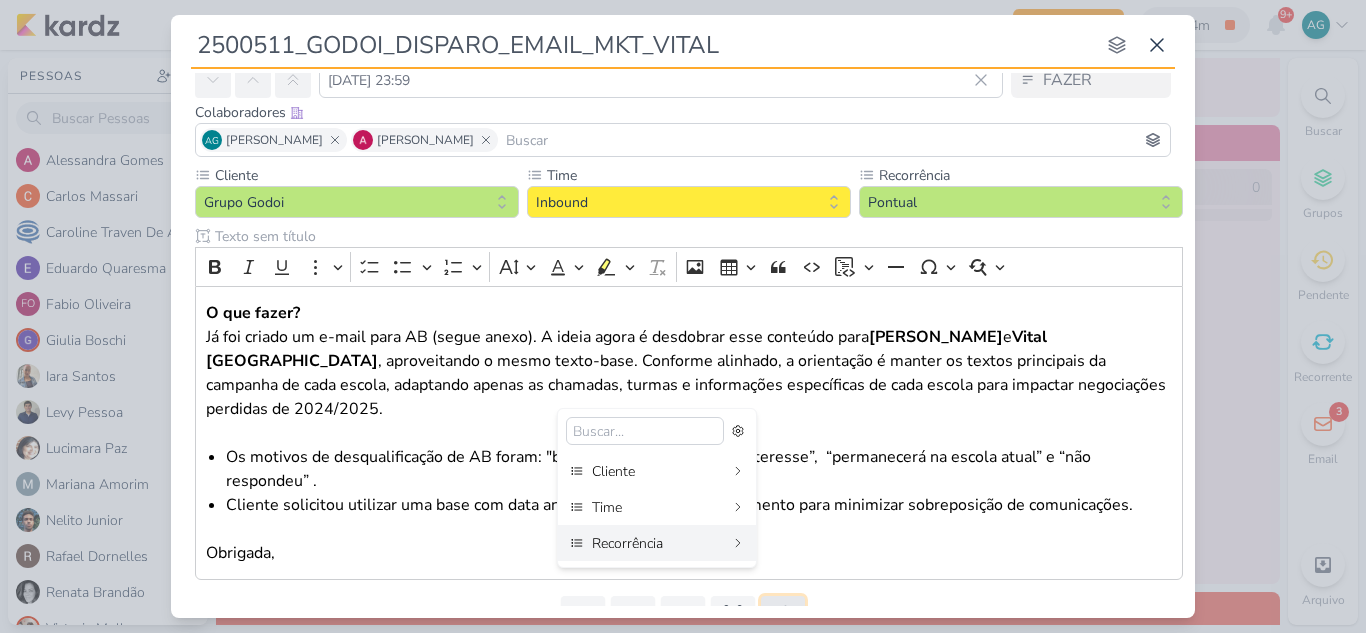click at bounding box center [783, 614] 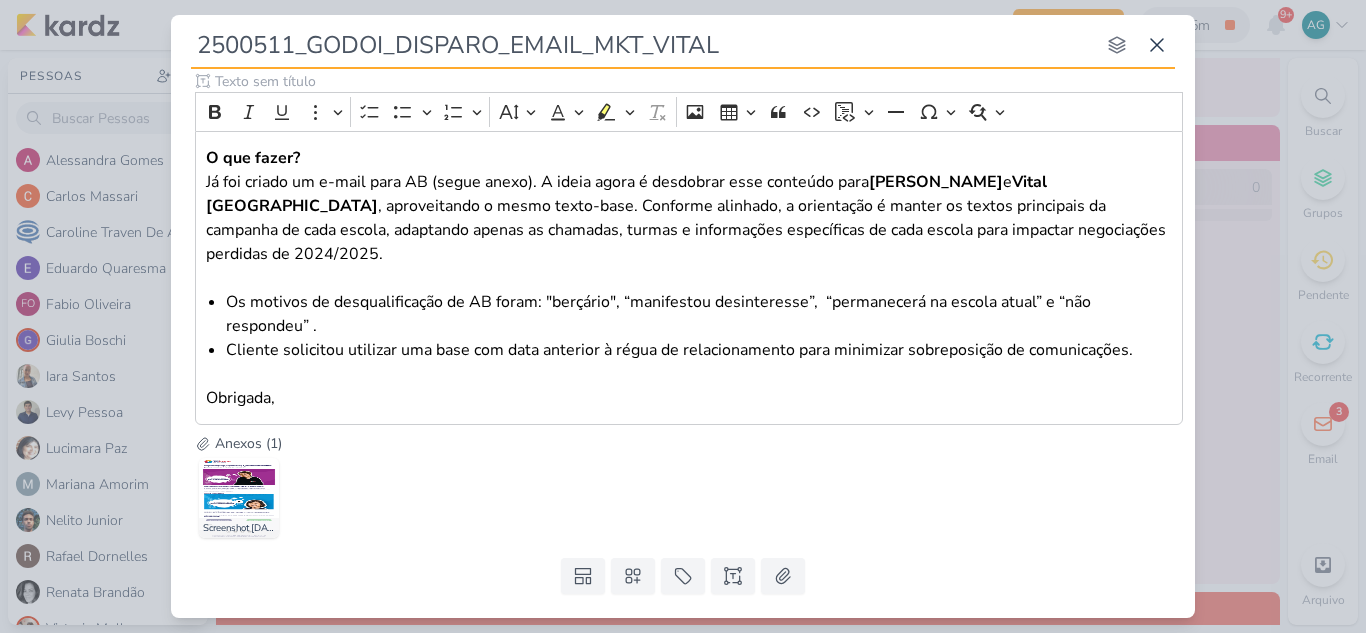 scroll, scrollTop: 273, scrollLeft: 0, axis: vertical 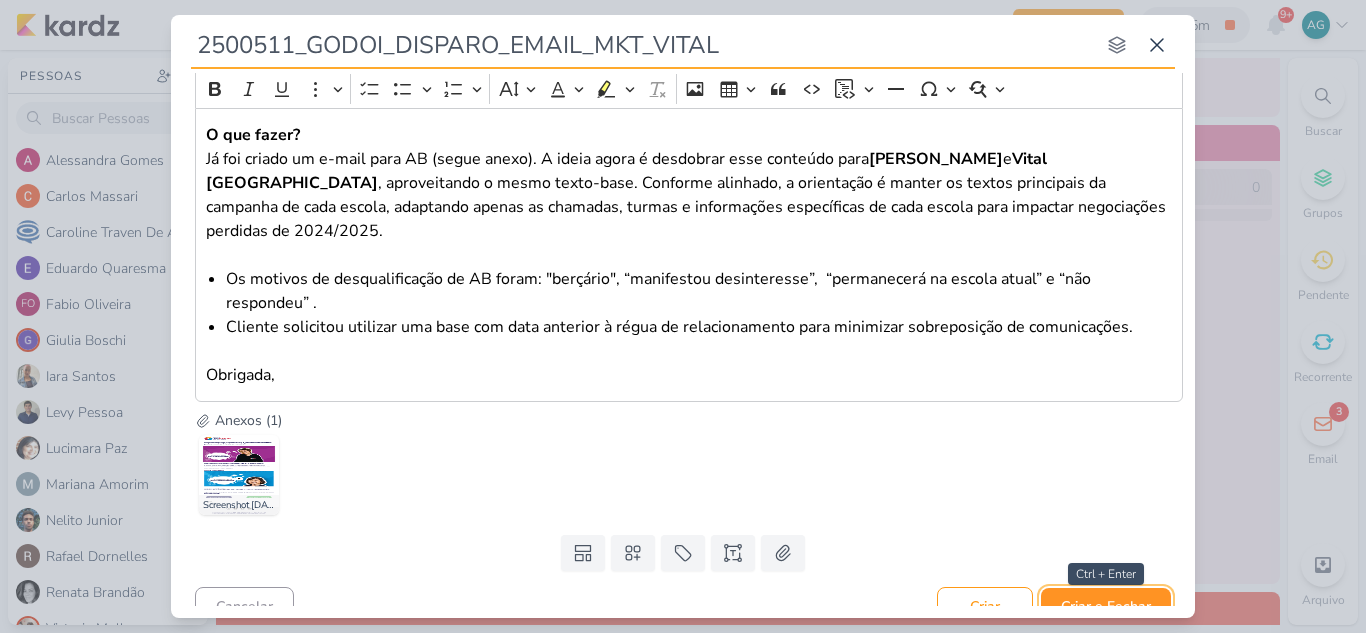 click on "Criar e Fechar" at bounding box center (1106, 606) 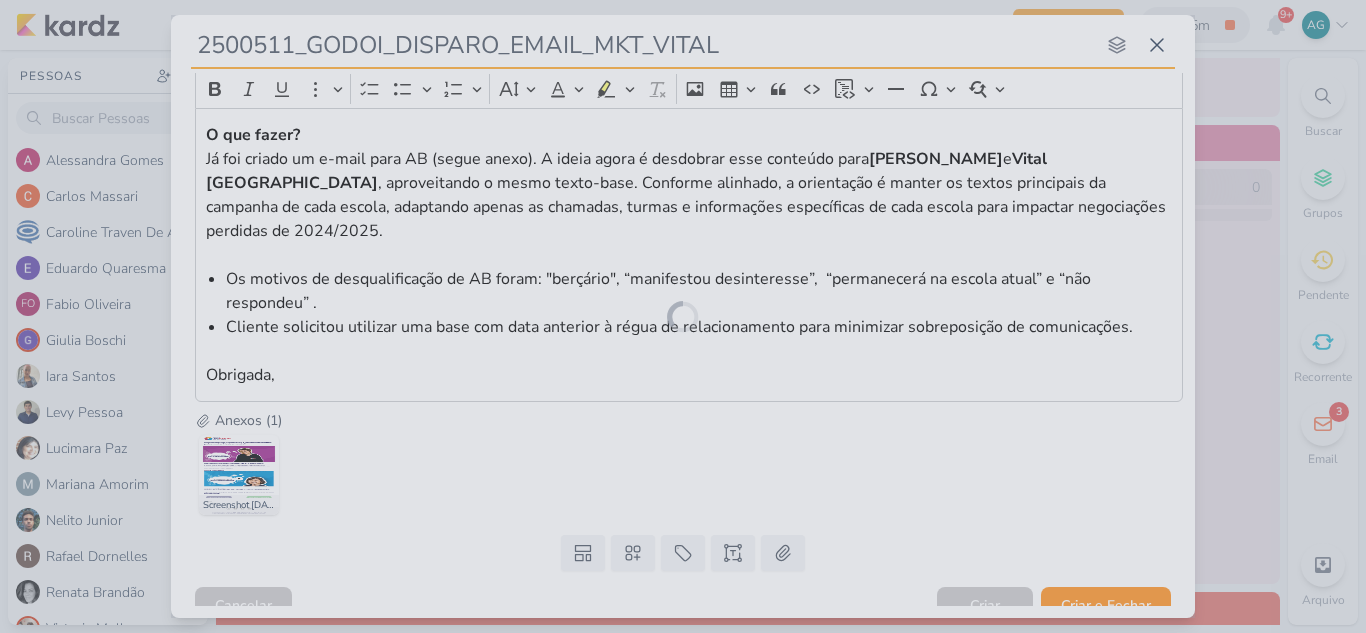 scroll, scrollTop: 271, scrollLeft: 0, axis: vertical 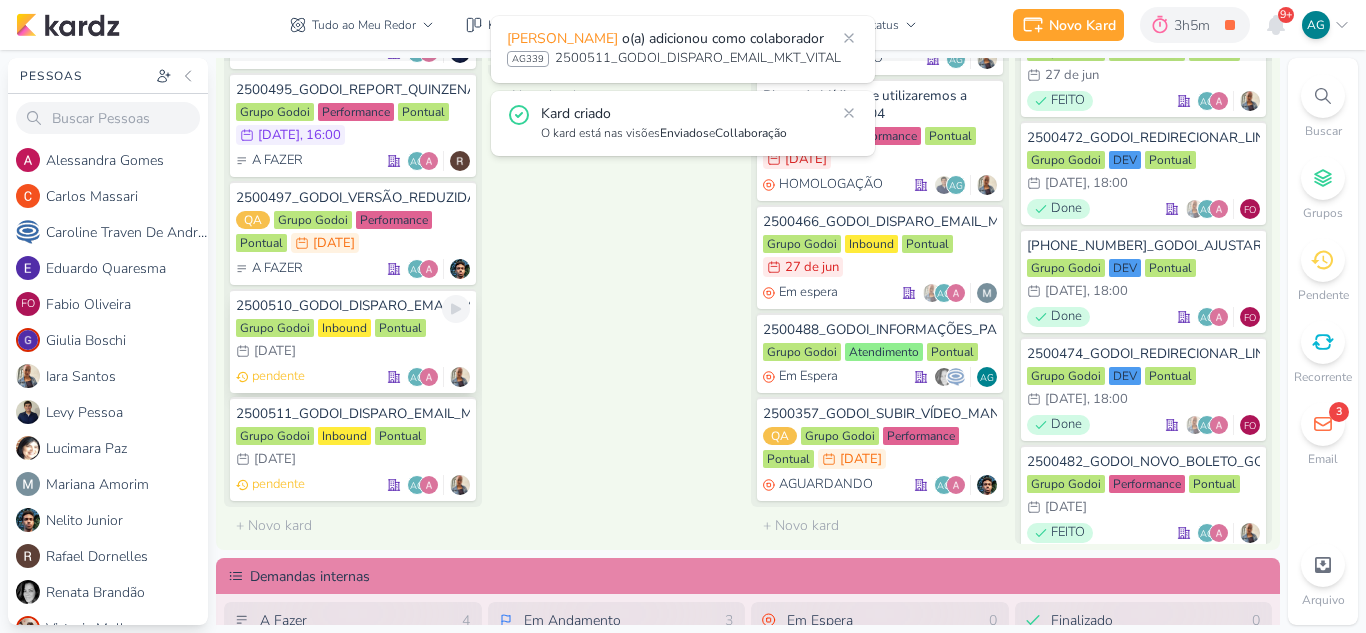 click on "2500510_GODOI_DISPARO_EMAIL_MKT_SABIN
Grupo Godoi
Inbound
Pontual
3/7
[DATE]
pendente
AG" at bounding box center (353, 341) 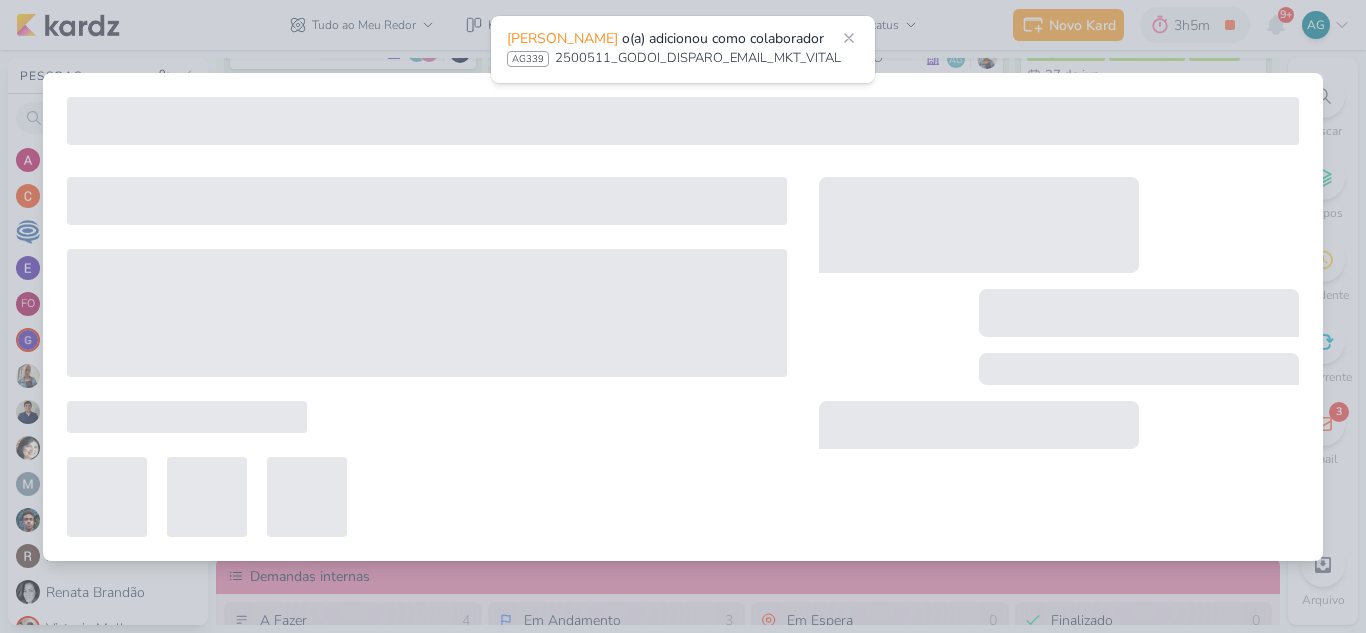type on "2500510_GODOI_DISPARO_EMAIL_MKT_SABIN" 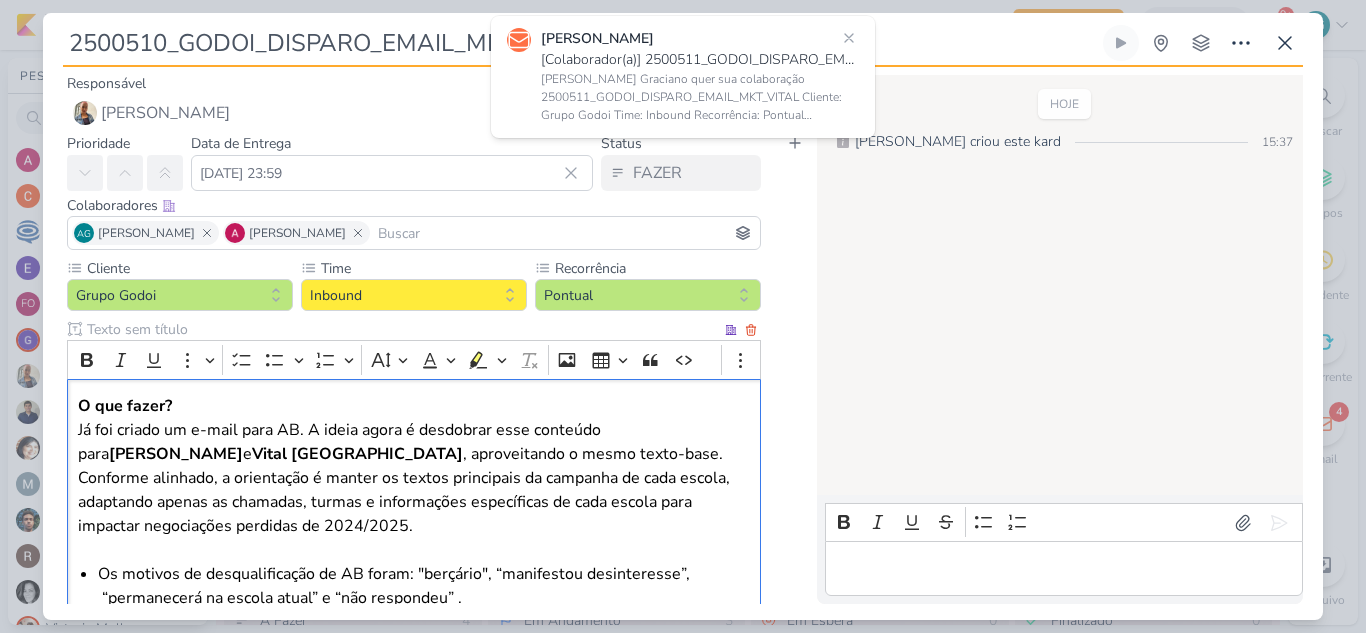 click on "O que fazer? Já foi criado um e-mail para AB. A ideia agora é desdobrar esse conteúdo para  [PERSON_NAME]  e  Vital Brazil , aproveitando o mesmo texto-base. Conforme alinhado, a orientação é manter os textos principais da campanha de cada escola, adaptando apenas as chamadas, turmas e informações específicas de cada escola para impactar negociações perdidas de 2024/2025." at bounding box center [414, 478] 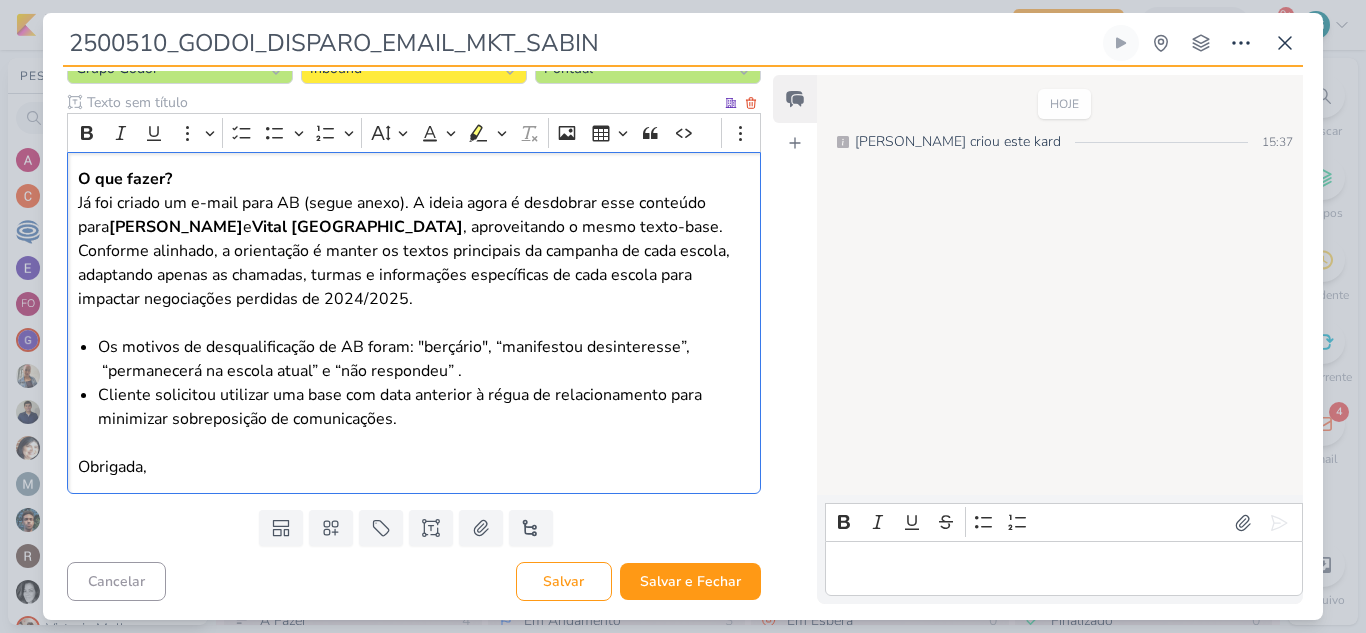 scroll, scrollTop: 228, scrollLeft: 0, axis: vertical 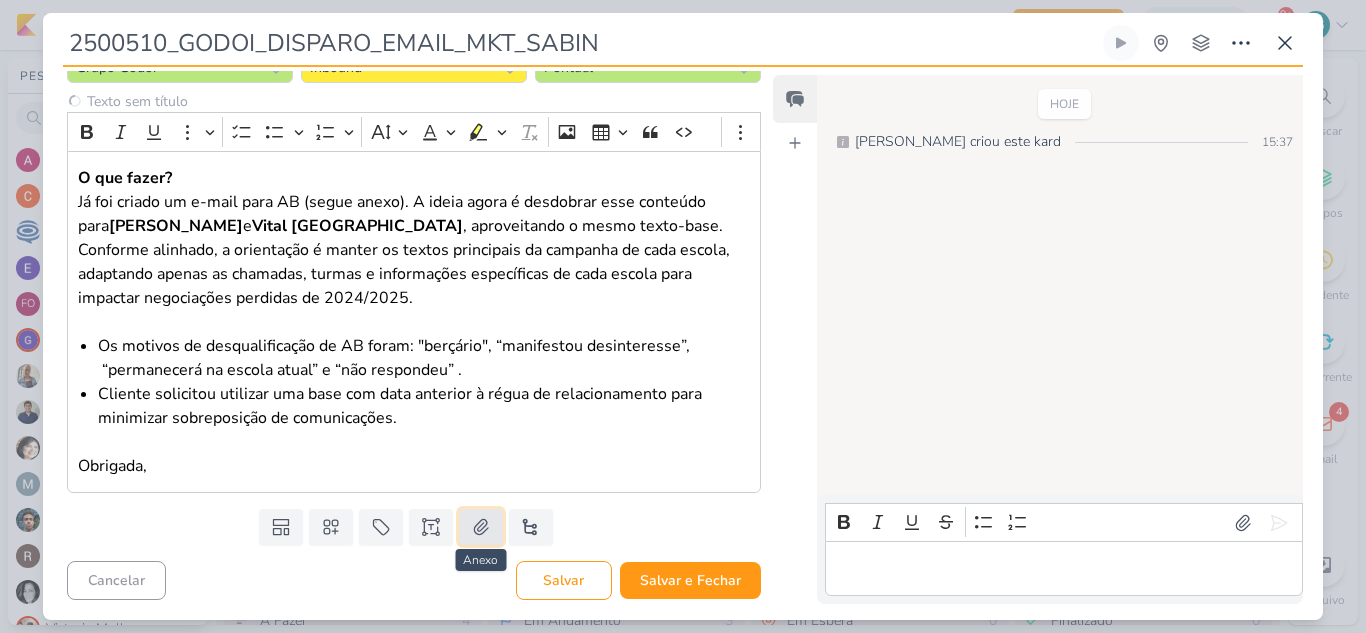 click 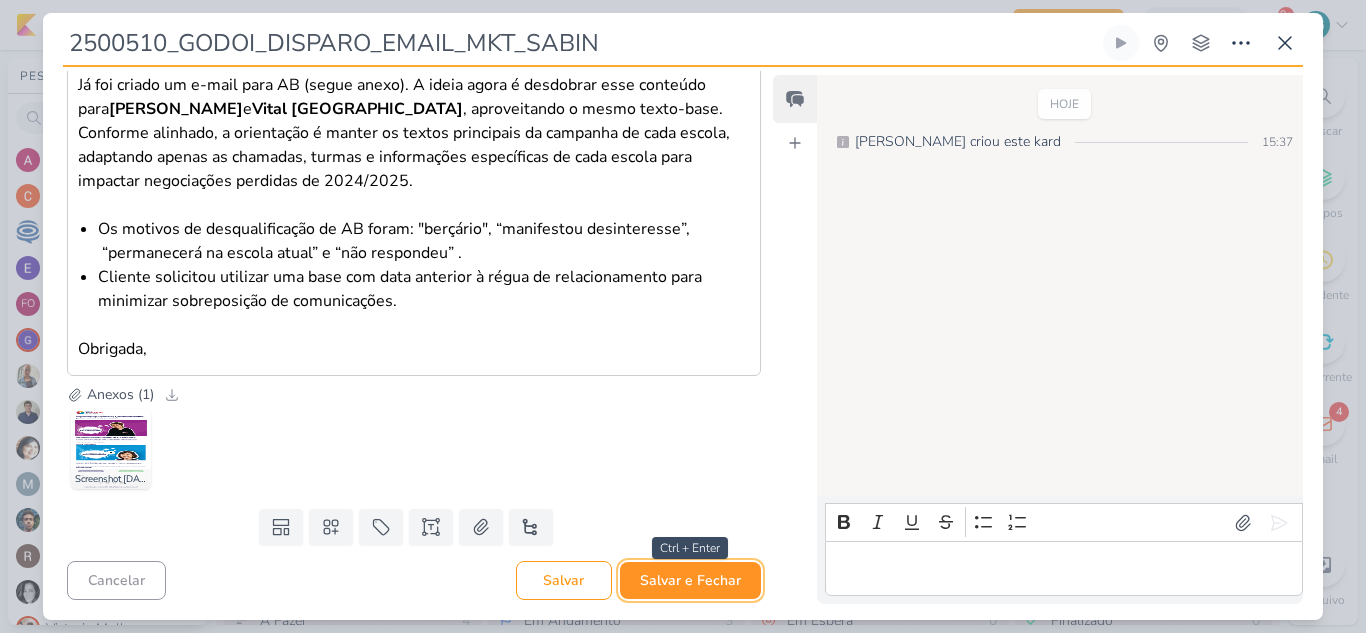 click on "Salvar e Fechar" at bounding box center (690, 580) 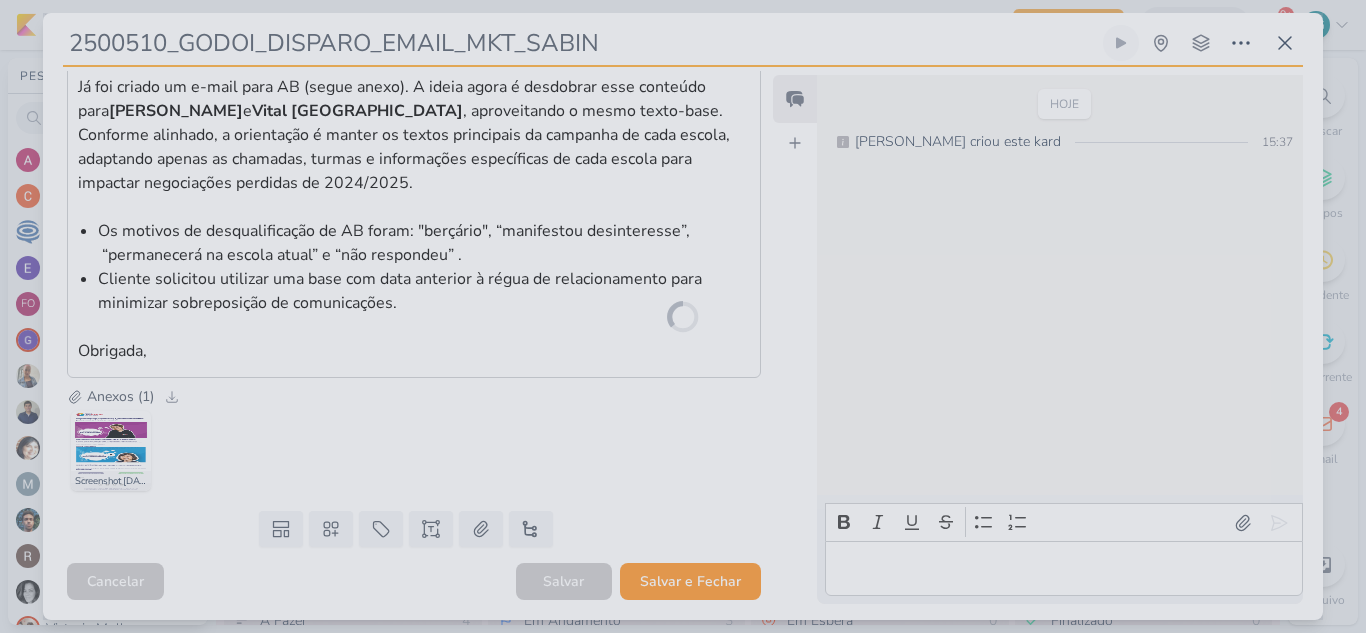 scroll, scrollTop: 343, scrollLeft: 0, axis: vertical 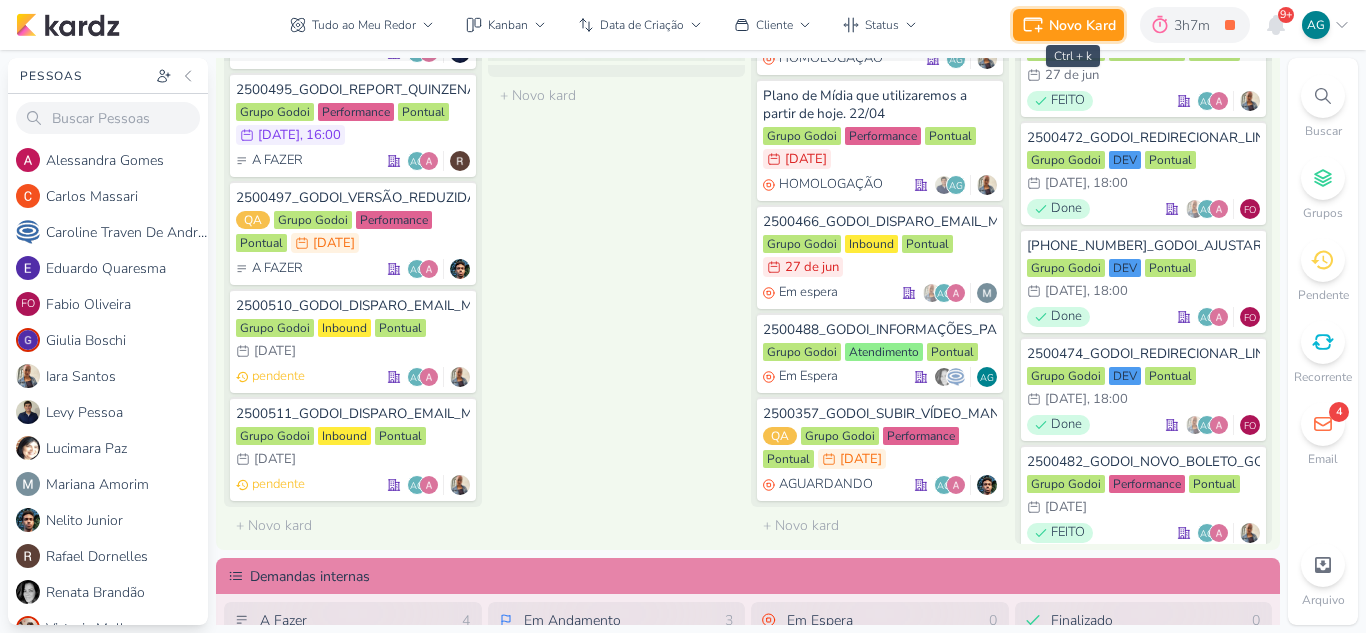 click on "Novo Kard" at bounding box center (1082, 25) 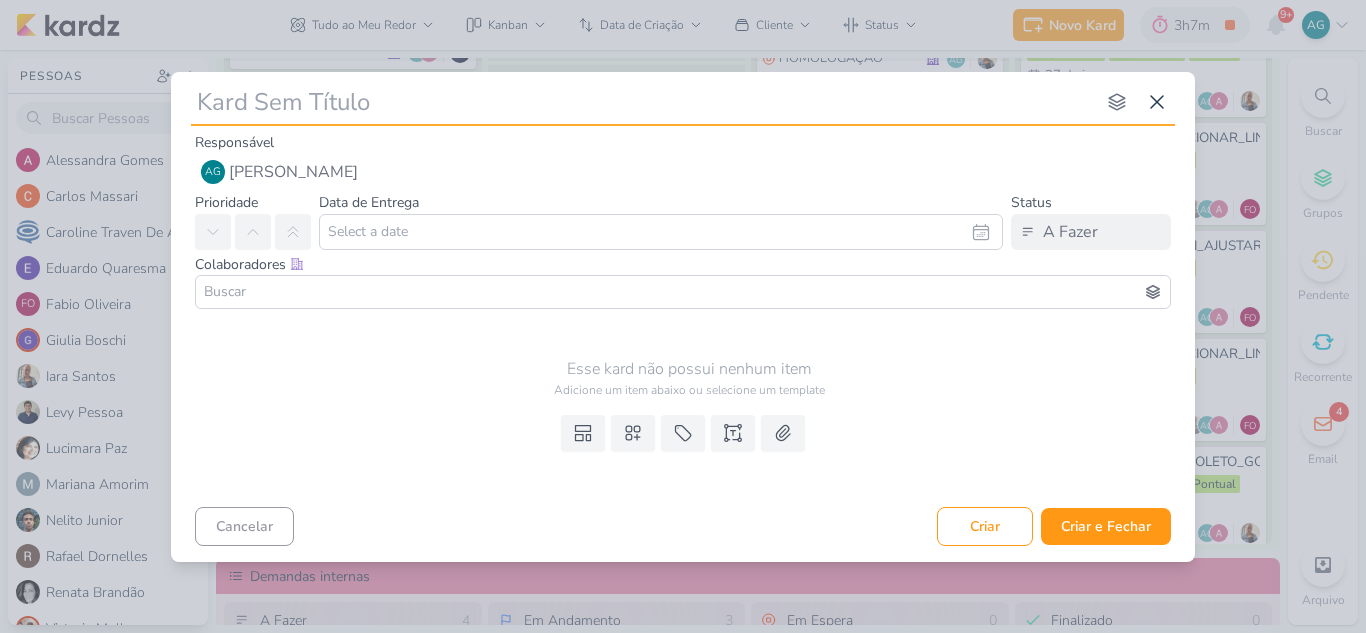 type on "2500481_SHPAISMAN_PROPOSTA_COMERCIAL" 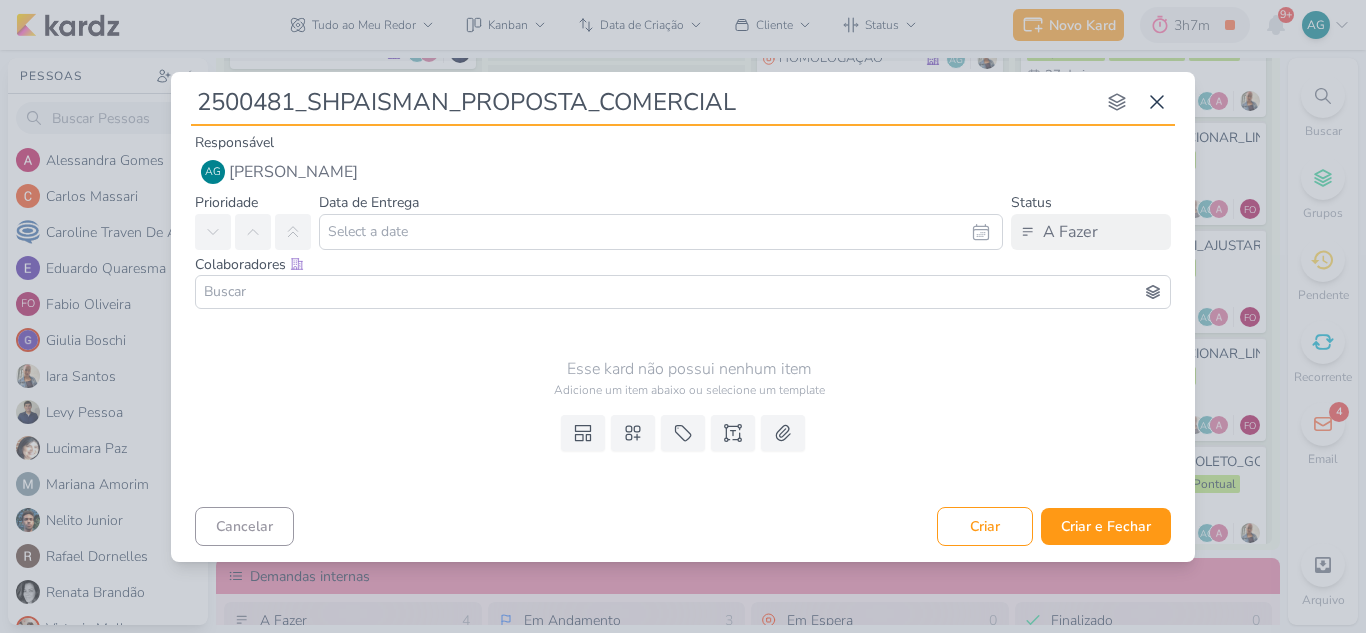 type 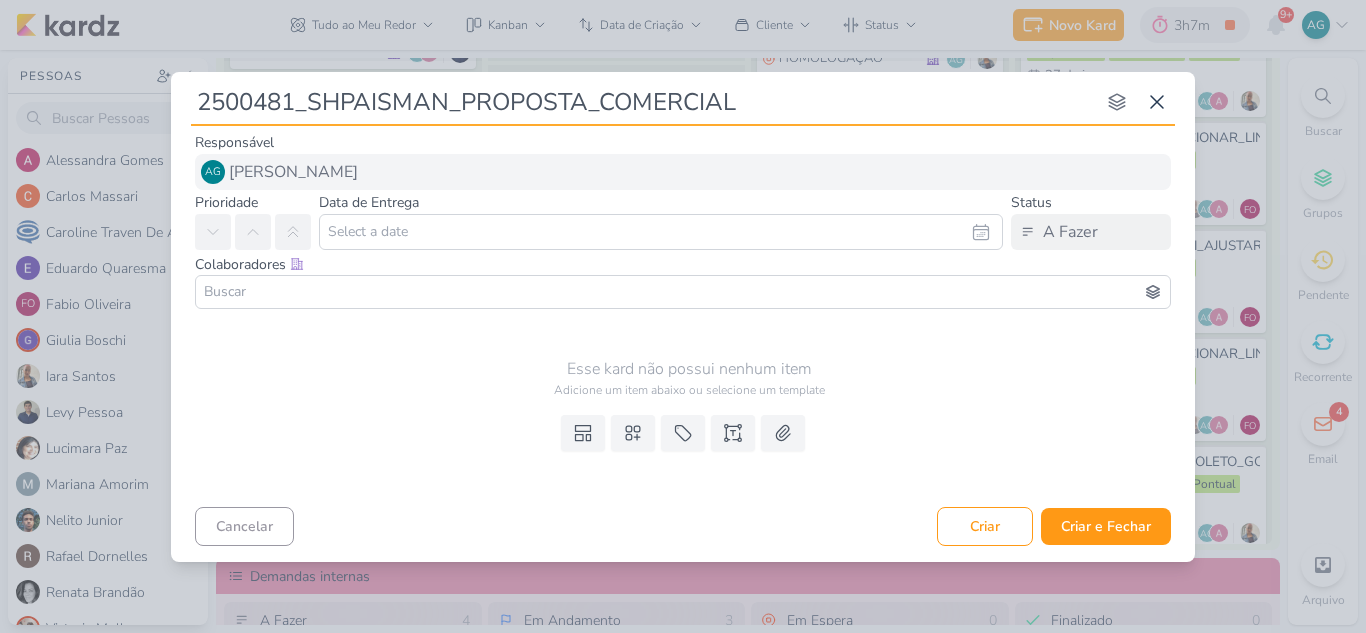 type on "2500481_SHPAISMAN_PROPOSTA_COMERCIAL" 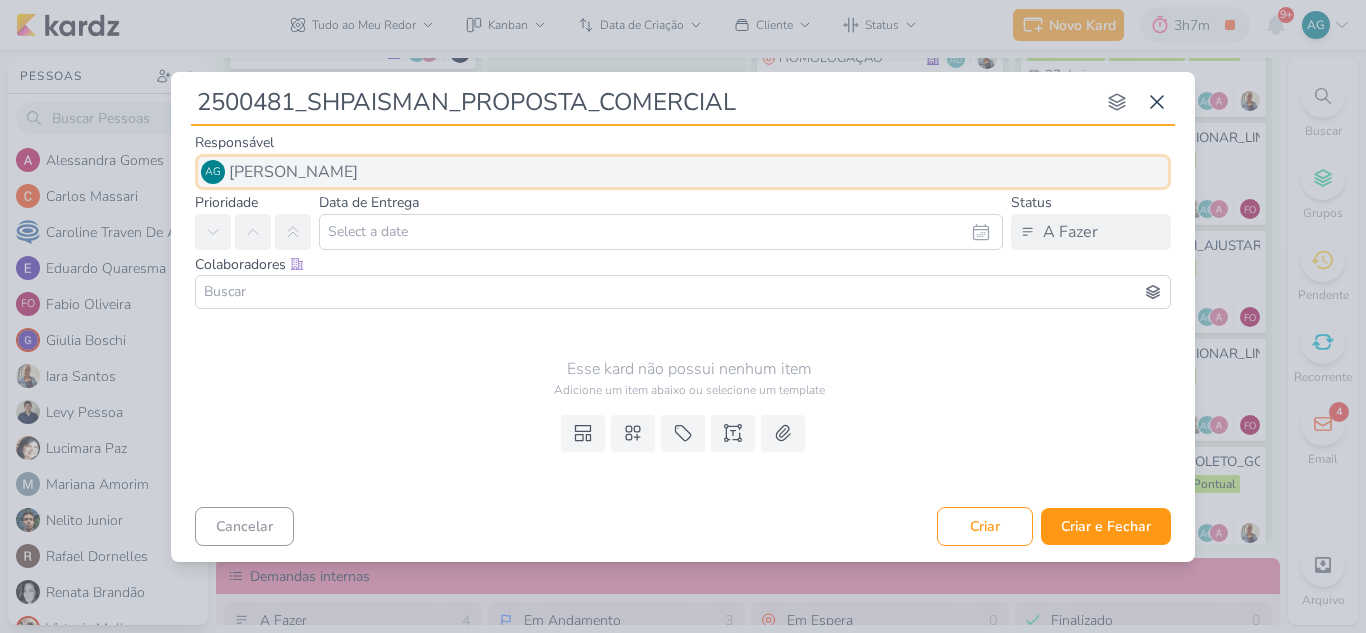 click on "AG
[PERSON_NAME]" at bounding box center [683, 172] 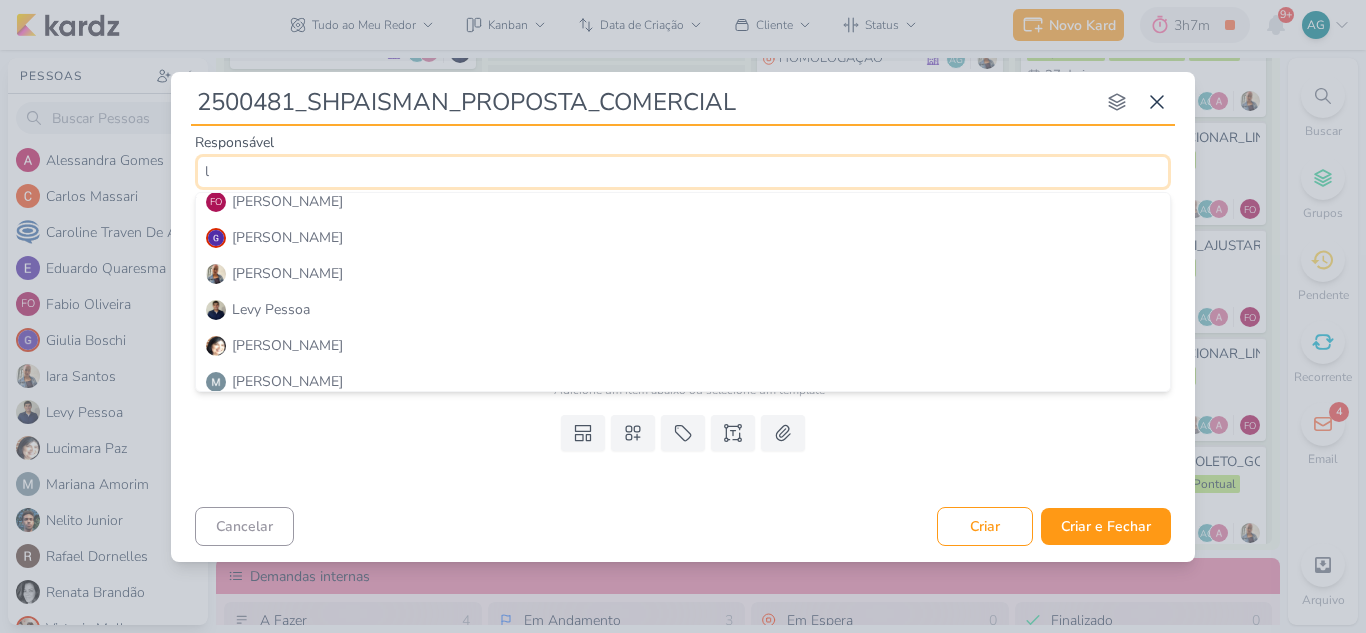 scroll, scrollTop: 200, scrollLeft: 0, axis: vertical 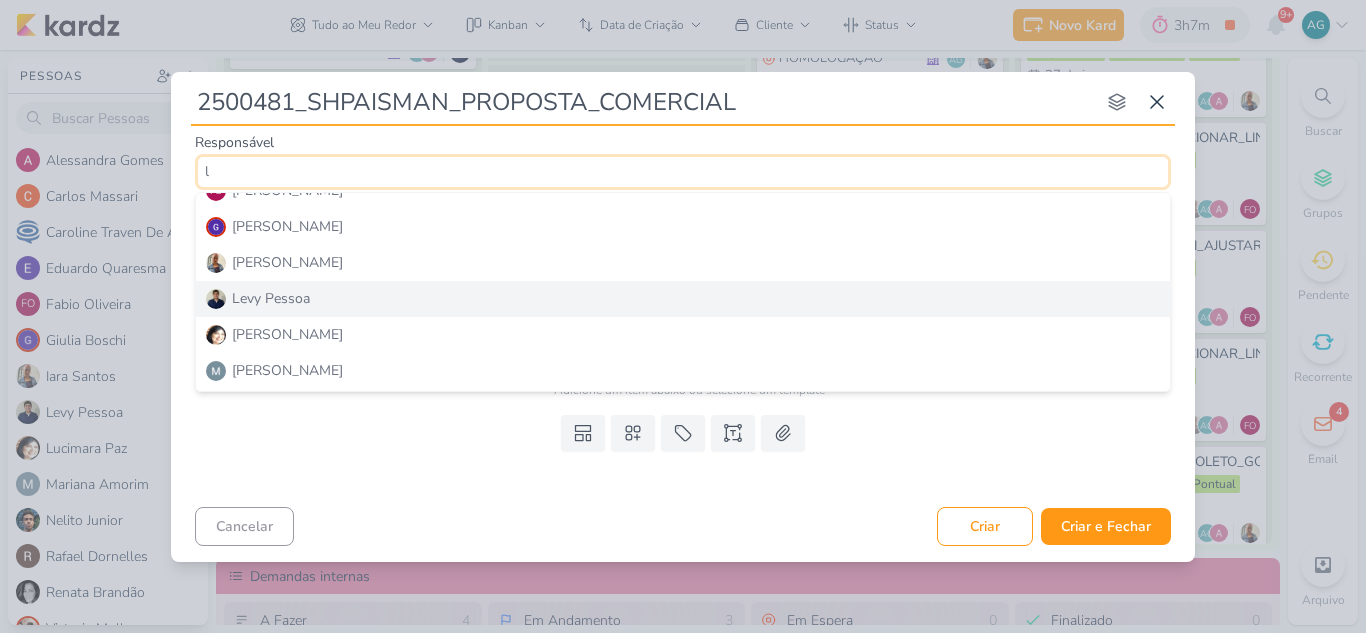 type on "l" 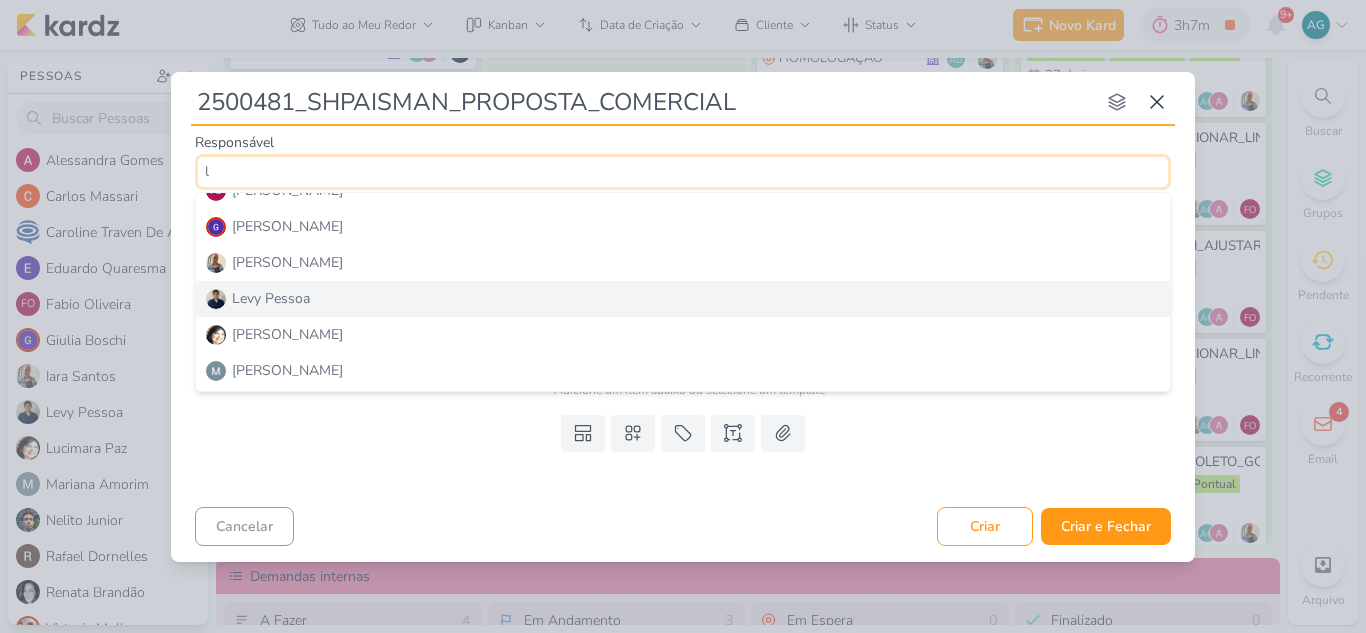click on "Levy Pessoa" at bounding box center (683, 299) 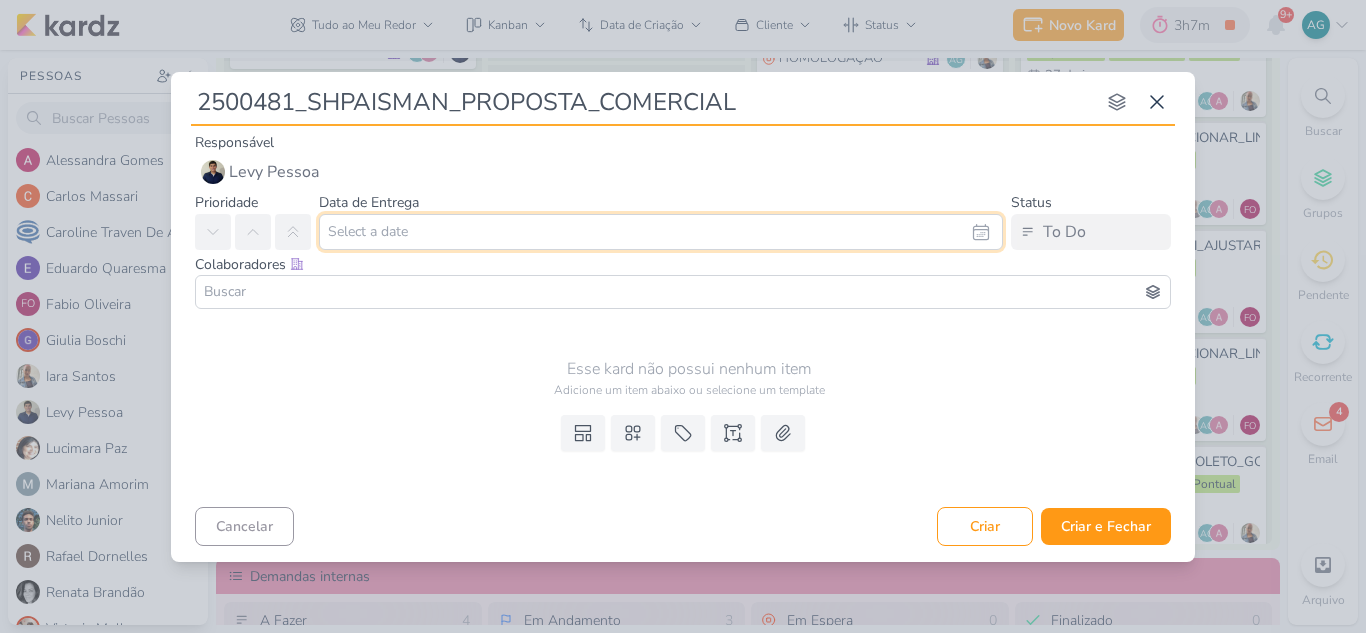 click at bounding box center (661, 232) 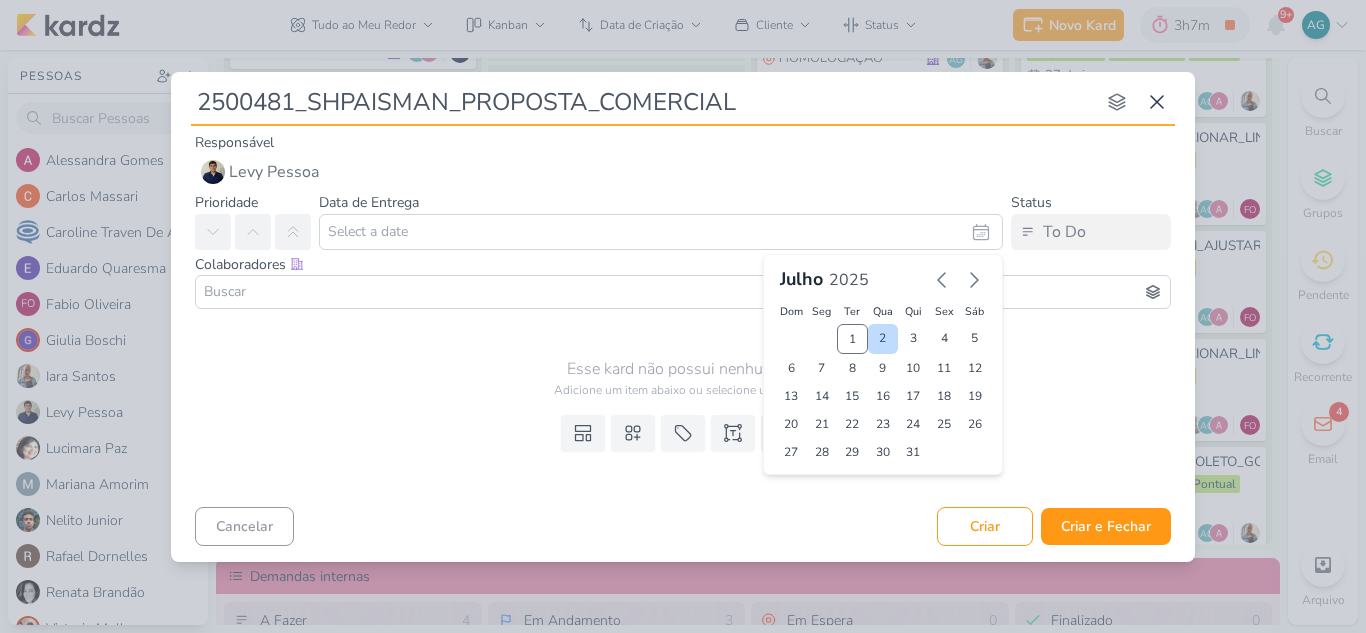click on "2" at bounding box center [883, 339] 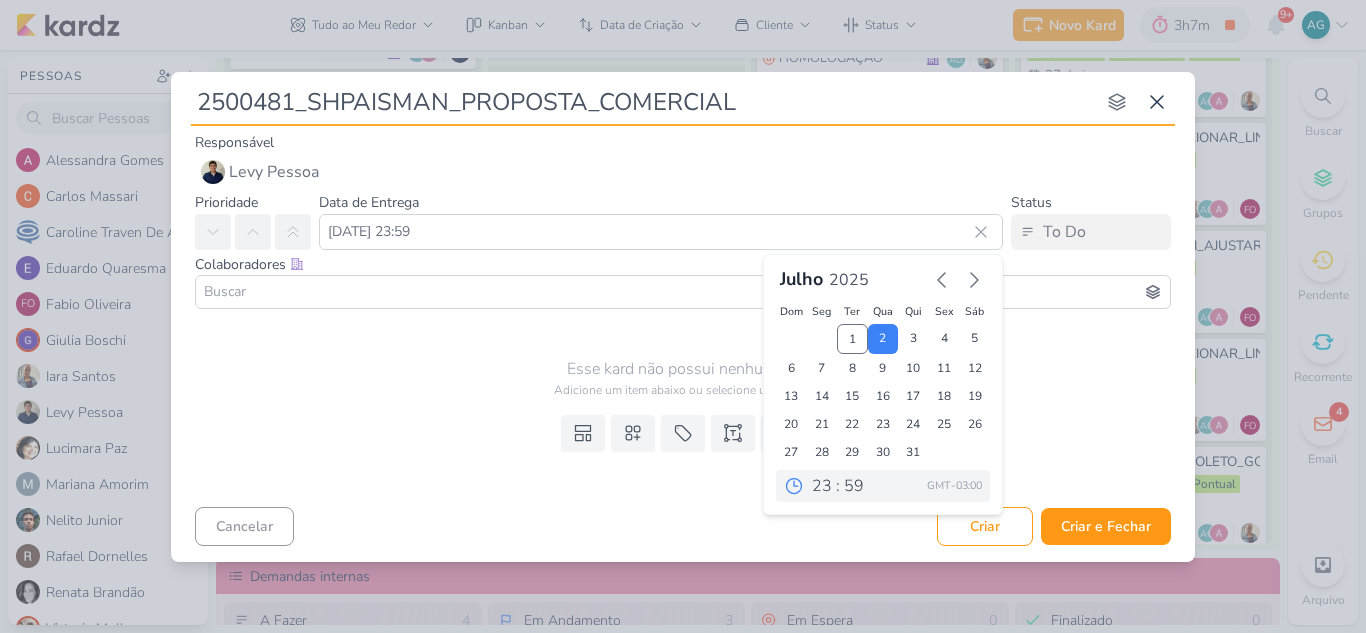 click at bounding box center (683, 292) 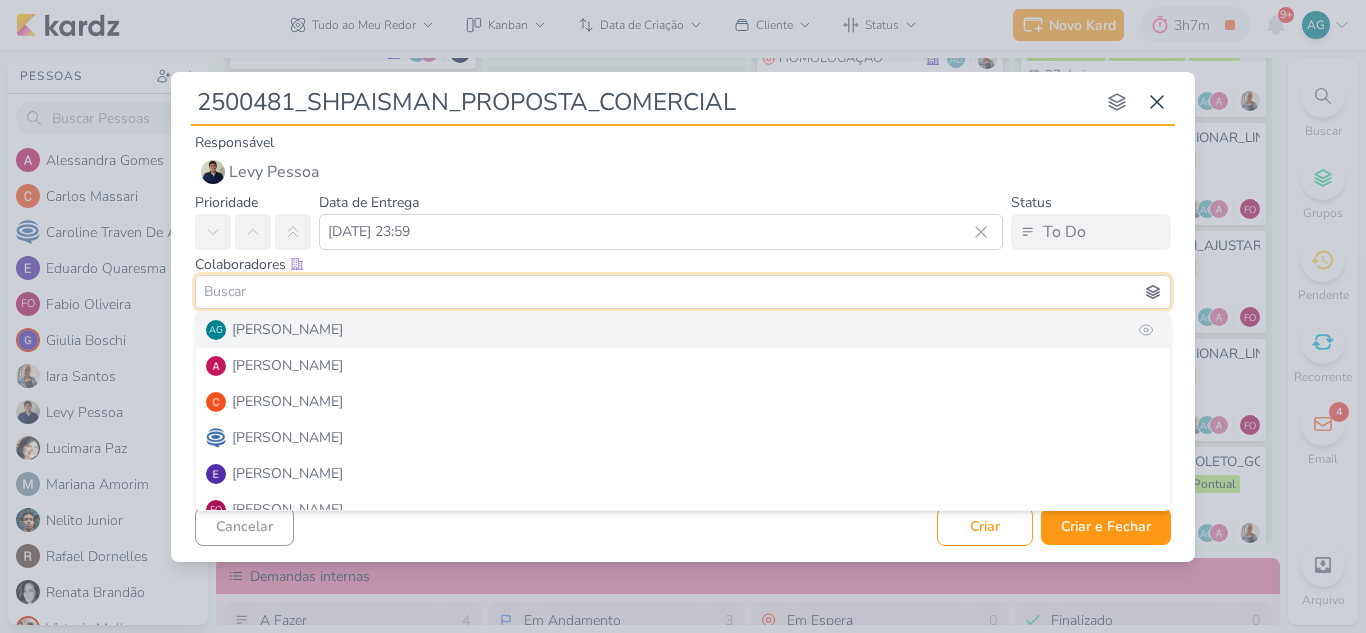 click on "AG
[PERSON_NAME]" at bounding box center [683, 330] 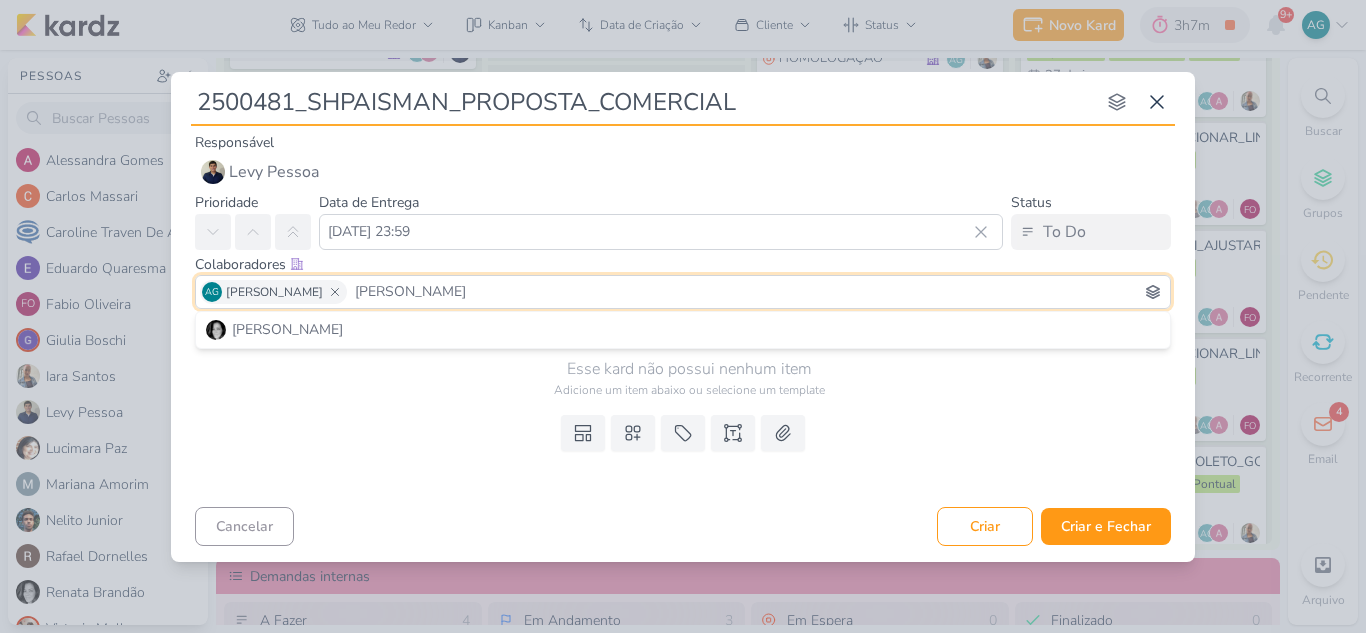 type on "[PERSON_NAME]" 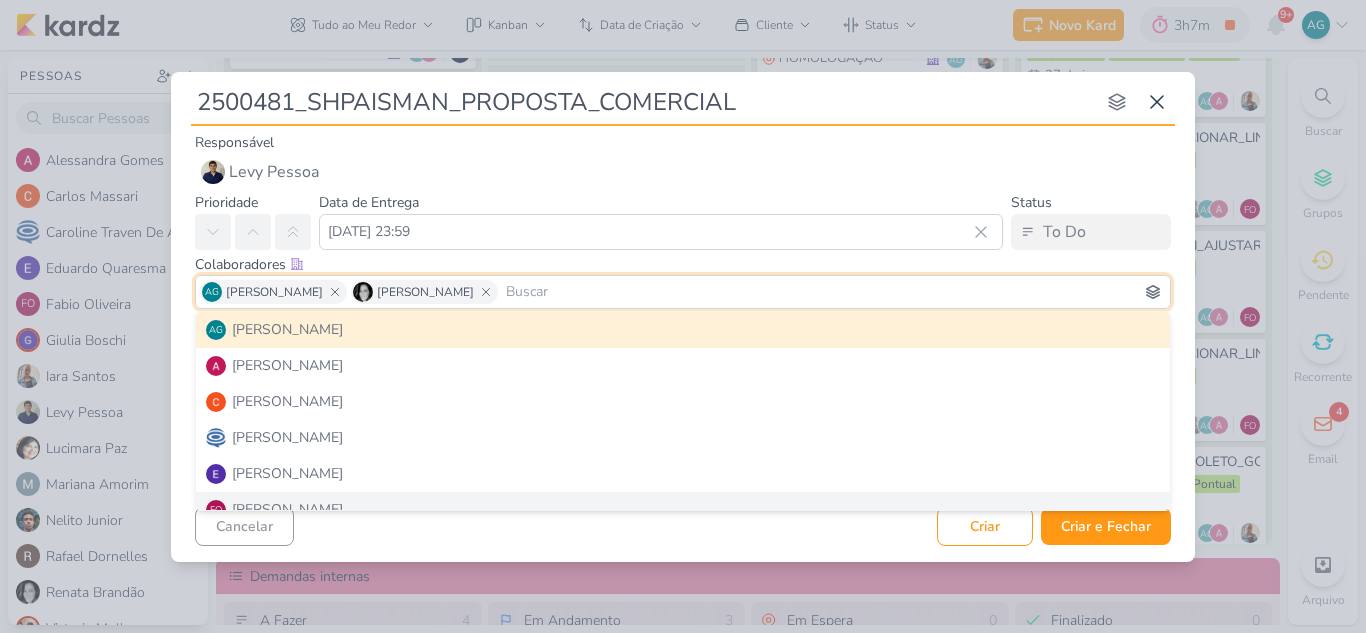 click on "Cancelar
Criar
Criar e Fechar
Ctrl + Enter" at bounding box center (683, 524) 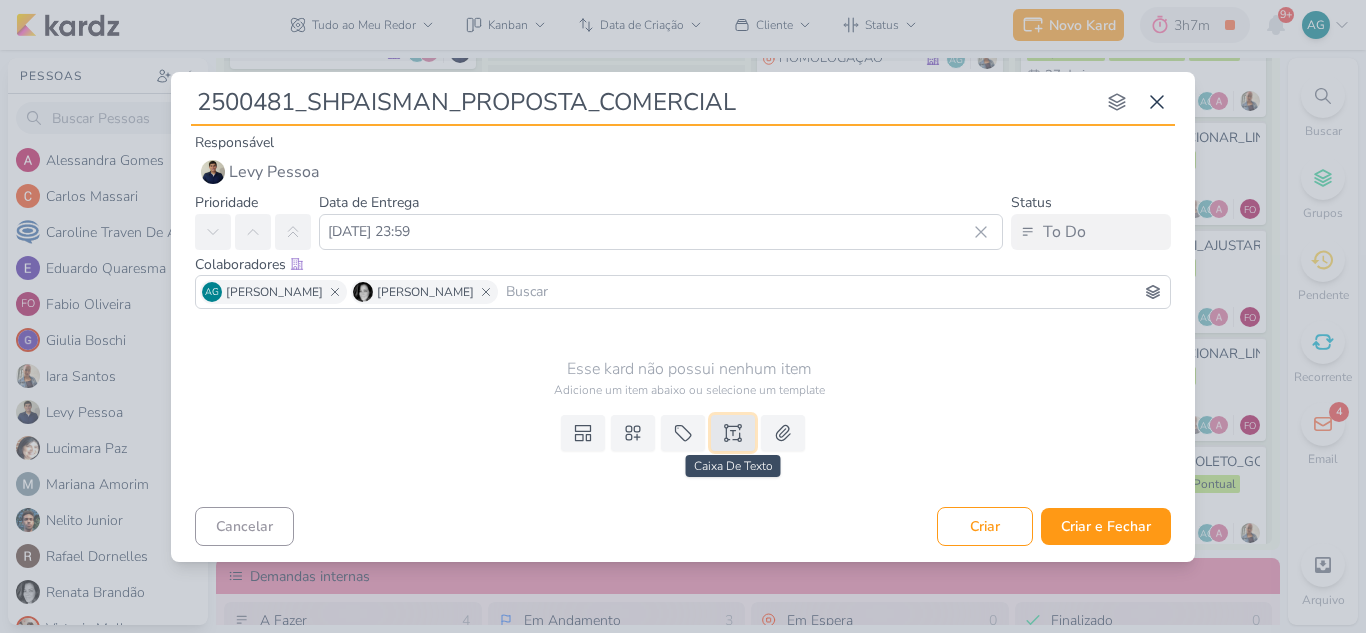 click 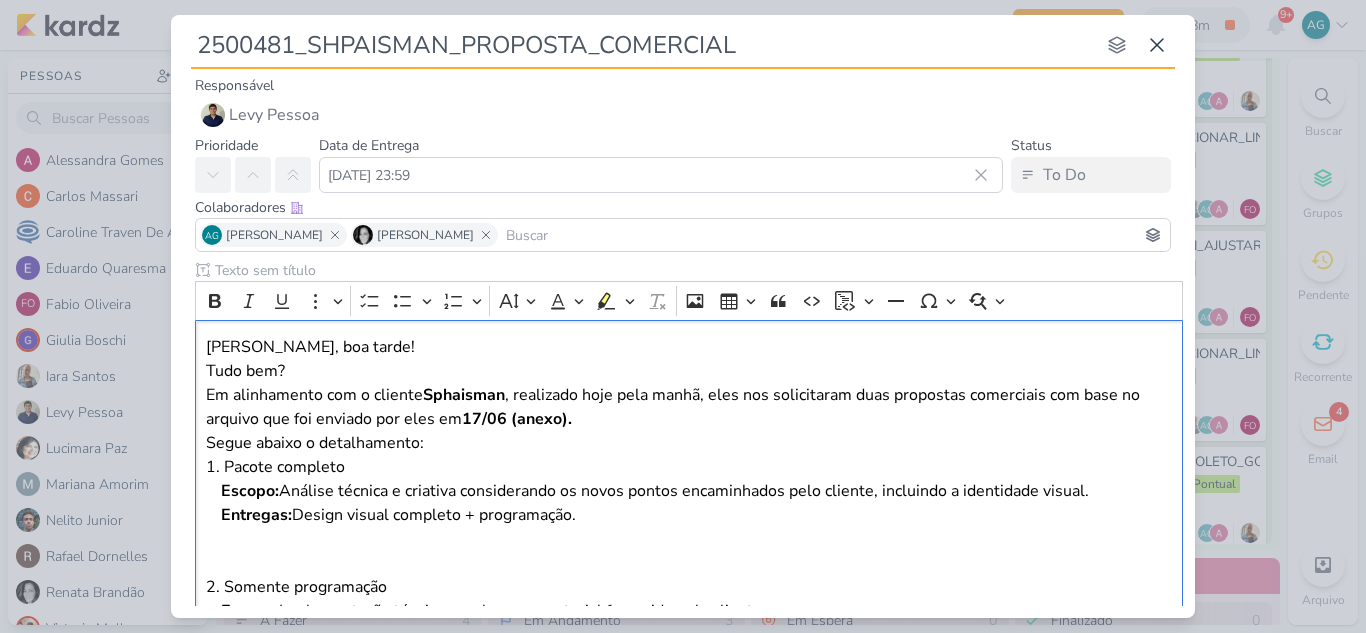 scroll, scrollTop: 136, scrollLeft: 0, axis: vertical 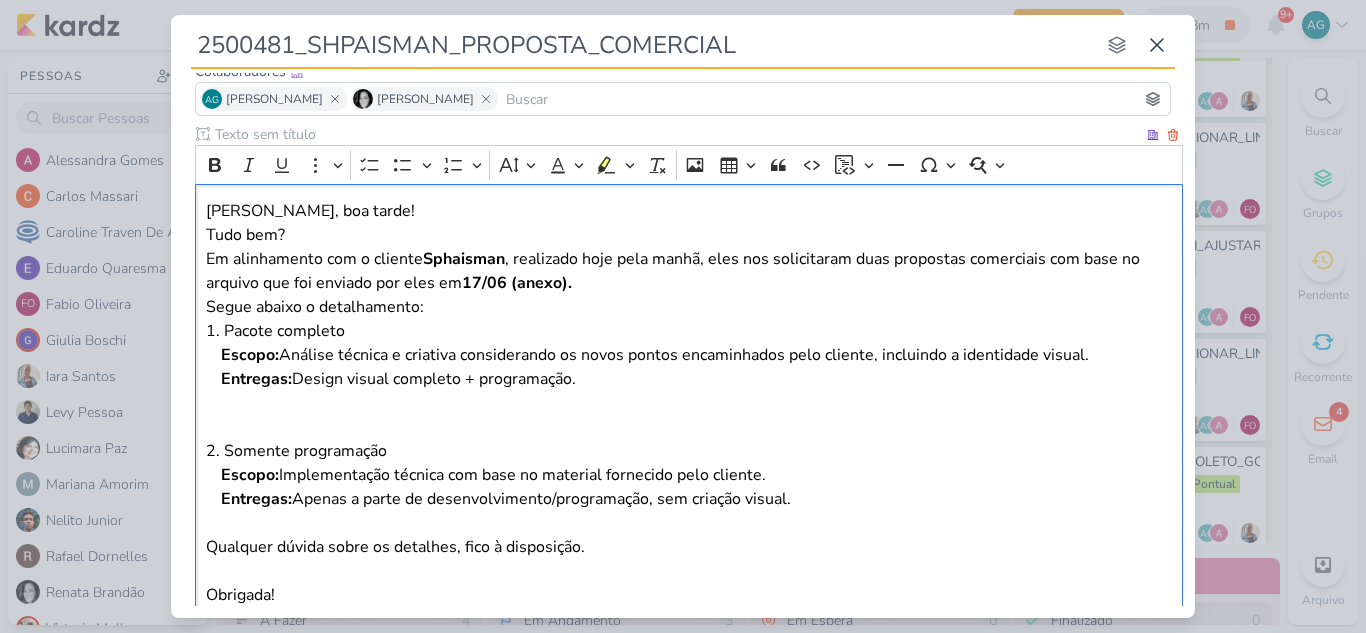 click on "Entregas:  Design visual completo + programação." at bounding box center (697, 403) 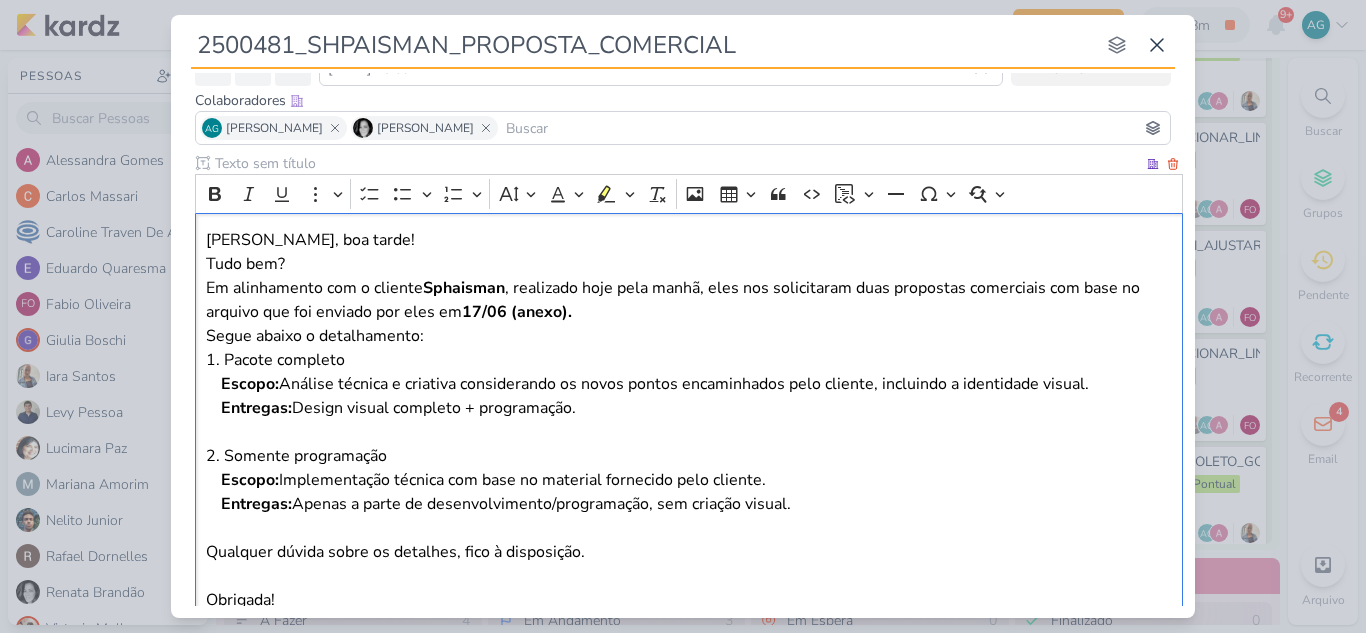 scroll, scrollTop: 239, scrollLeft: 0, axis: vertical 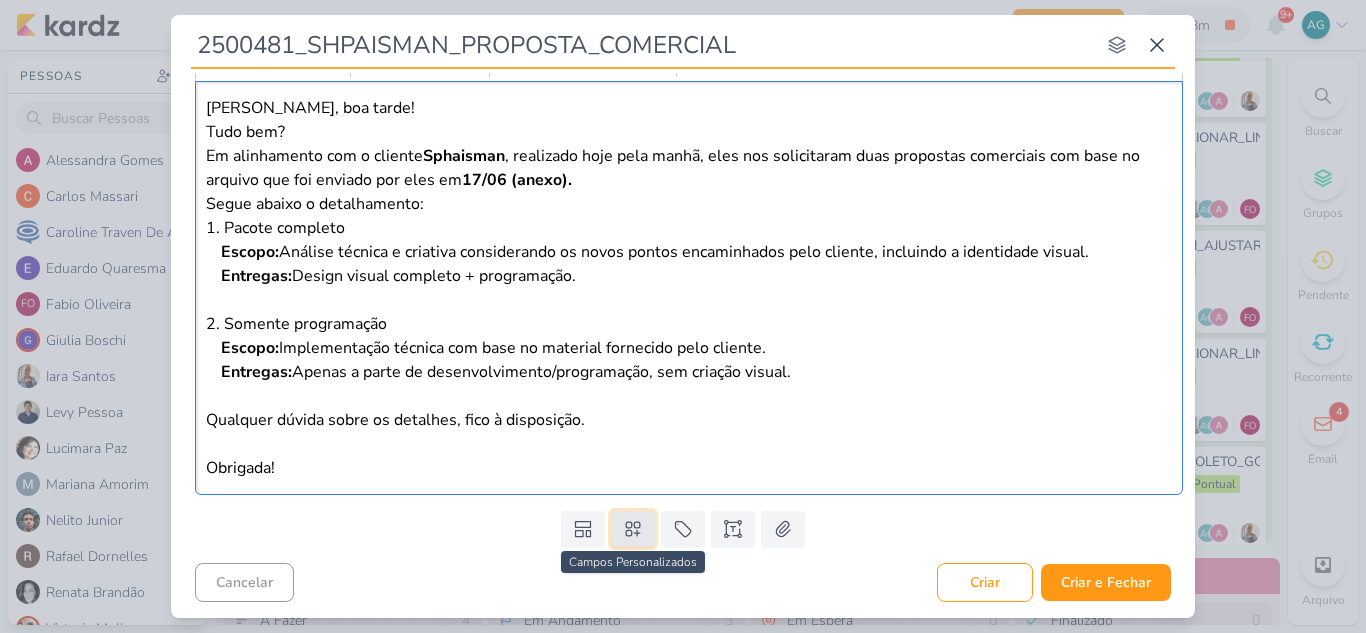 click 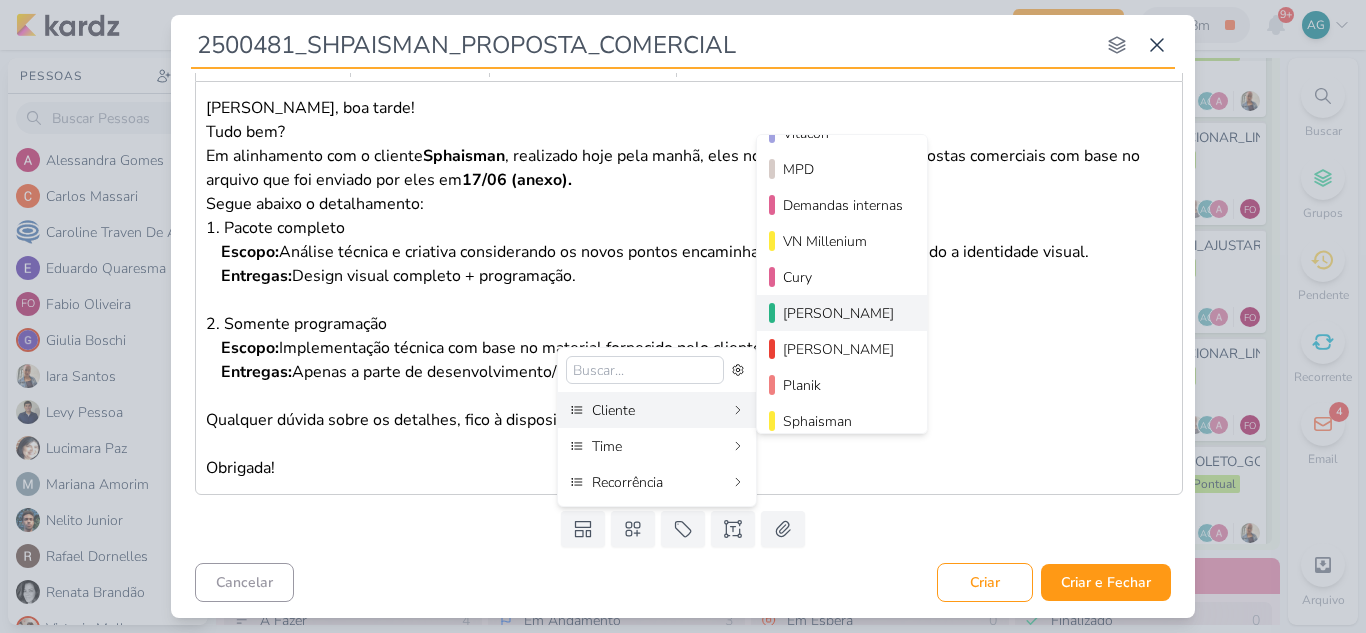 scroll, scrollTop: 200, scrollLeft: 0, axis: vertical 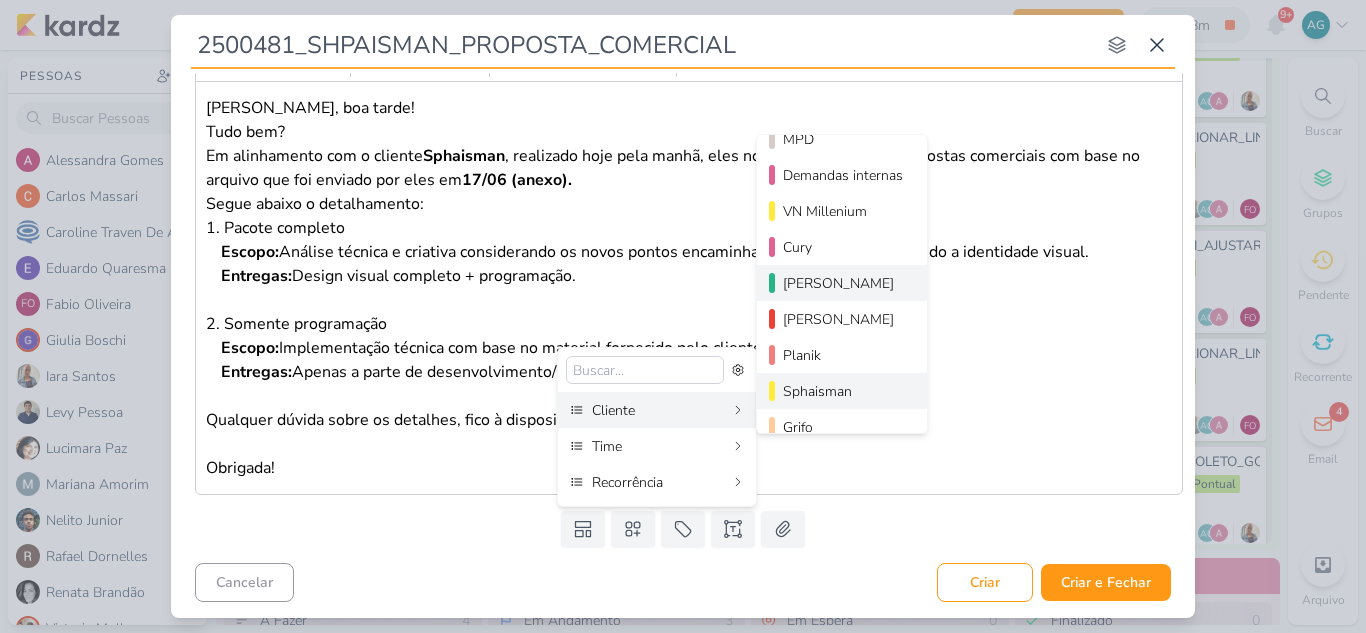 click on "Sphaisman" at bounding box center [843, 391] 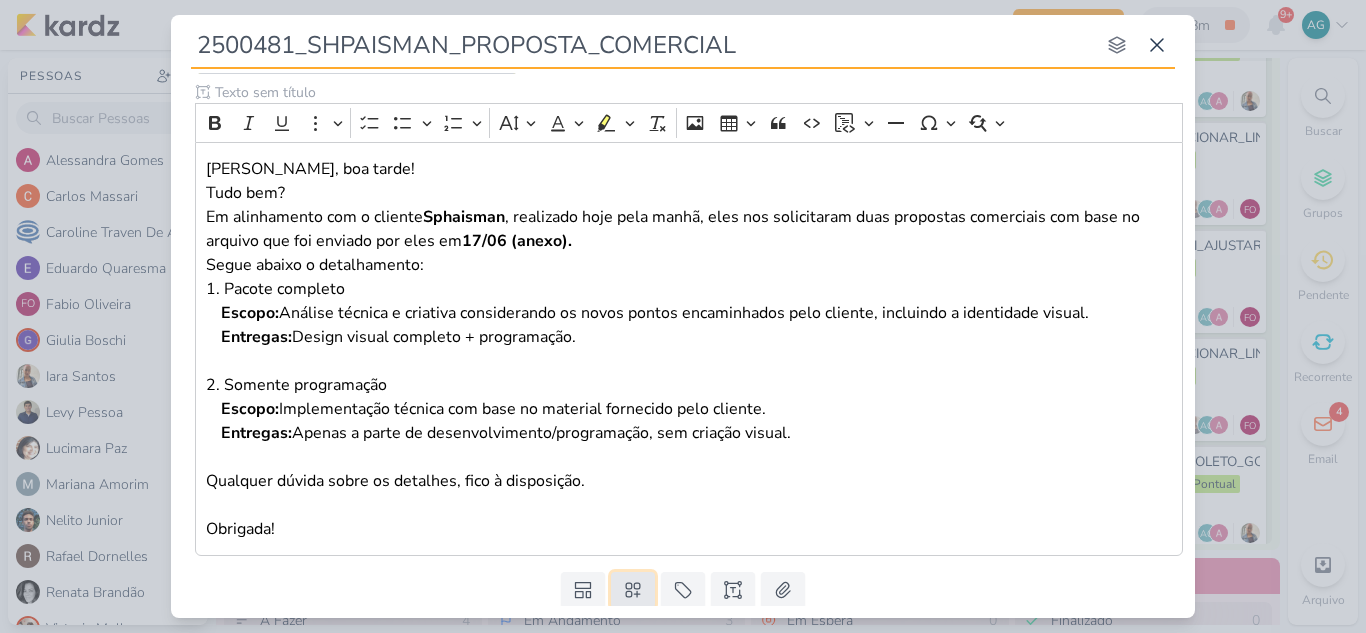 click at bounding box center [633, 590] 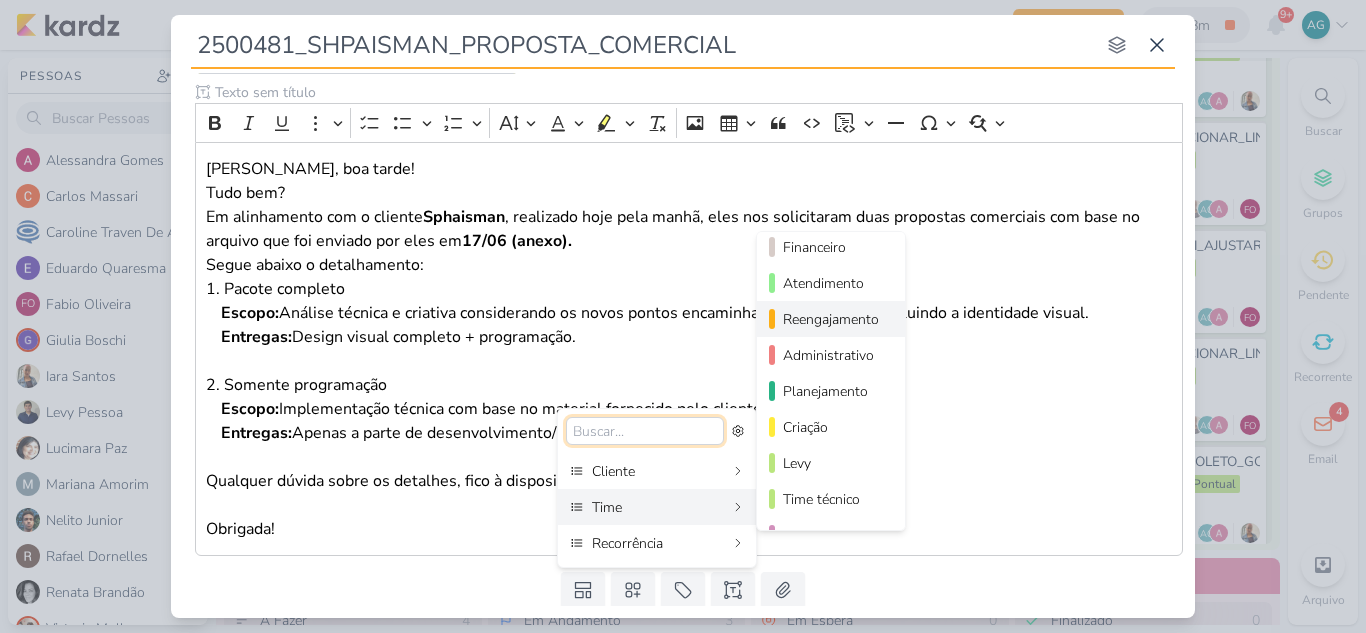 scroll, scrollTop: 182, scrollLeft: 0, axis: vertical 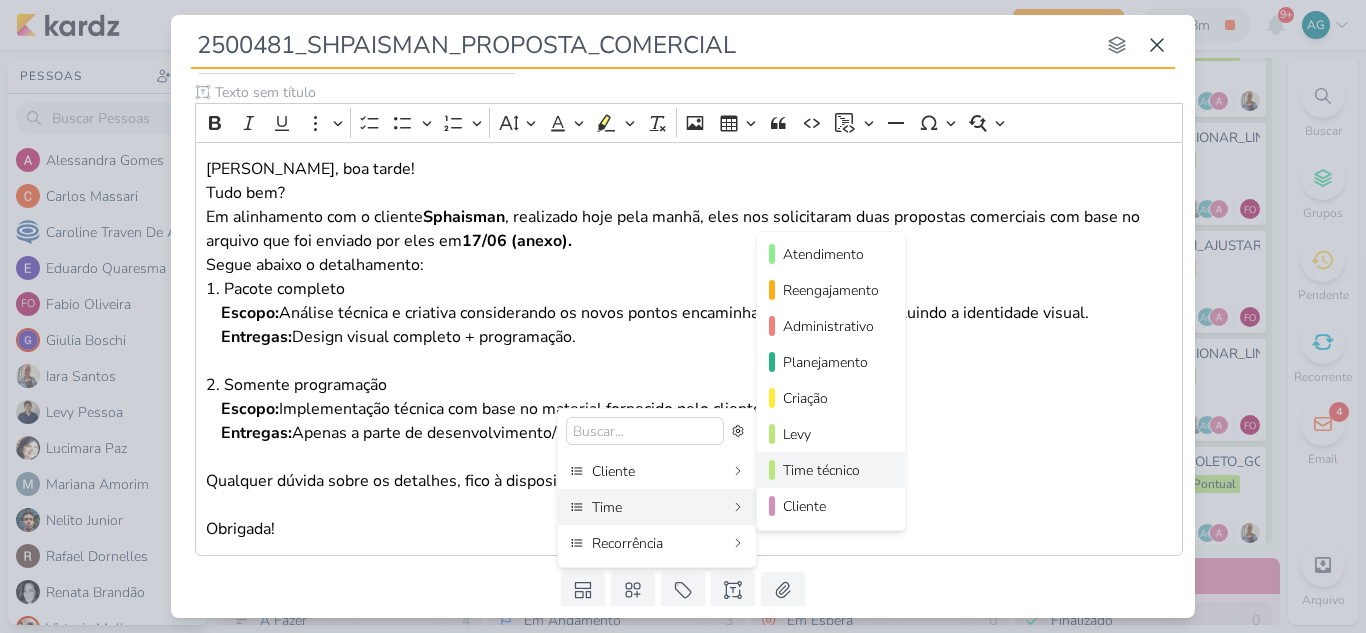 click on "Time técnico" at bounding box center (832, 470) 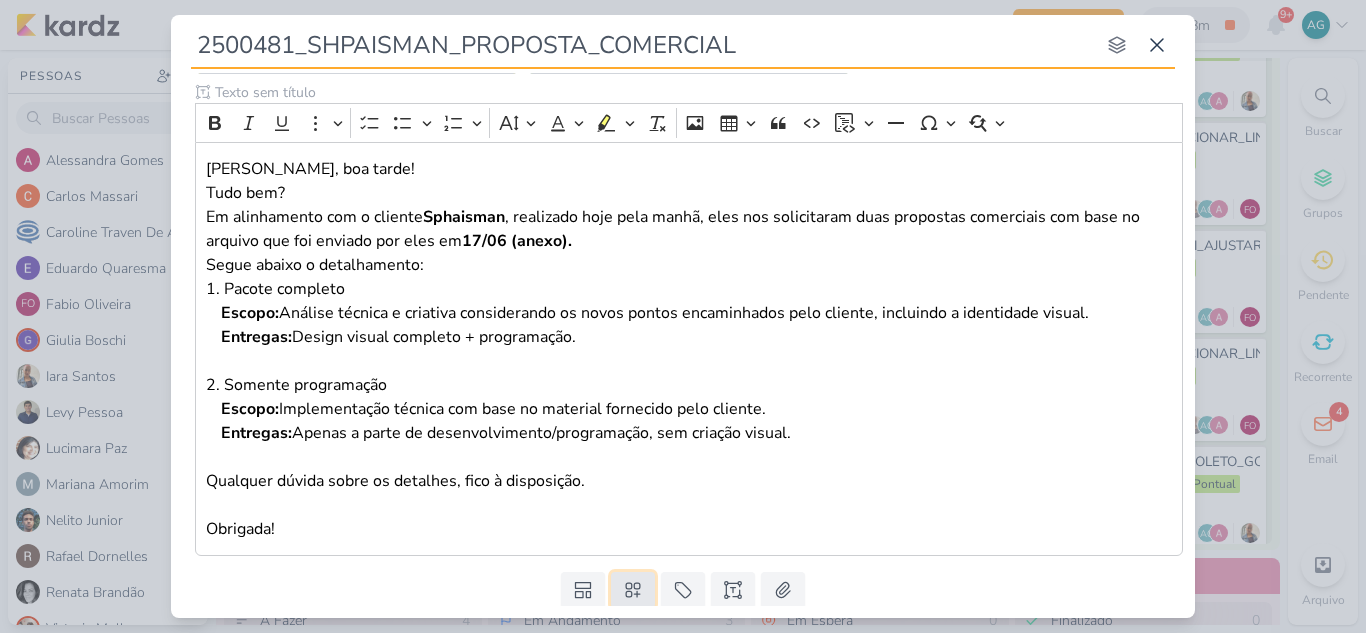 click 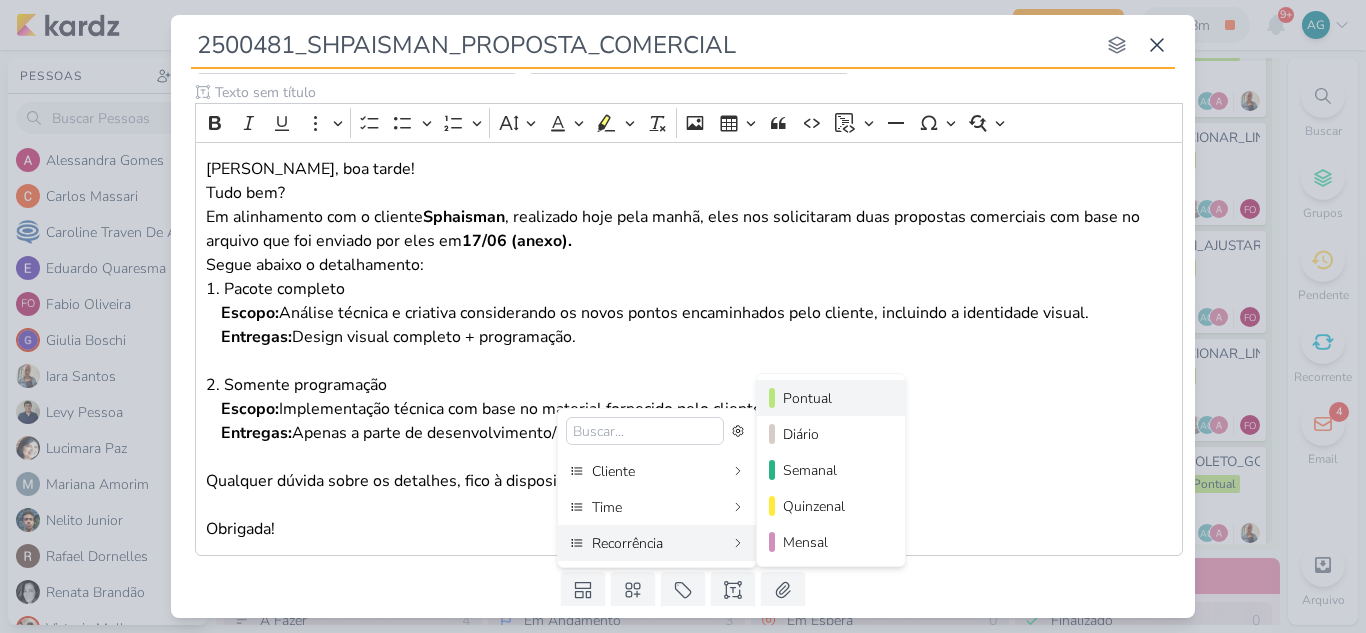 click on "Pontual" at bounding box center [832, 398] 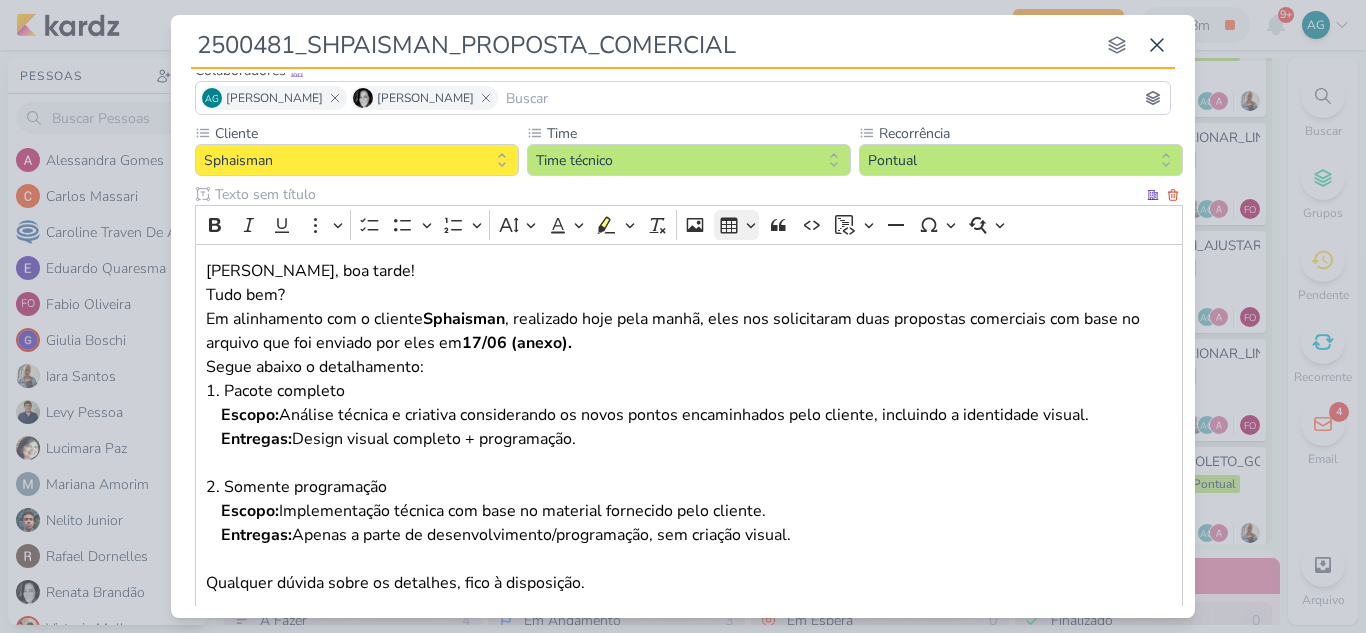 scroll, scrollTop: 0, scrollLeft: 0, axis: both 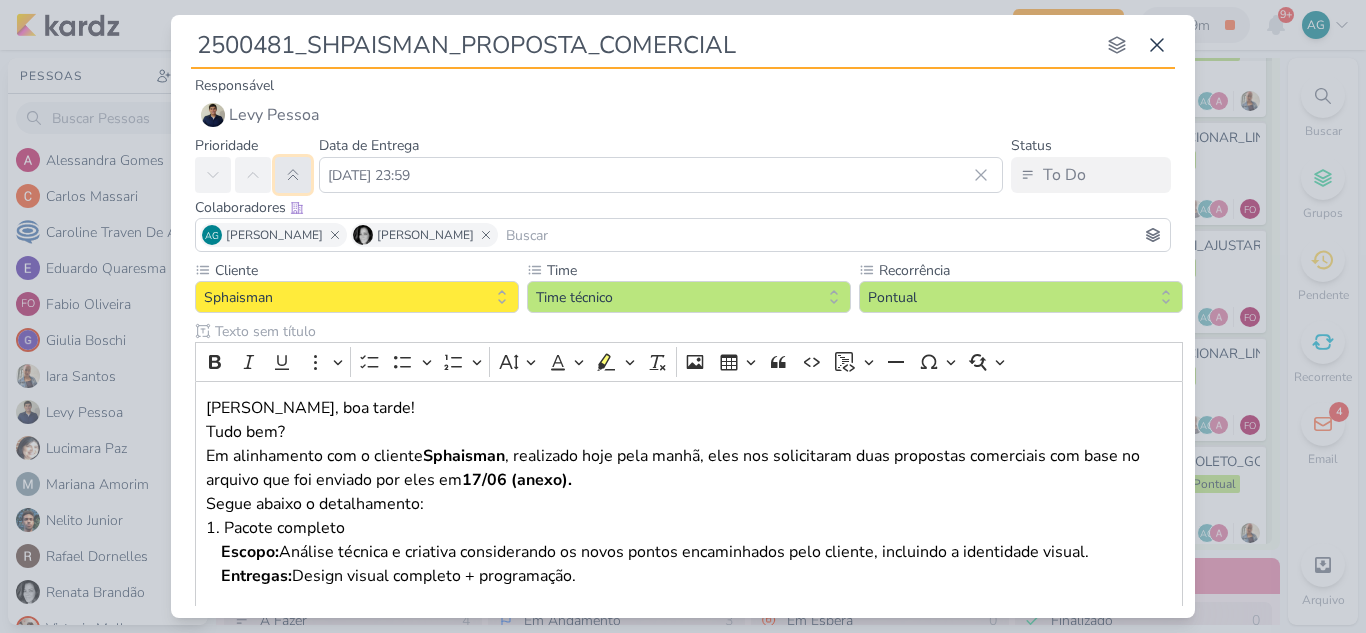 click 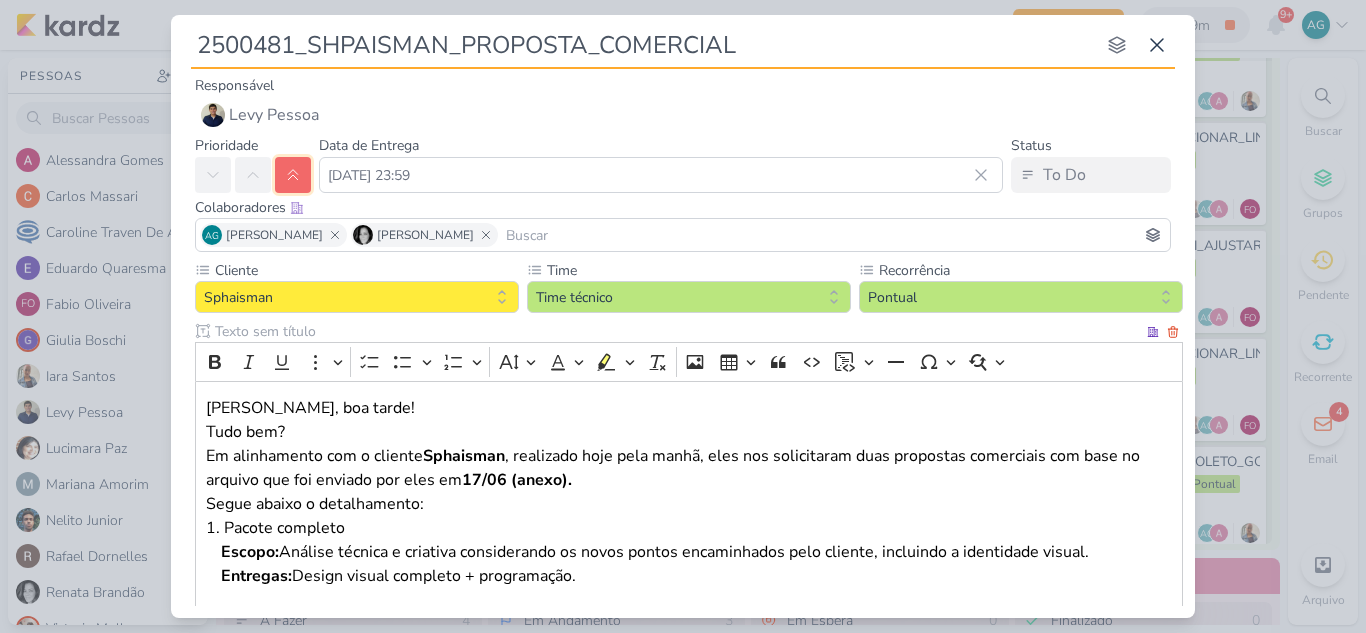type 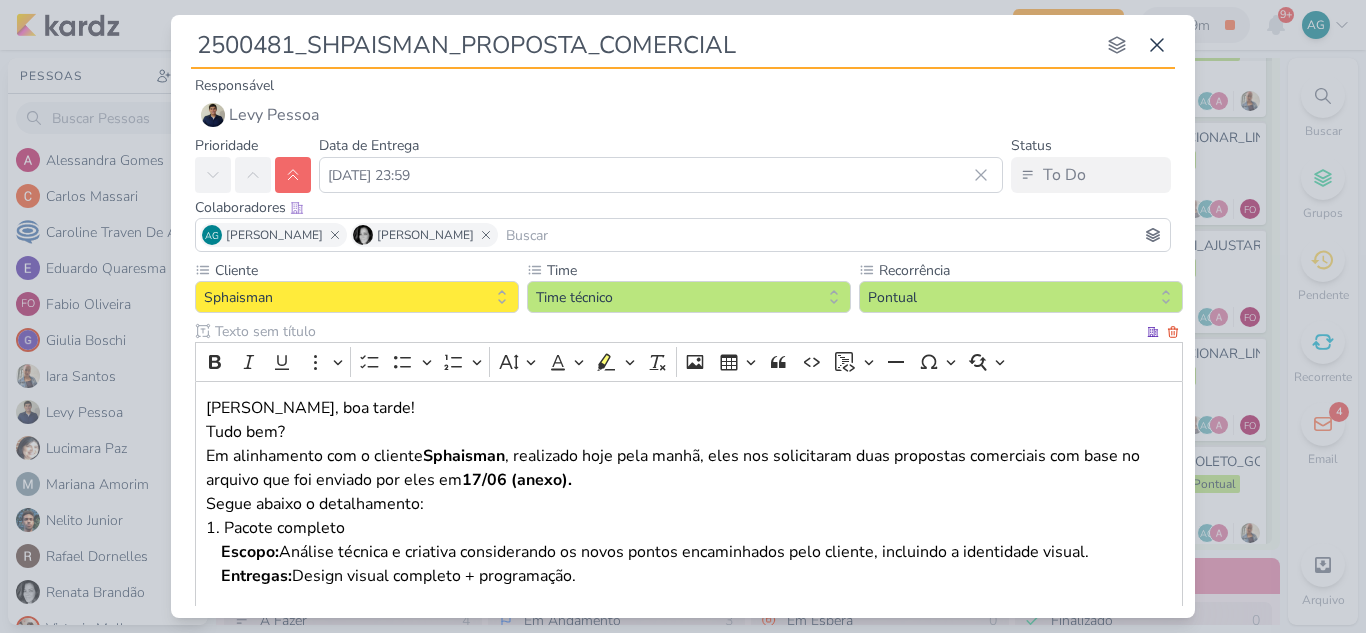 click on "Em alinhamento com o cliente  [PERSON_NAME] , realizado hoje pela manhã, eles nos solicitaram duas propostas comerciais com base no arquivo que foi enviado por eles em  17/06 (anexo)." at bounding box center (689, 468) 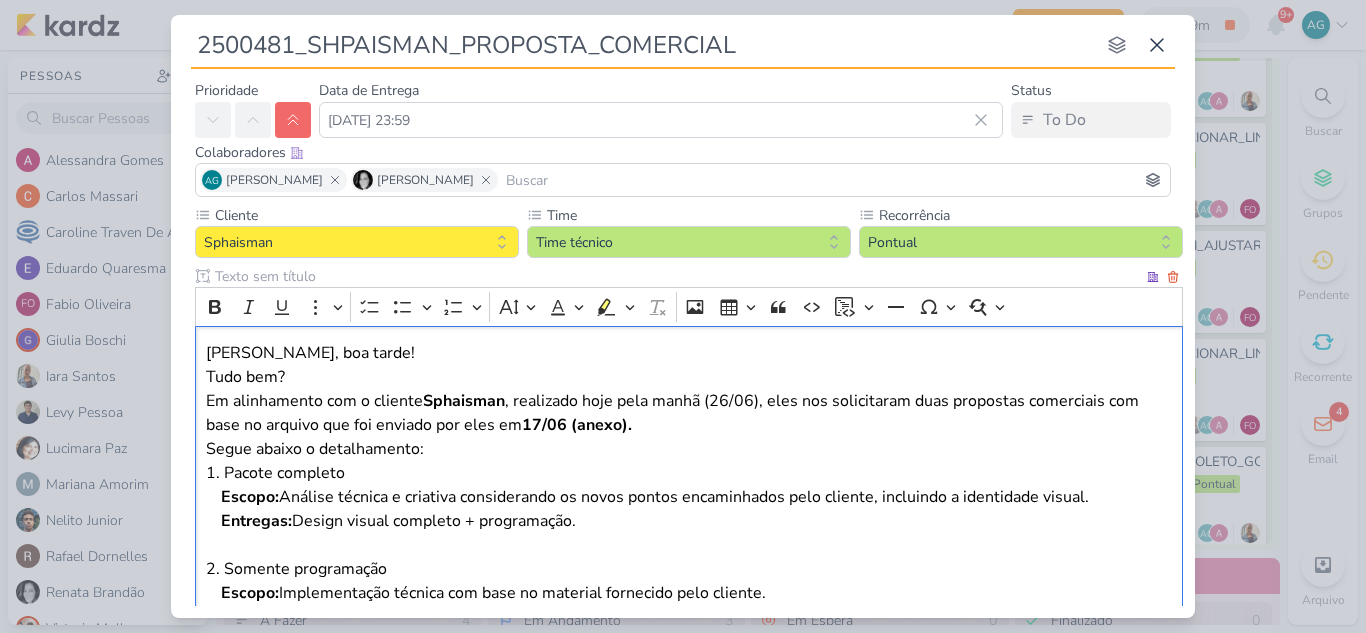 scroll, scrollTop: 100, scrollLeft: 0, axis: vertical 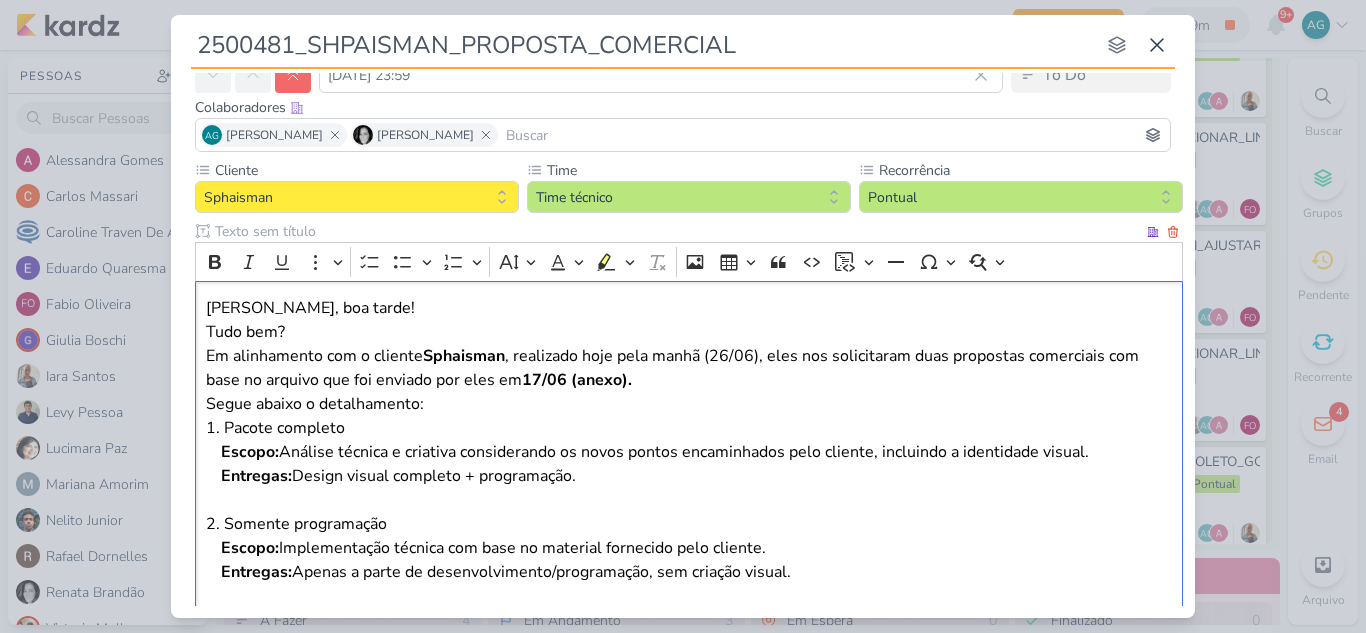 click on "Segue abaixo o detalhamento:" at bounding box center [689, 404] 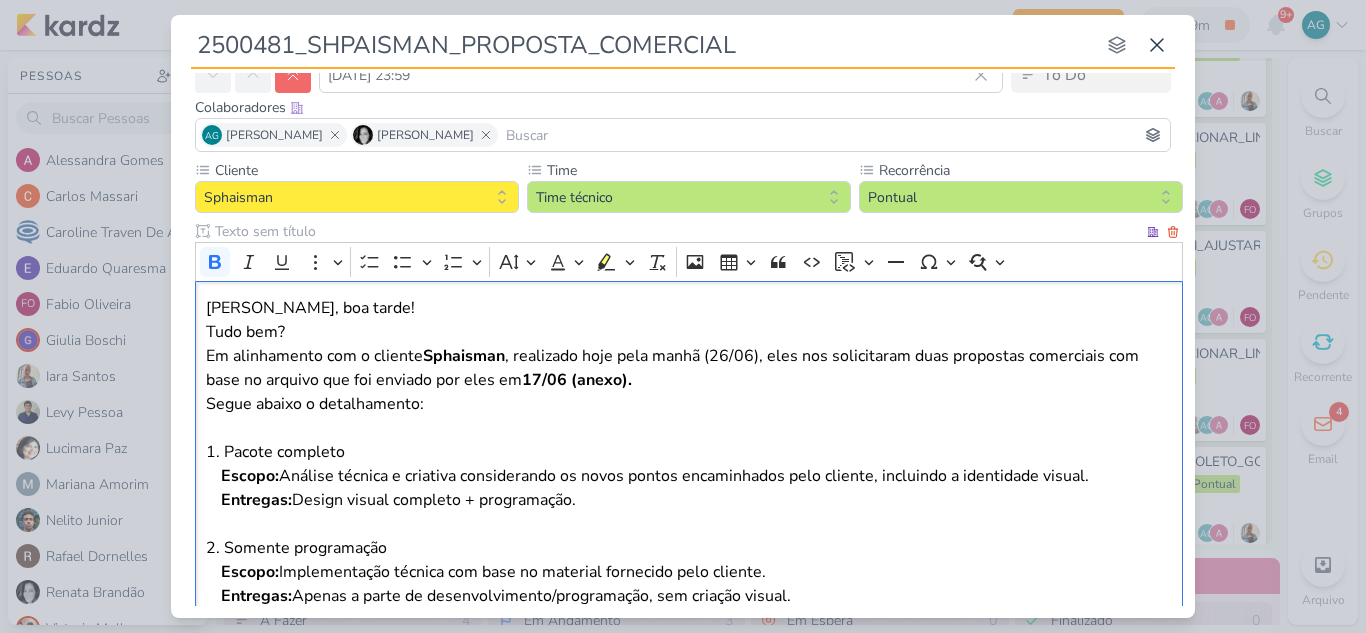 click on "Em alinhamento com o cliente  [PERSON_NAME] , realizado hoje pela manhã (26/06), eles nos solicitaram duas propostas comerciais com base no arquivo que foi enviado por eles em  17/06 (anexo)." at bounding box center (689, 368) 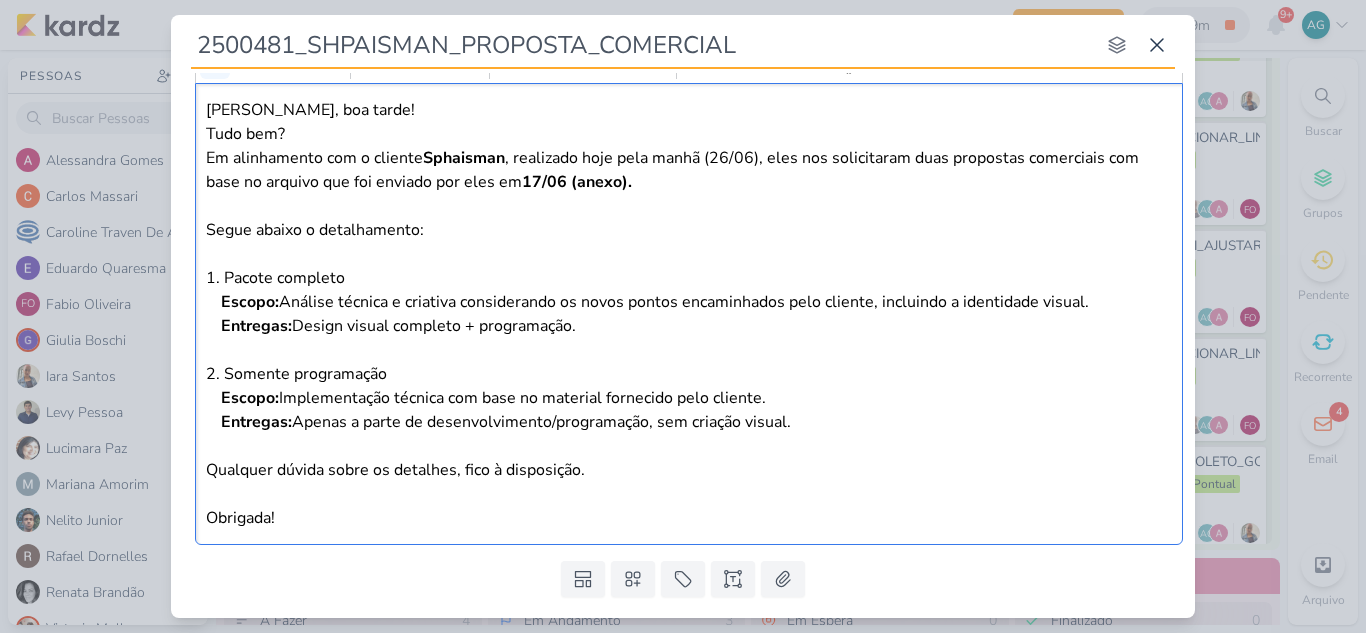 scroll, scrollTop: 300, scrollLeft: 0, axis: vertical 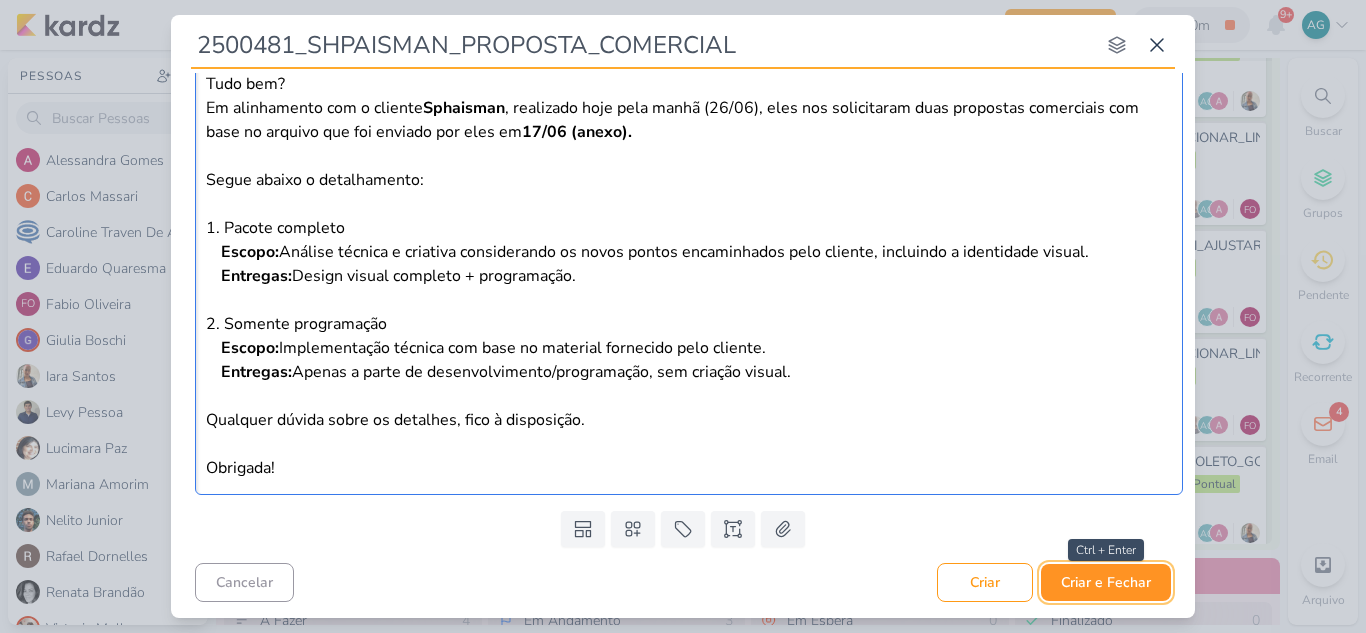 click on "Criar e Fechar" at bounding box center (1106, 582) 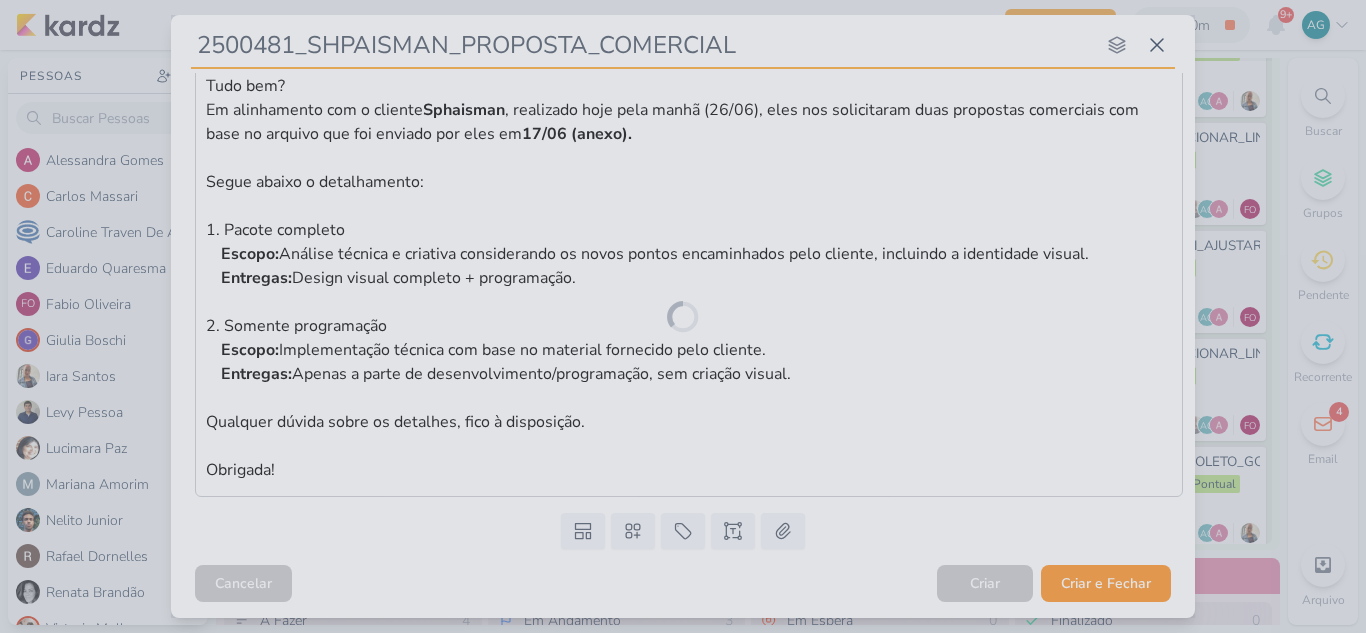 scroll, scrollTop: 346, scrollLeft: 0, axis: vertical 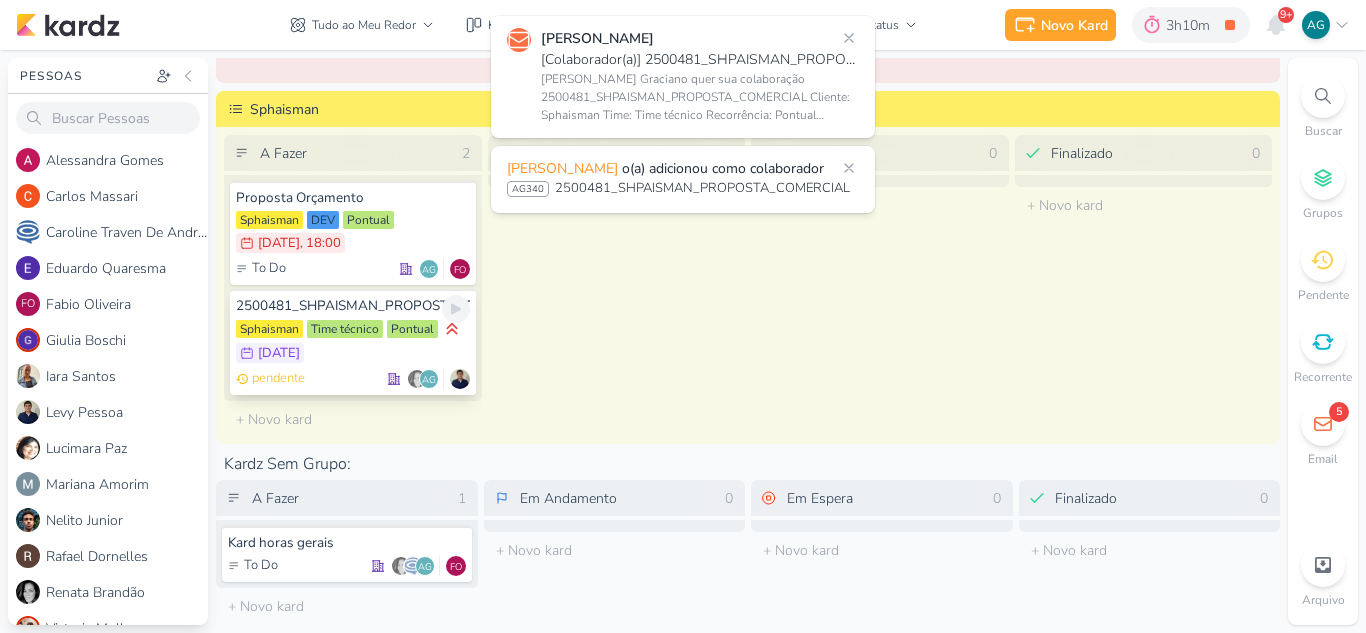 click on "2500481_SHPAISMAN_PROPOSTA_COMERCIAL" at bounding box center (353, 306) 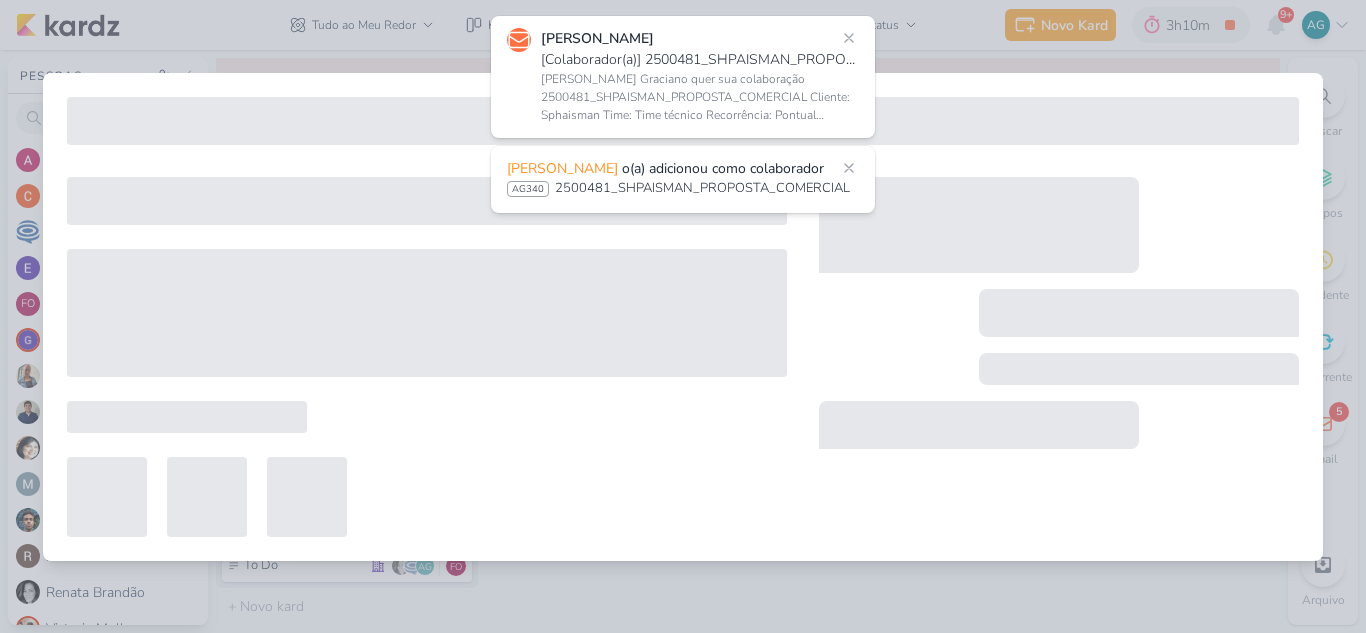 type on "2500481_SHPAISMAN_PROPOSTA_COMERCIAL" 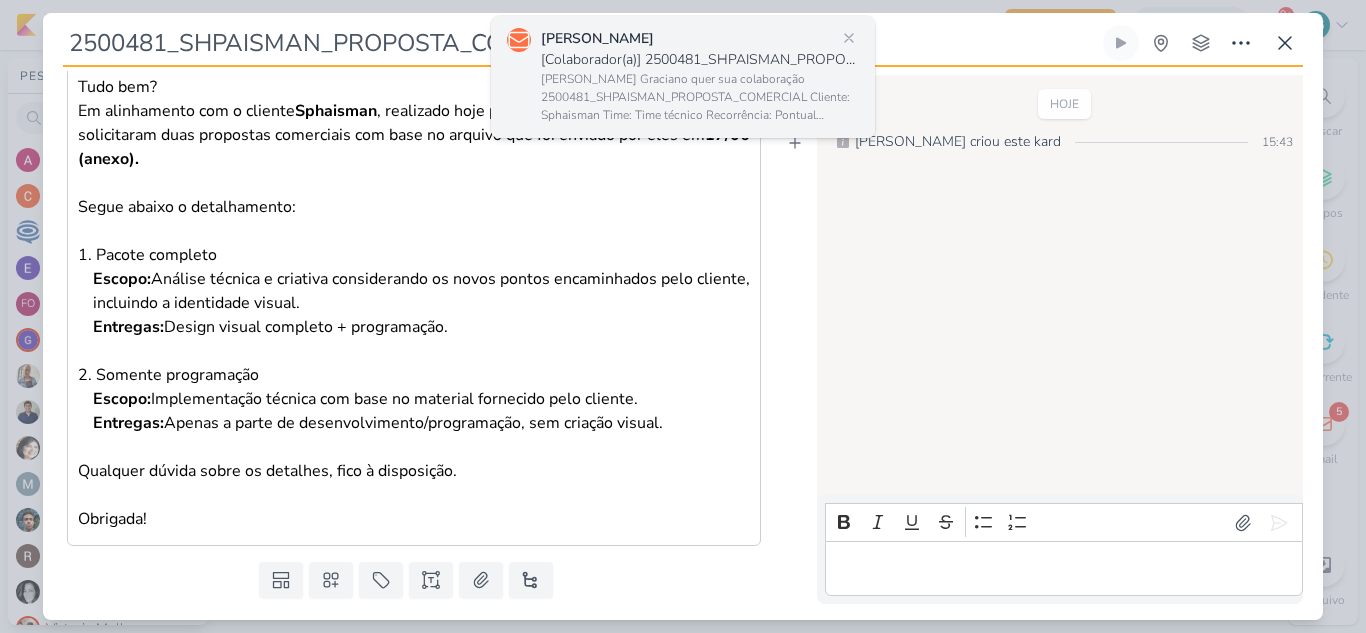 scroll, scrollTop: 0, scrollLeft: 0, axis: both 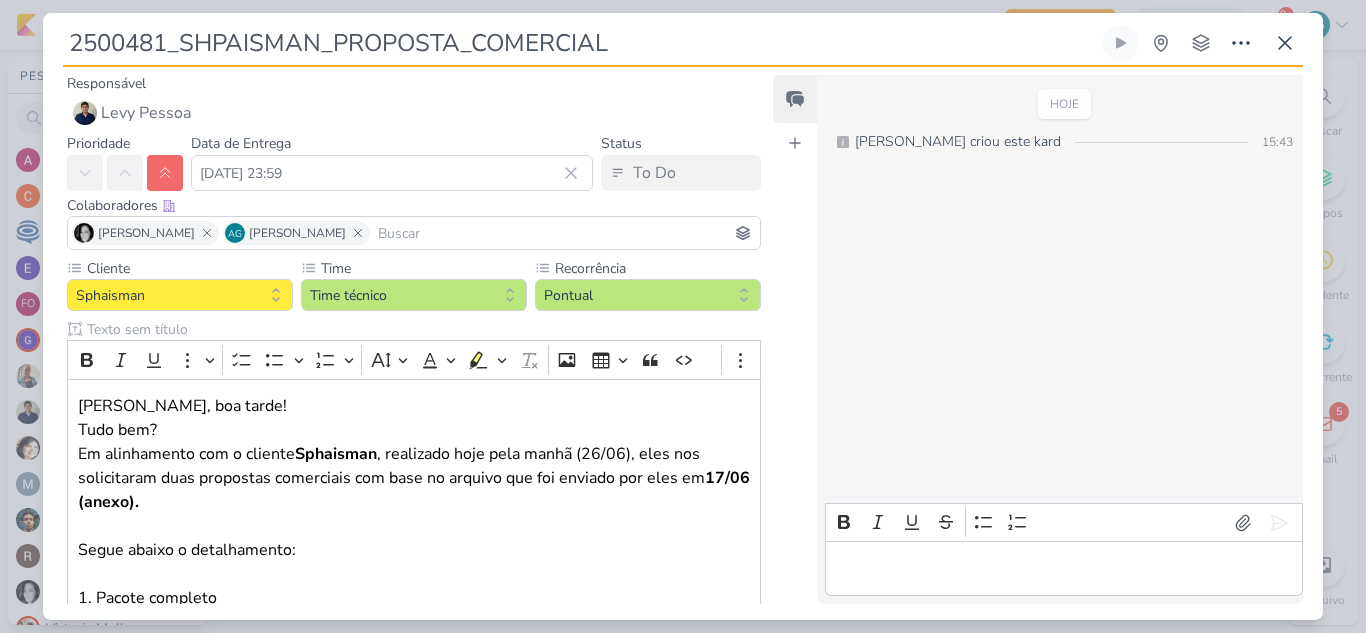 click at bounding box center (1063, 569) 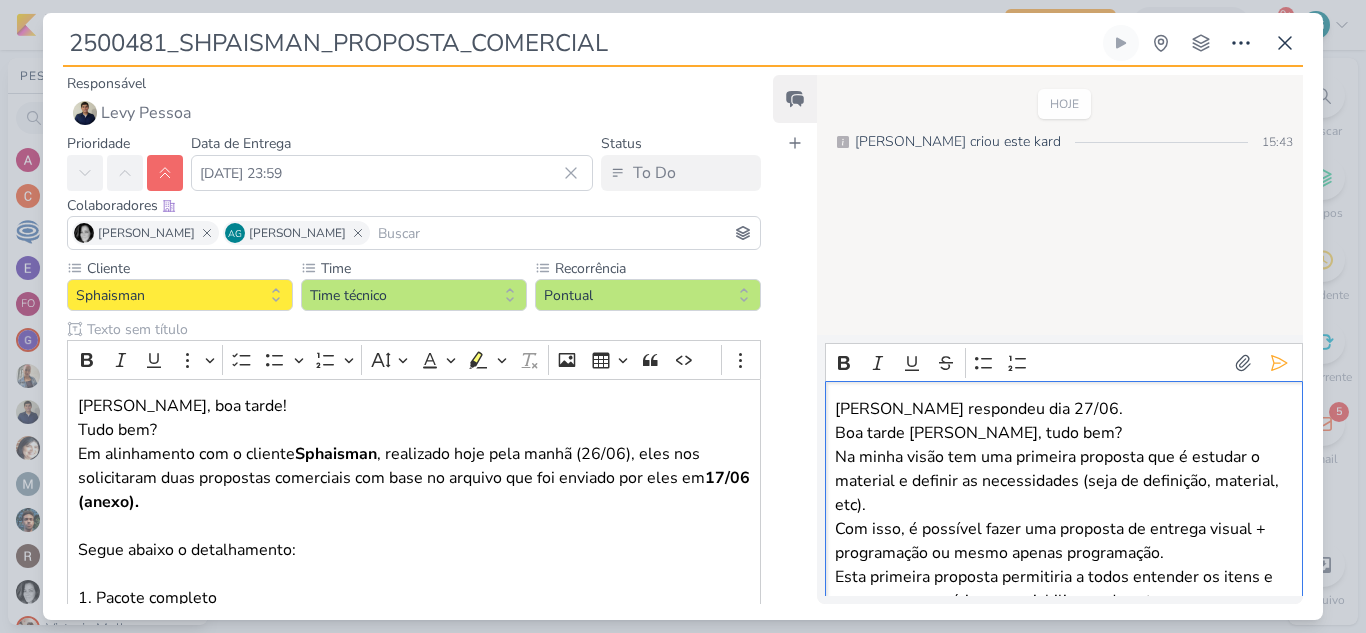 scroll, scrollTop: 15, scrollLeft: 0, axis: vertical 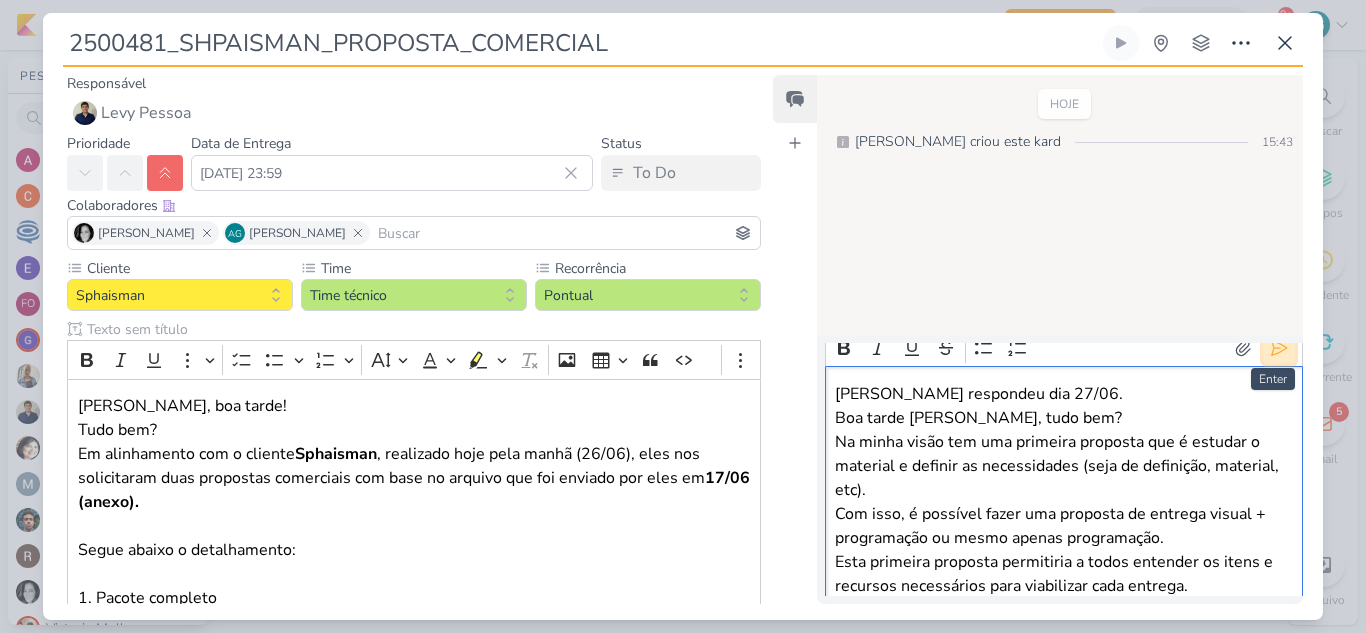 click 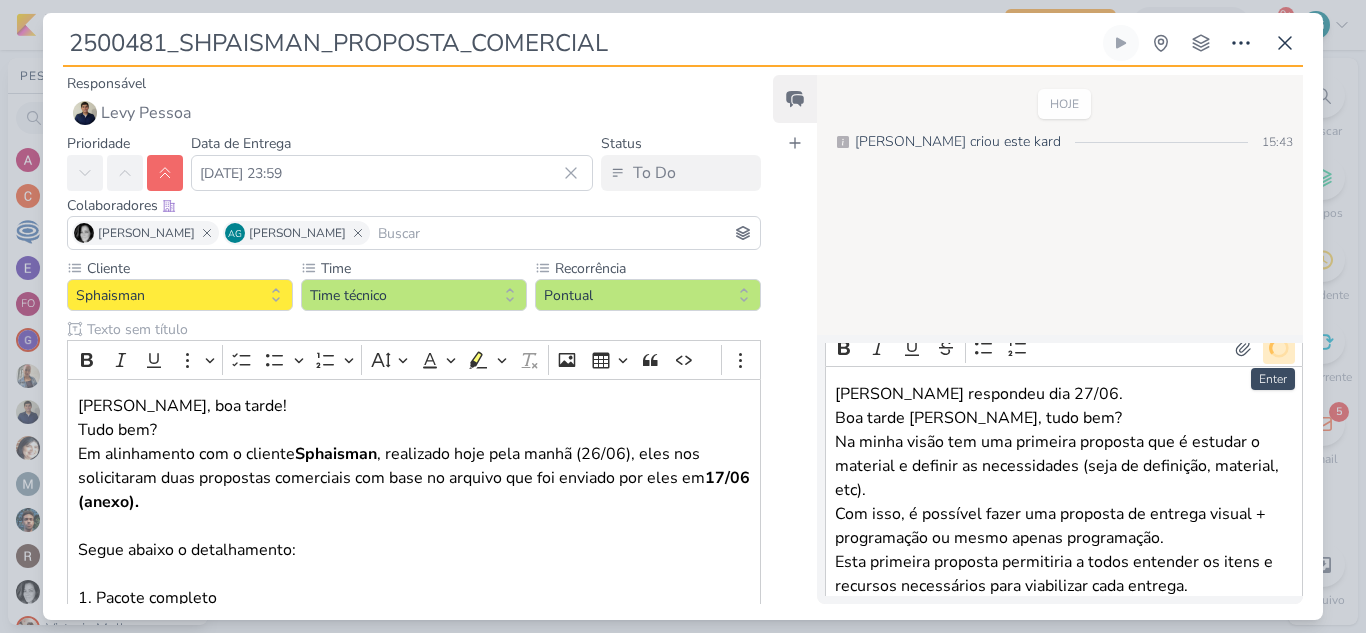 scroll, scrollTop: 0, scrollLeft: 0, axis: both 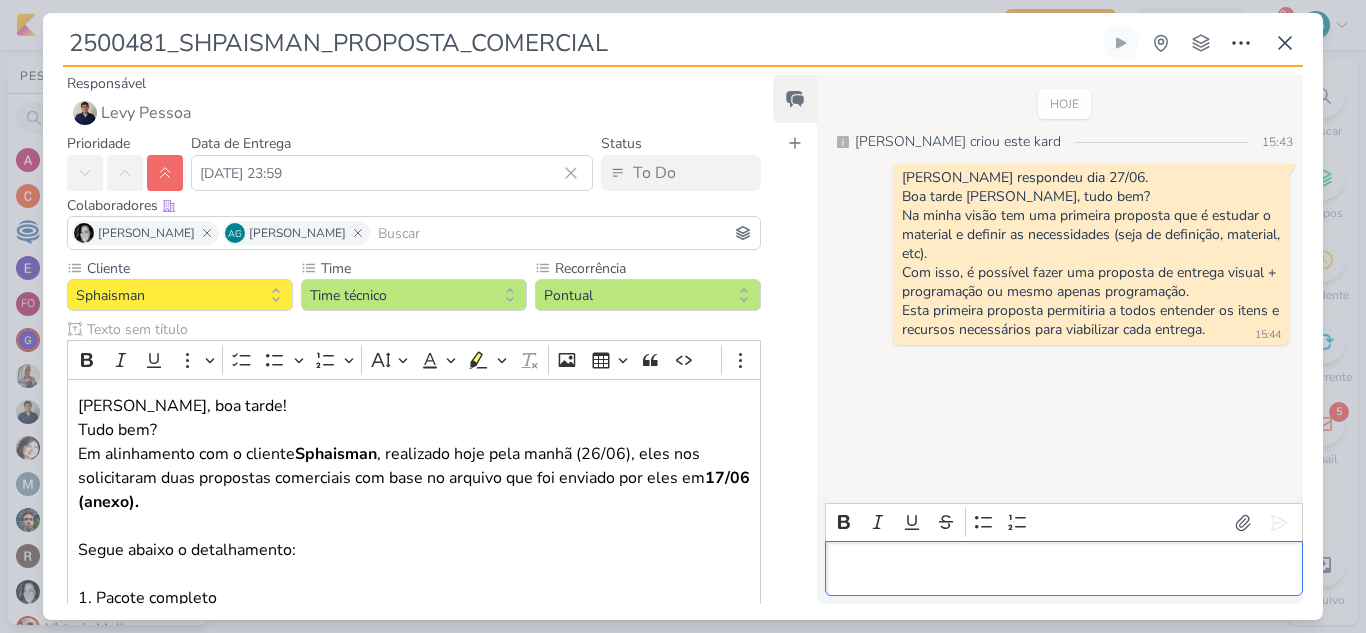 click at bounding box center (1063, 569) 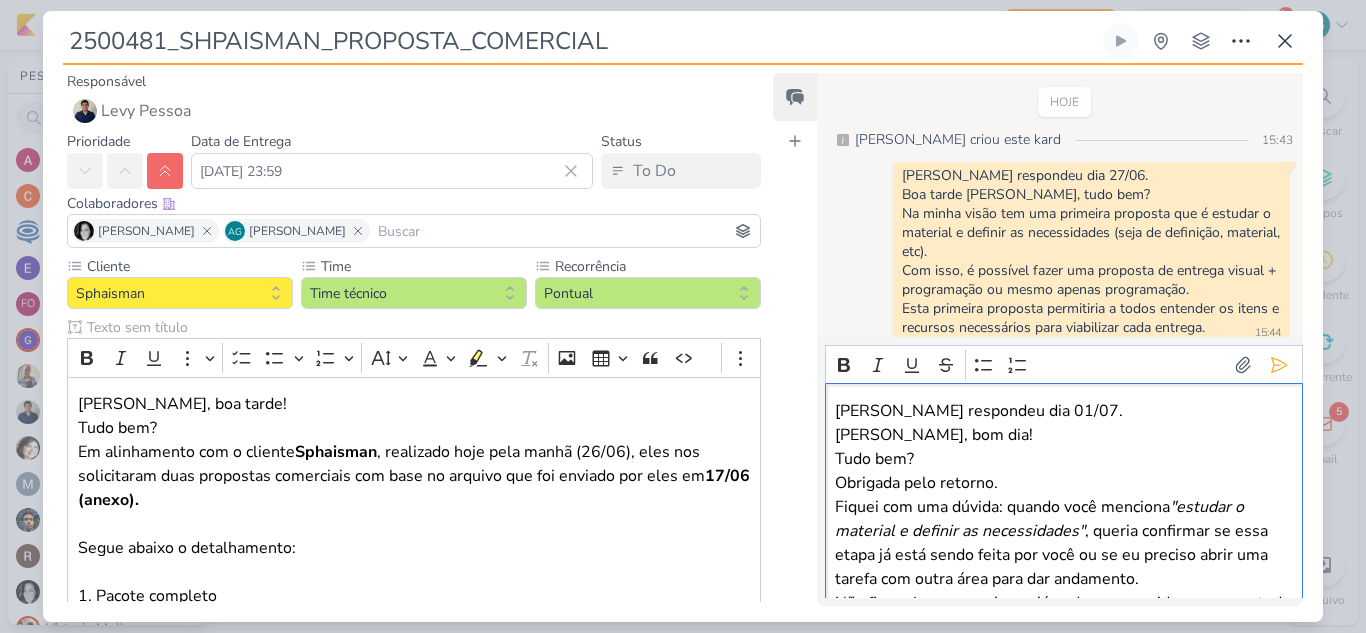 scroll, scrollTop: 111, scrollLeft: 0, axis: vertical 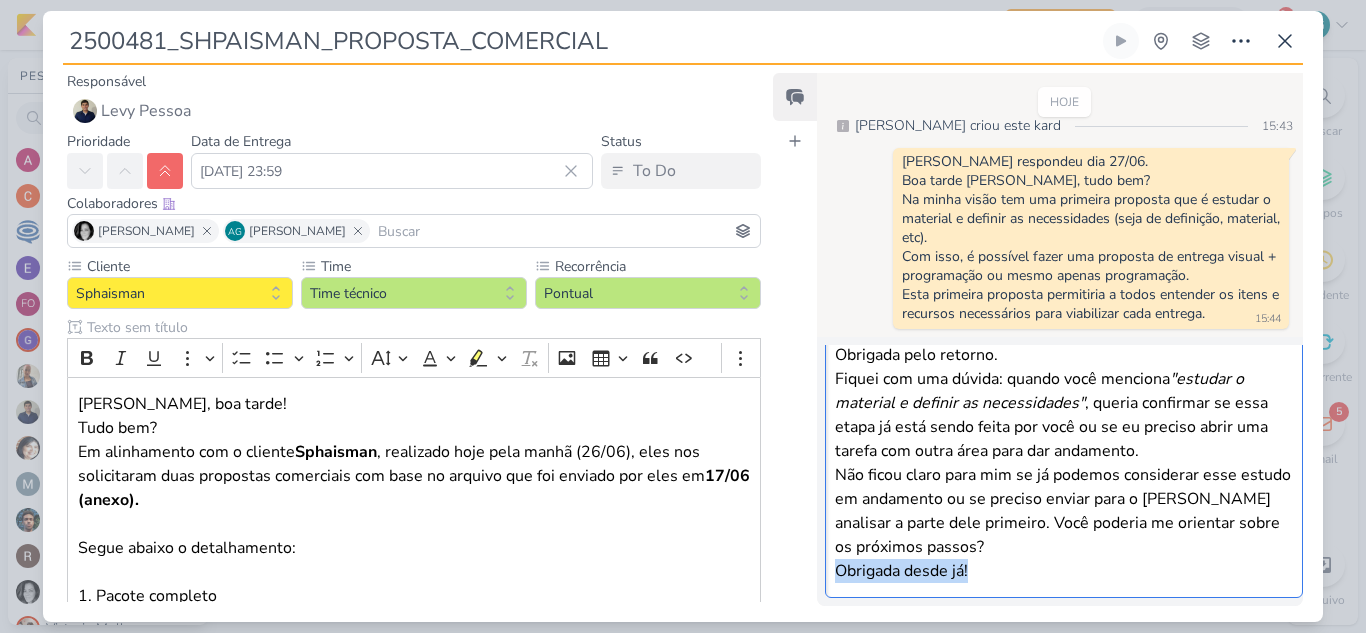 drag, startPoint x: 1005, startPoint y: 583, endPoint x: 809, endPoint y: 576, distance: 196.12495 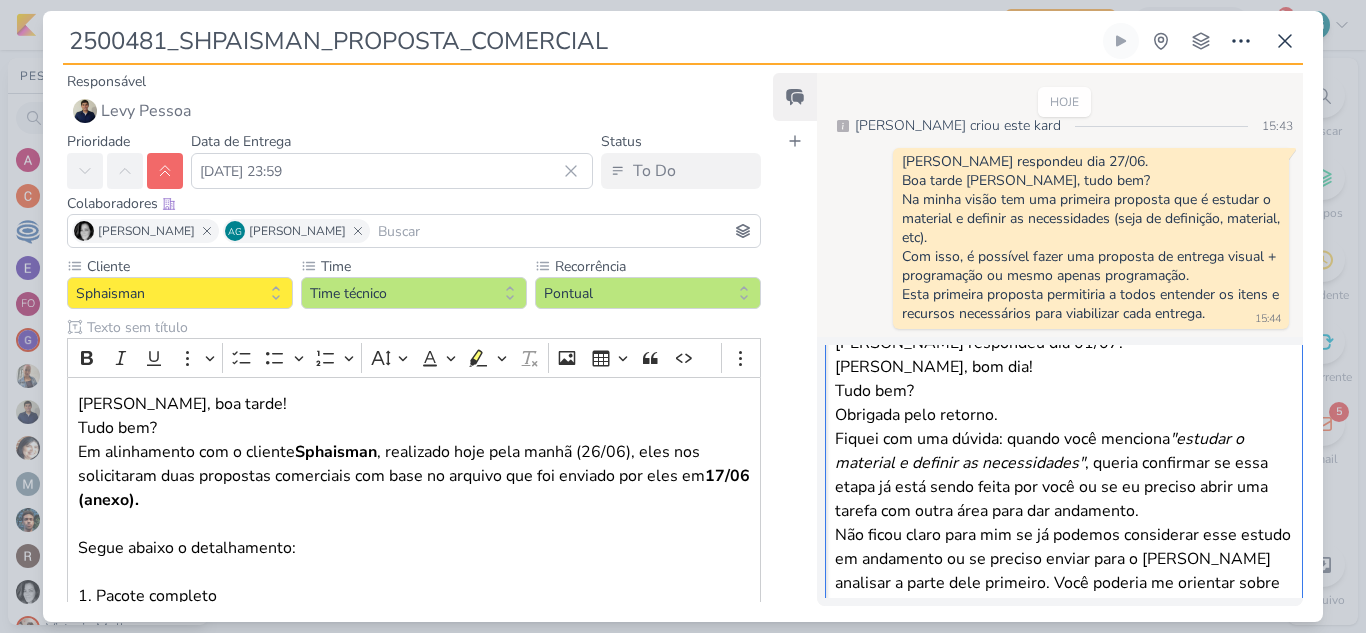 scroll, scrollTop: 0, scrollLeft: 0, axis: both 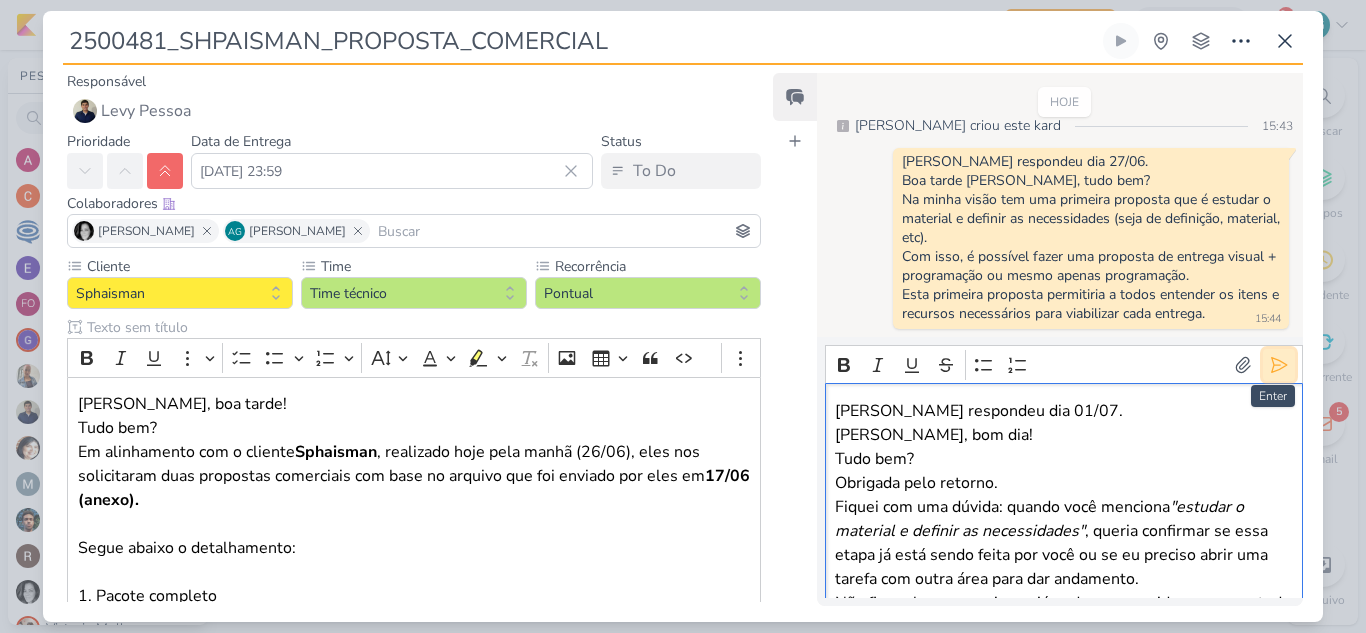 click 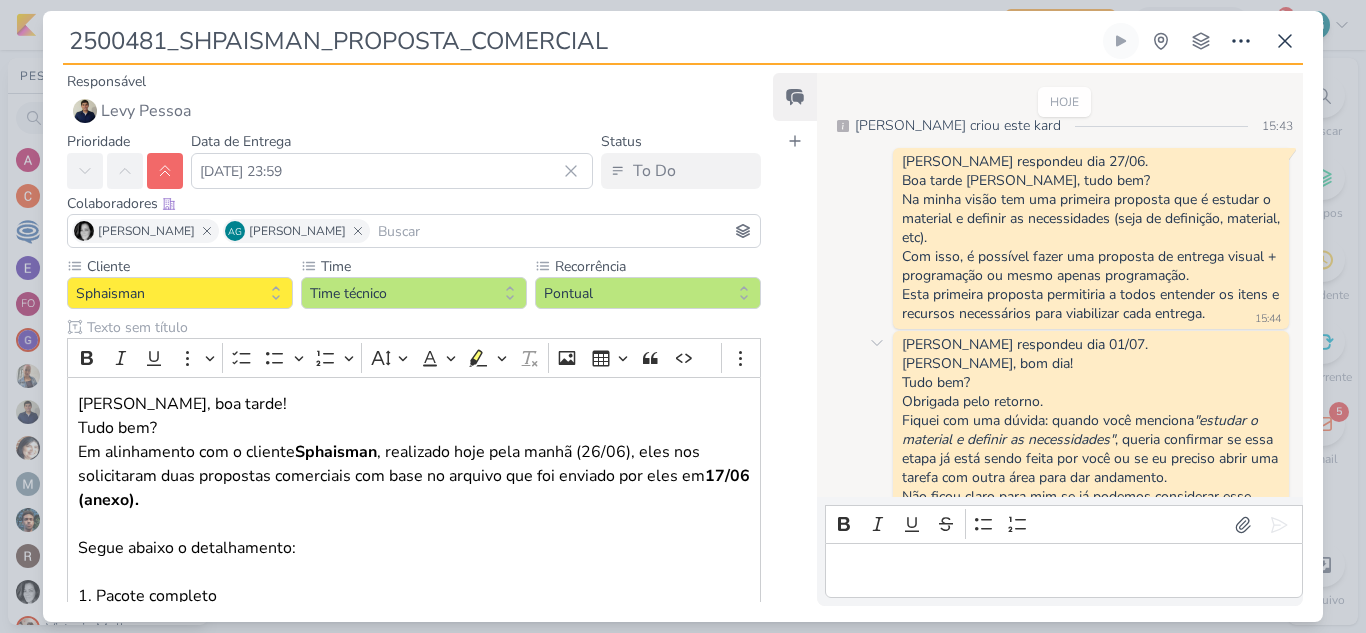 scroll, scrollTop: 94, scrollLeft: 0, axis: vertical 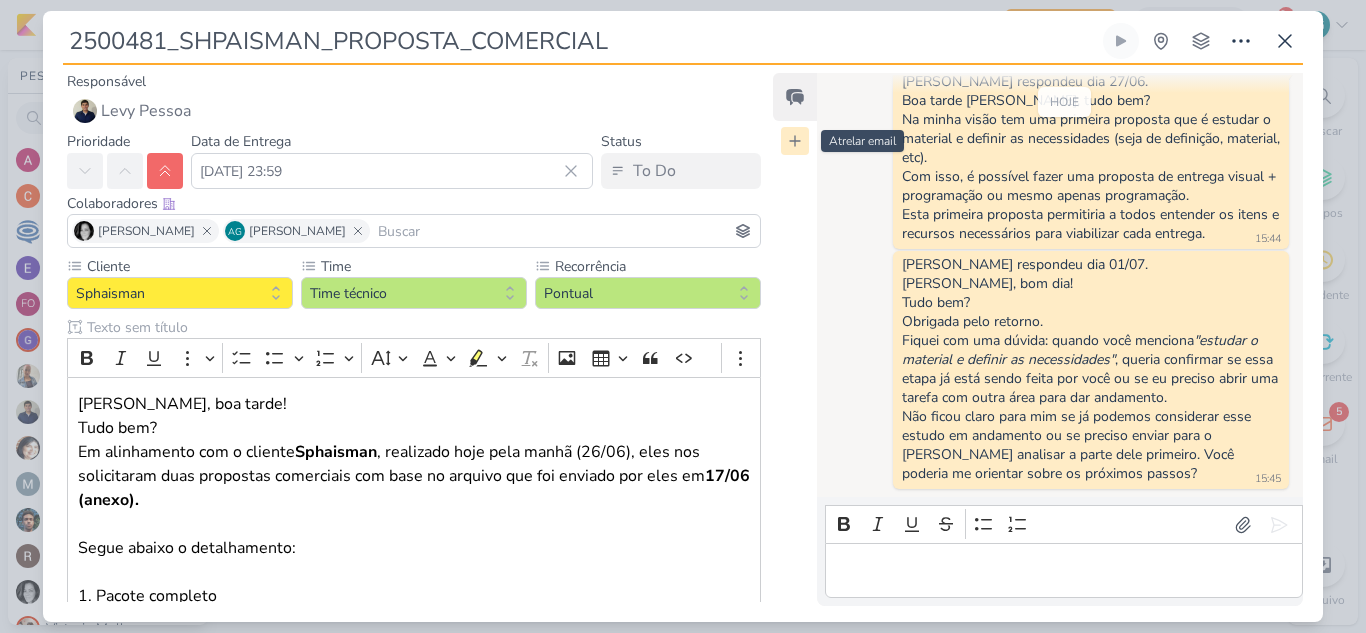 click 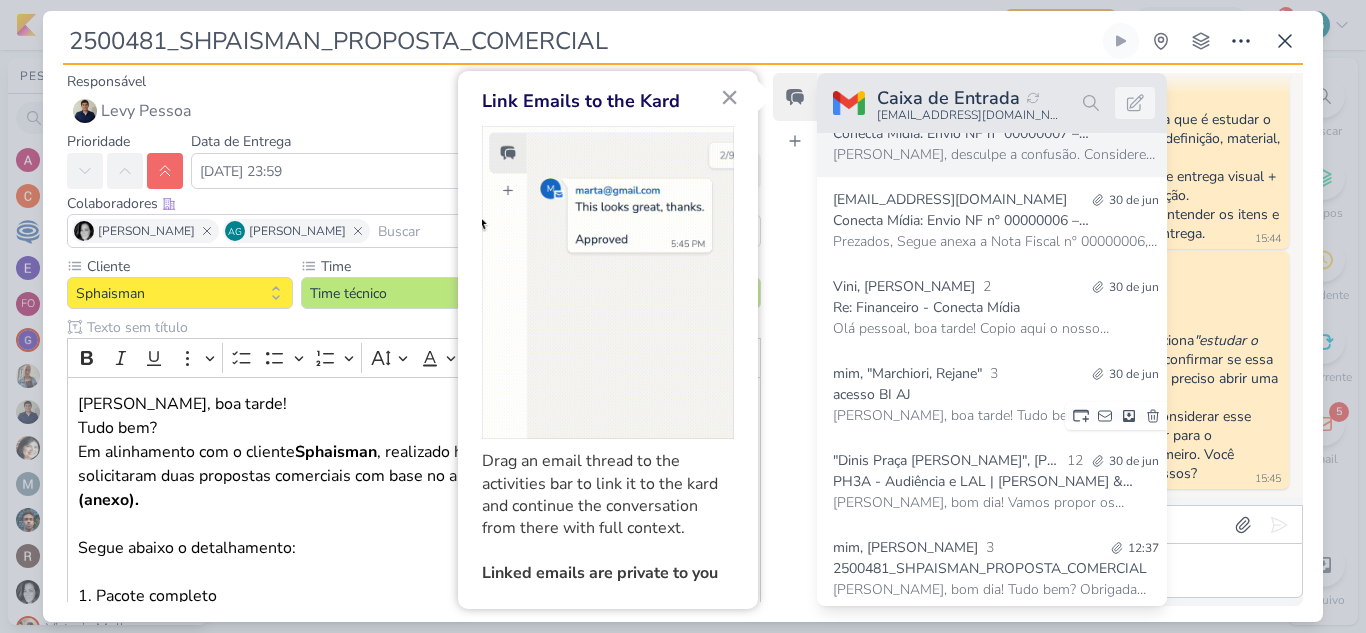 scroll, scrollTop: 1100, scrollLeft: 0, axis: vertical 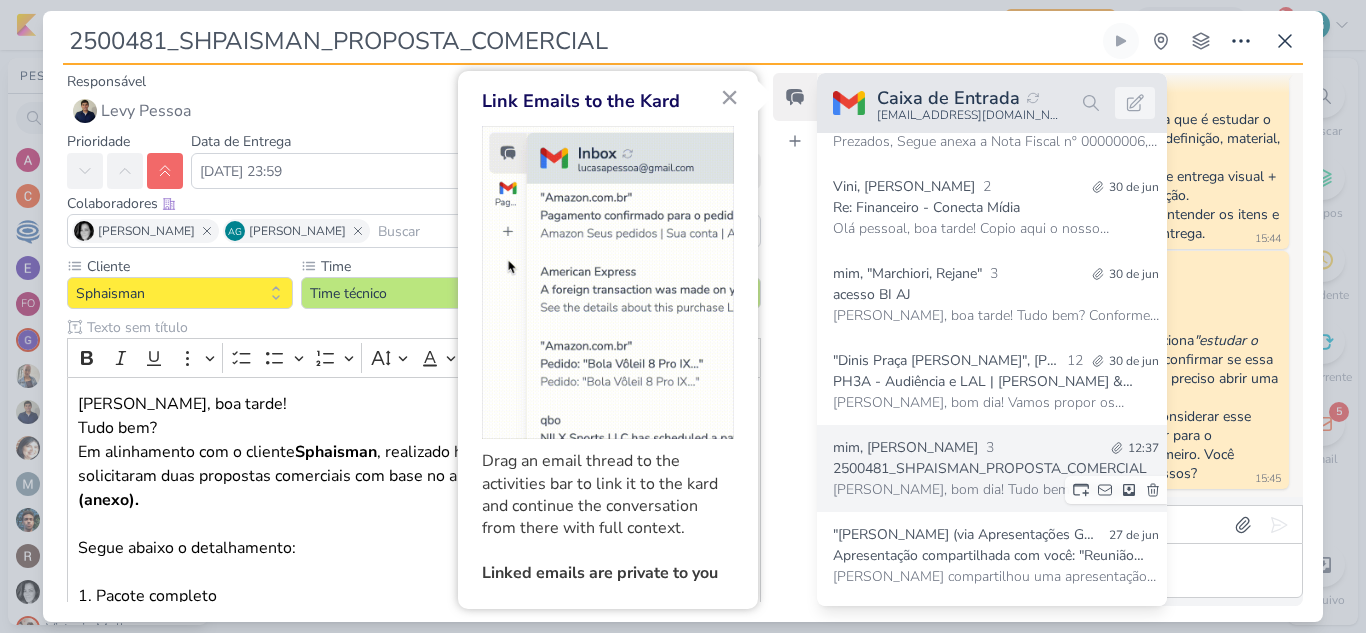 click on "2500481_SHPAISMAN_PROPOSTA_COMERCIAL" at bounding box center [996, 468] 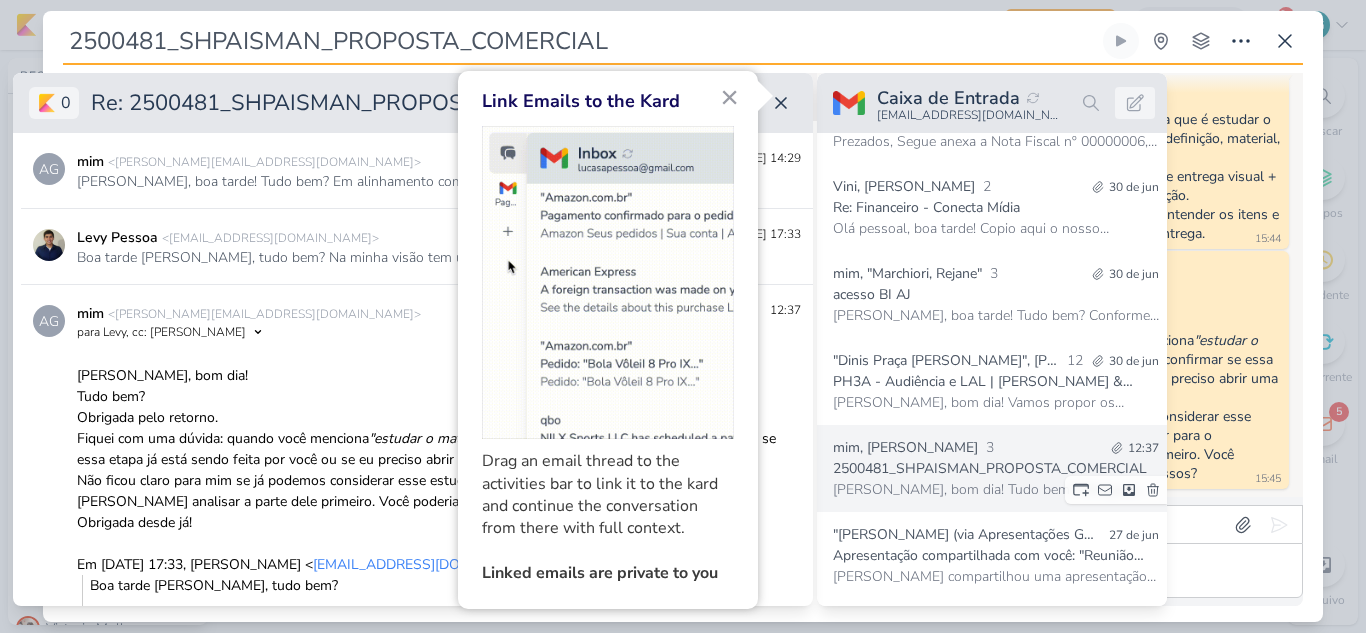 click on "[PERSON_NAME], bom dia! Tudo bem? Obrigada pelo retorno. Fiquei com uma dúvida: quando você menciona "estudar o material e definir as necessidades", queria confirmar se essa etapa já está sendo feita" at bounding box center (996, 489) 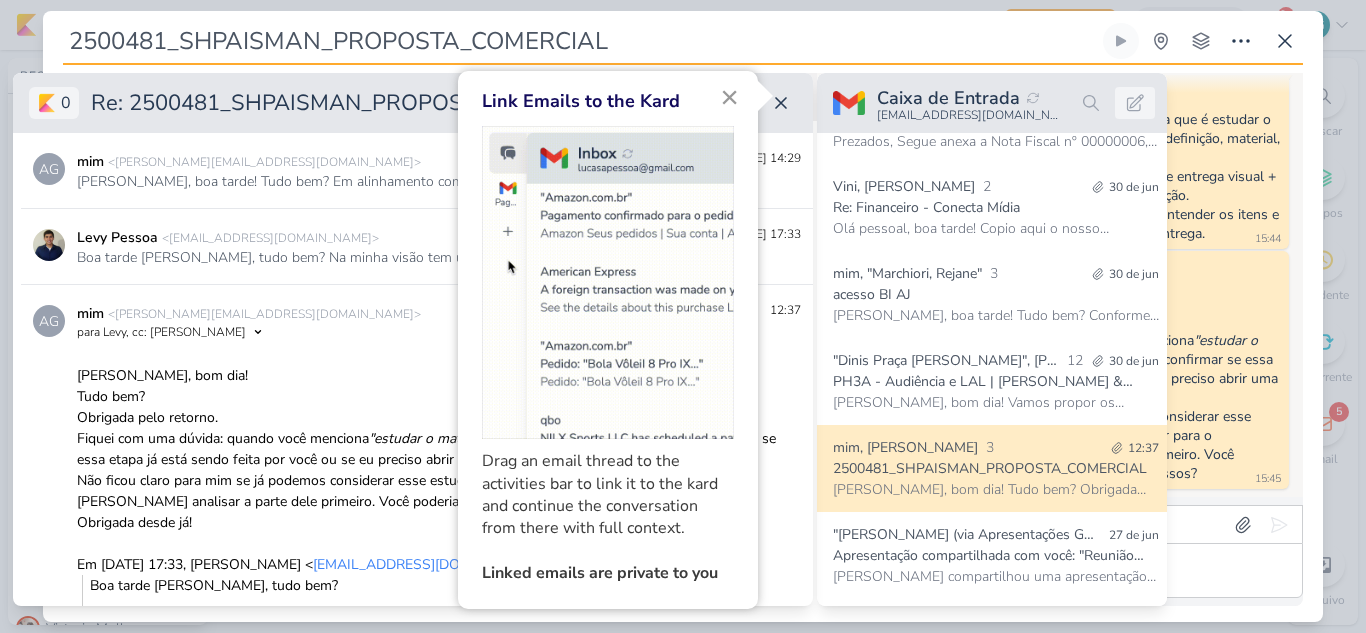 click on "×" at bounding box center (729, 97) 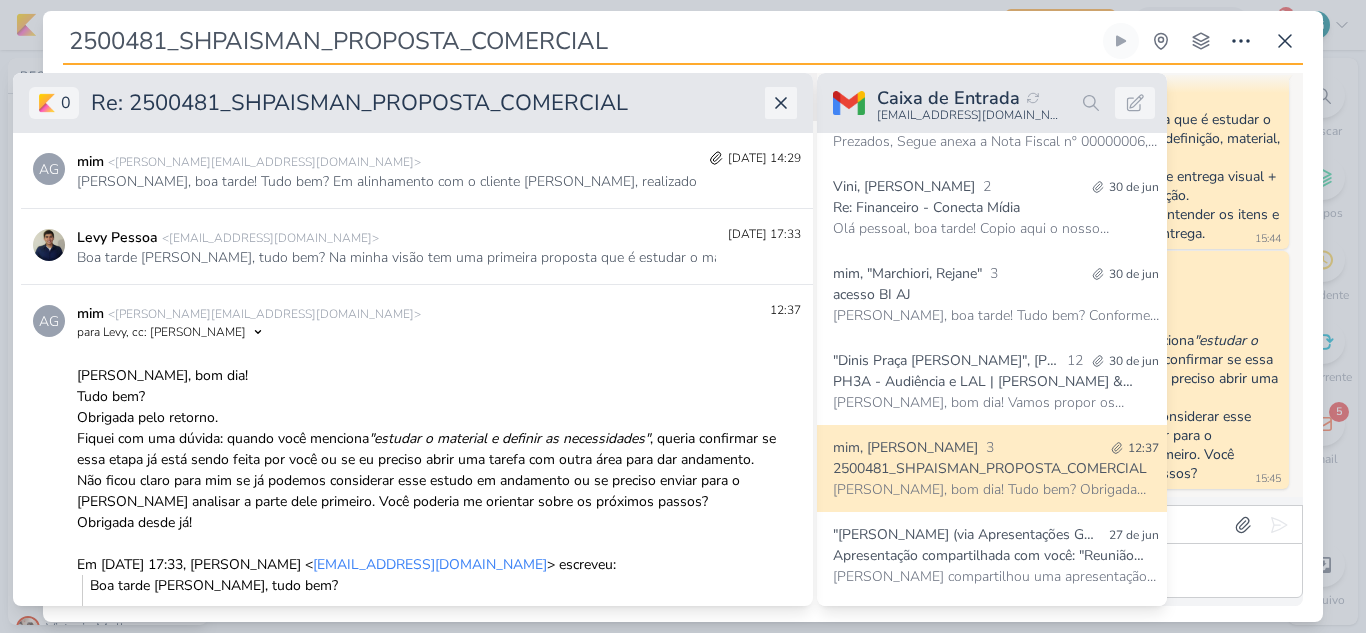click 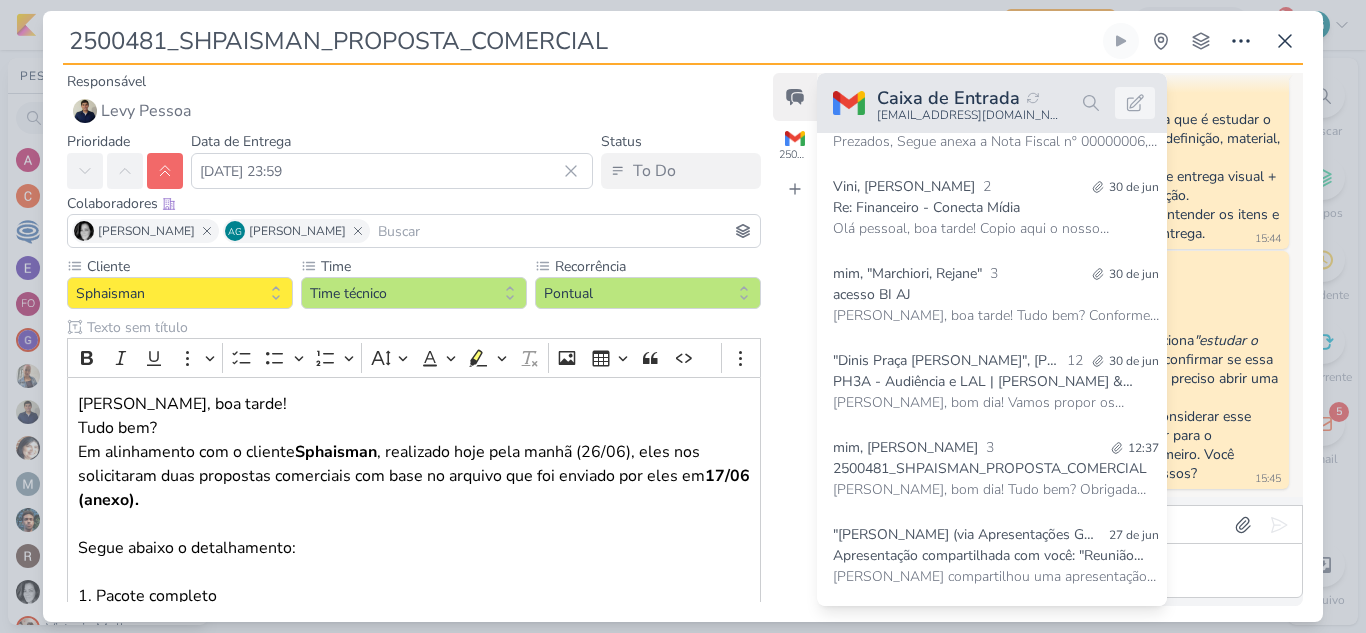 click on "Caixa de Entrada
[EMAIL_ADDRESS][DOMAIN_NAME]" at bounding box center (992, 103) 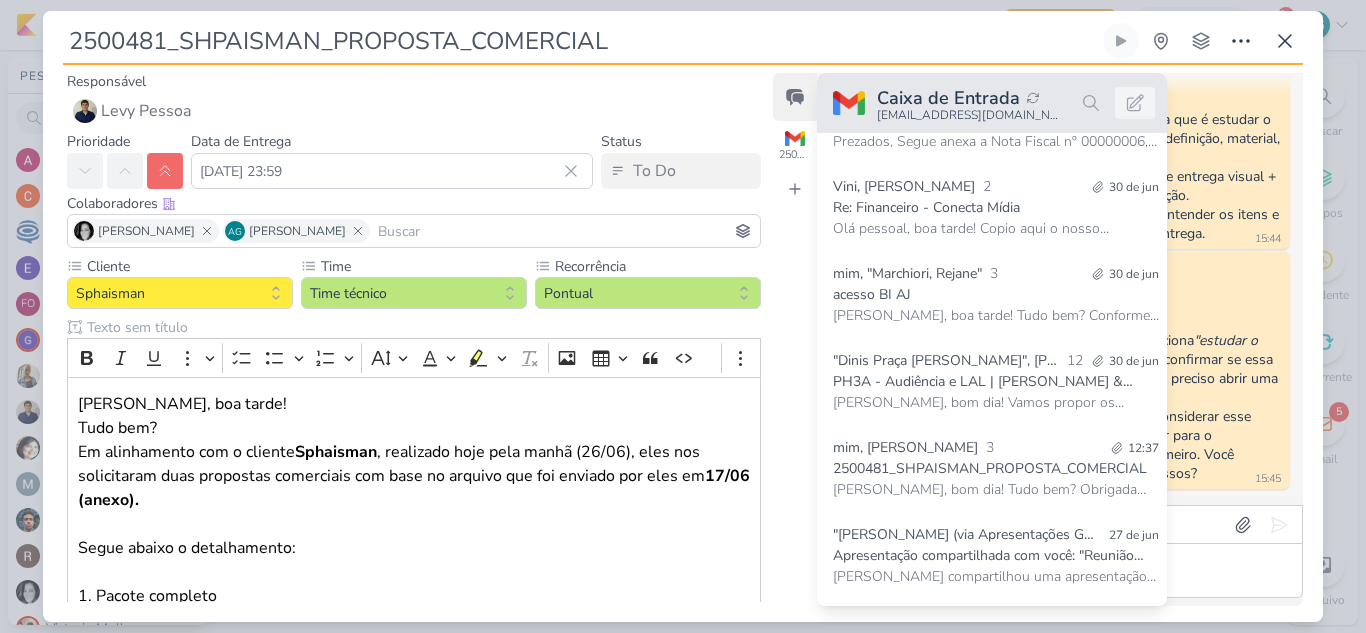click 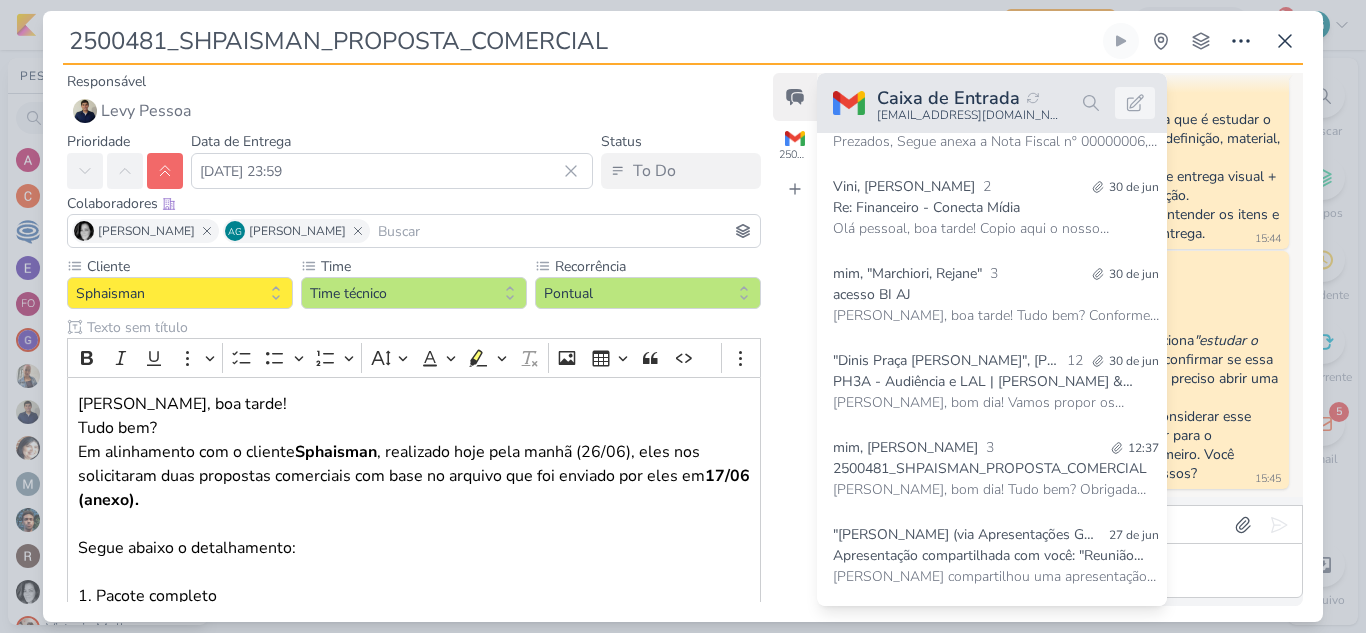 click 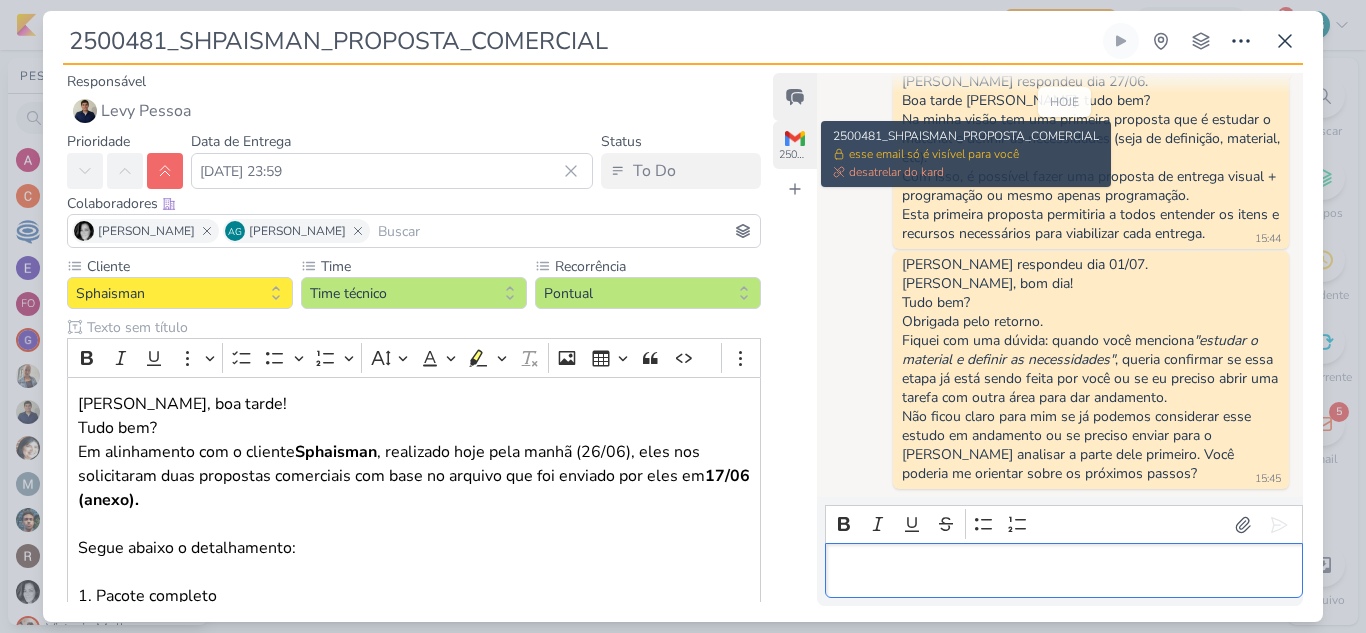 click at bounding box center (795, 138) 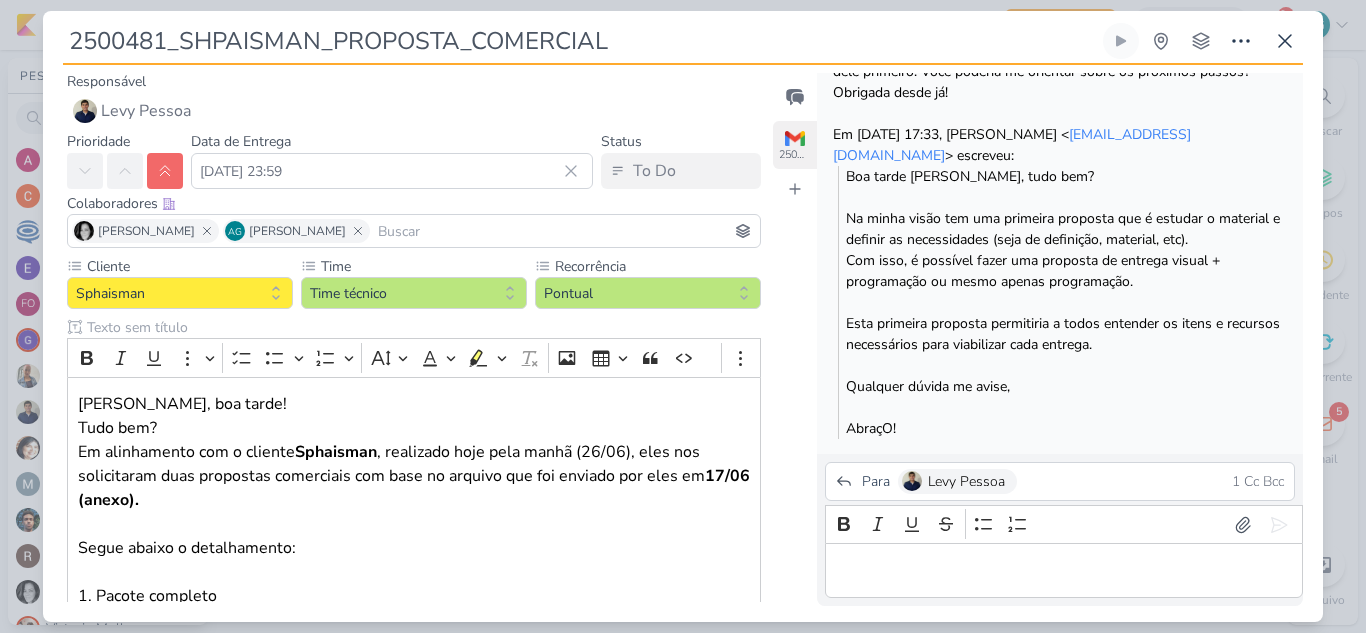 scroll, scrollTop: 481, scrollLeft: 0, axis: vertical 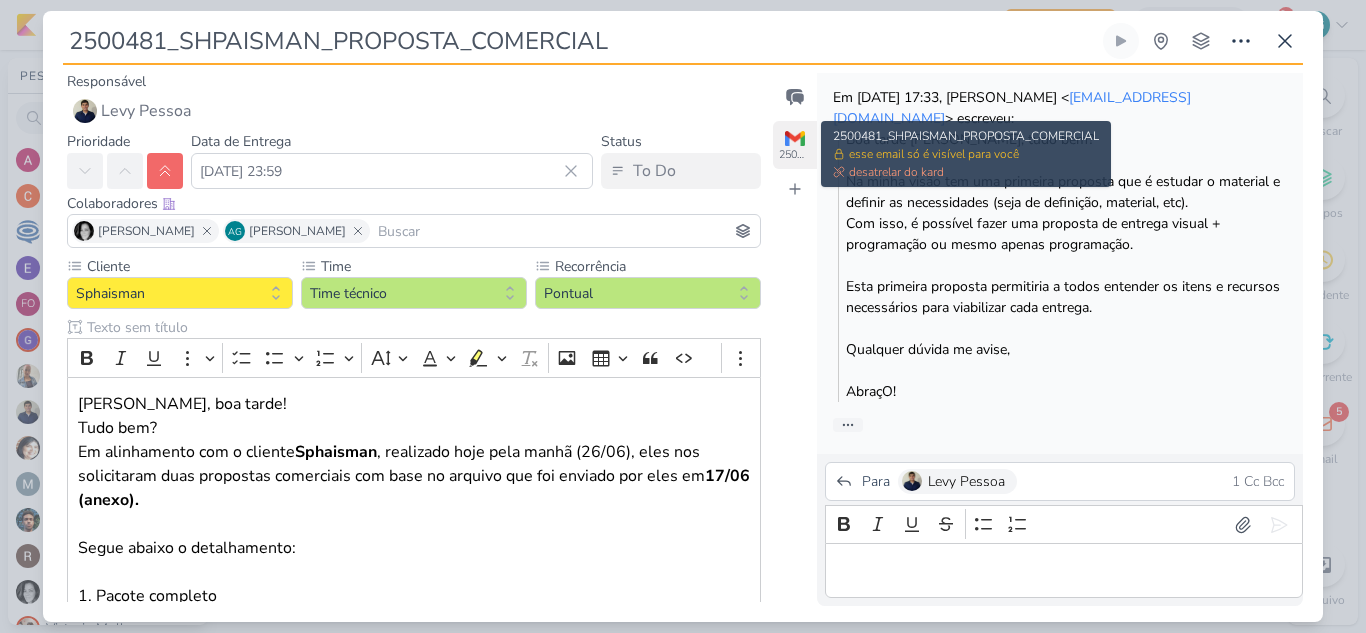click at bounding box center [795, 138] 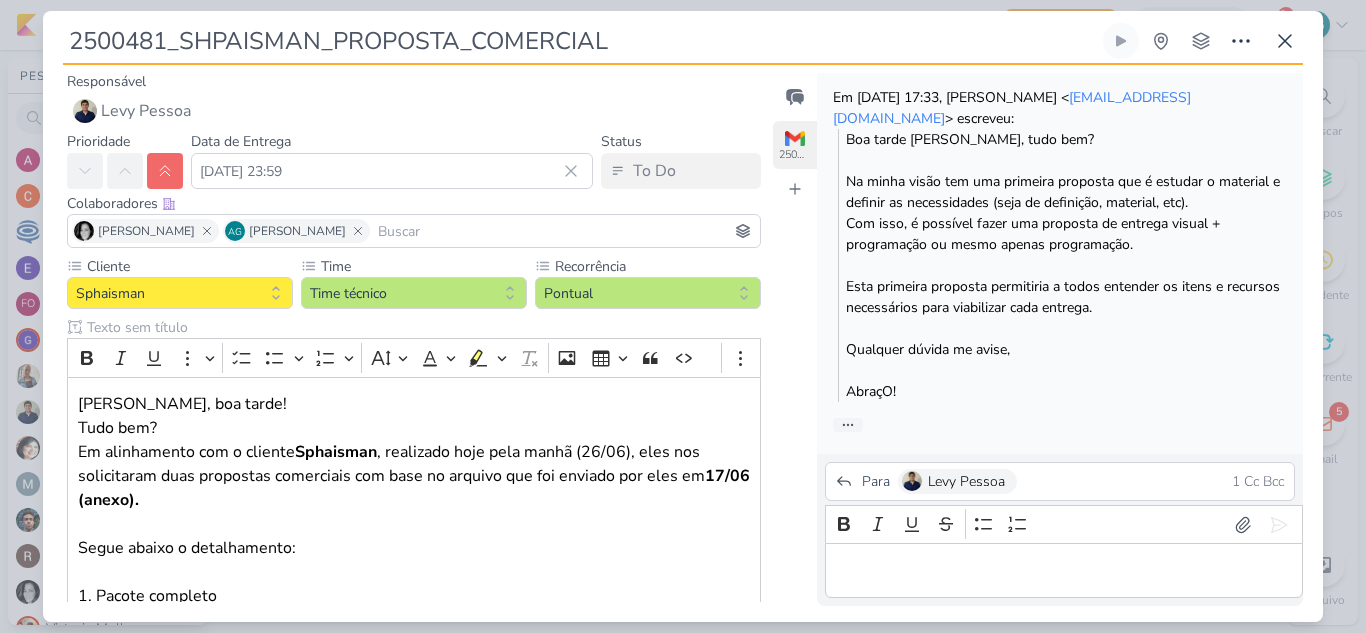 click on "Feed
2500481_SHPAISMAN_PROPOSTA_COMERCIAL
2500481_SHPAISMAN_PROPOSTA_COMERCIAL
esse email só é visível para você
[GEOGRAPHIC_DATA]
Atrelar email
Solte o email para atrelar ao kard" at bounding box center (795, 339) 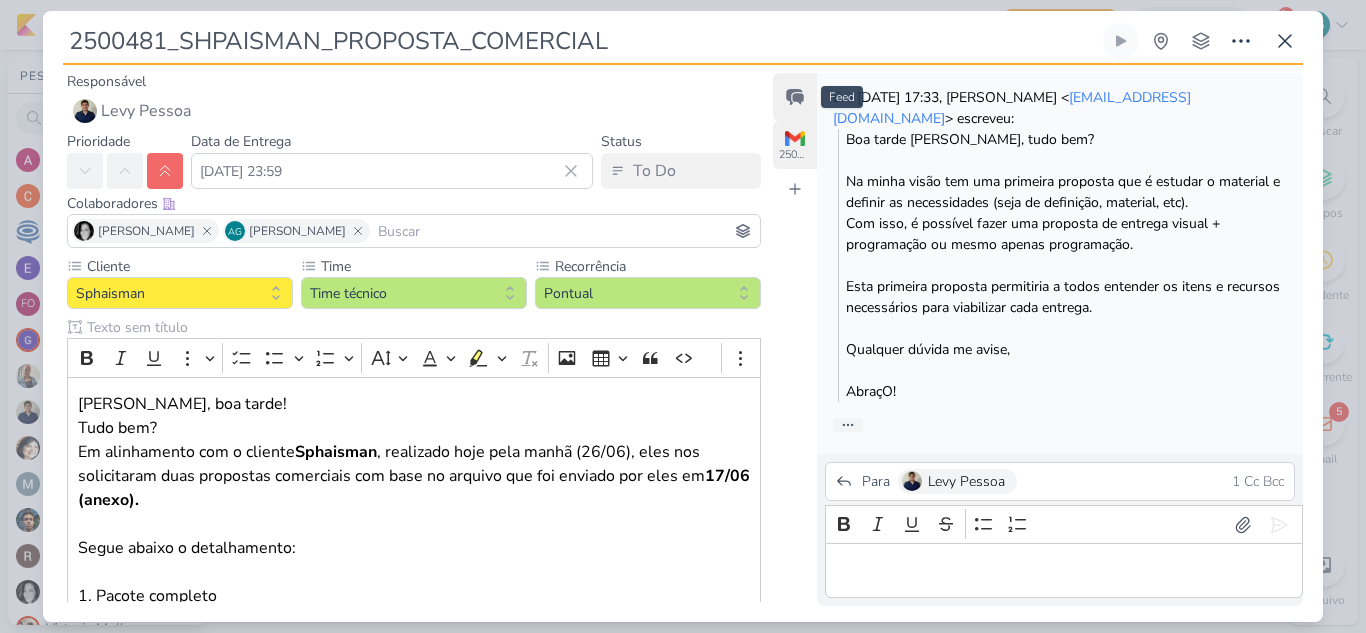 click 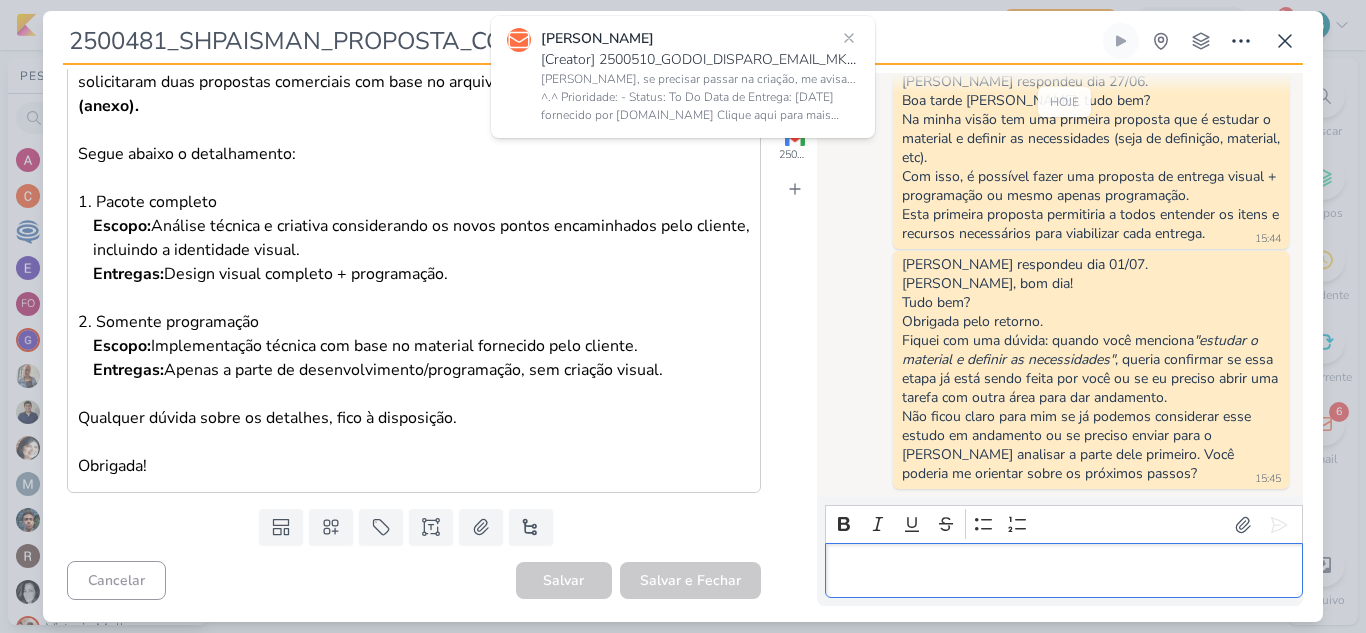 scroll, scrollTop: 396, scrollLeft: 0, axis: vertical 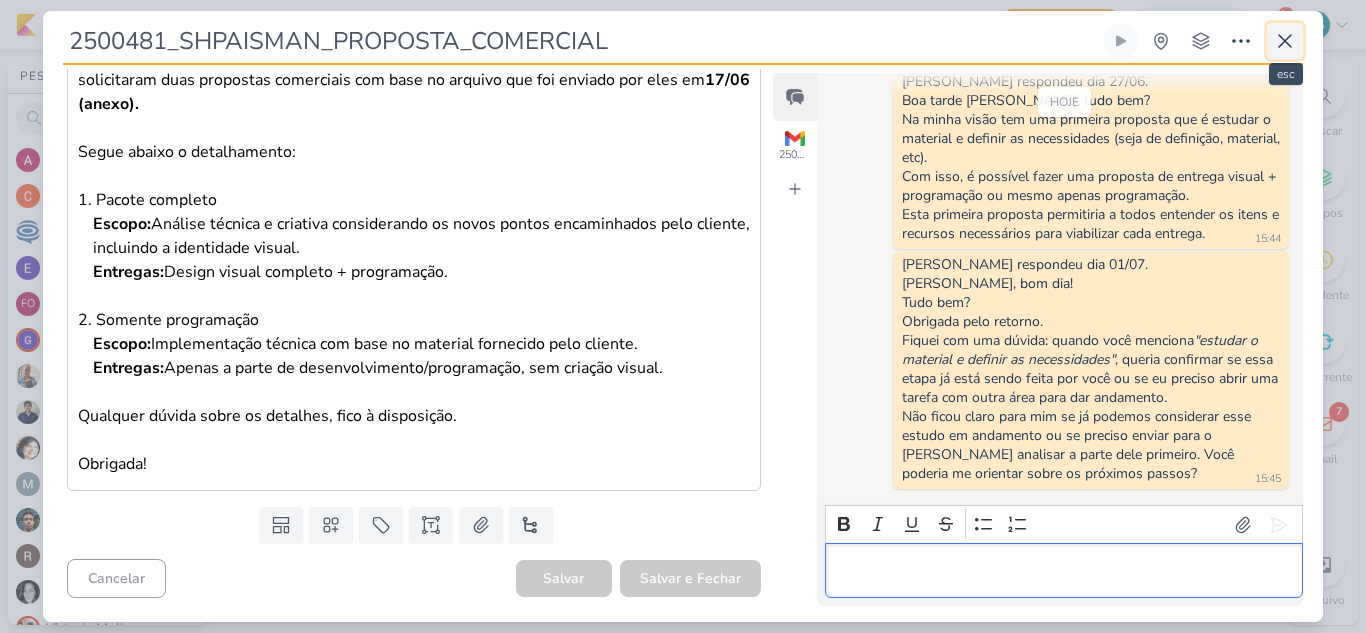 click 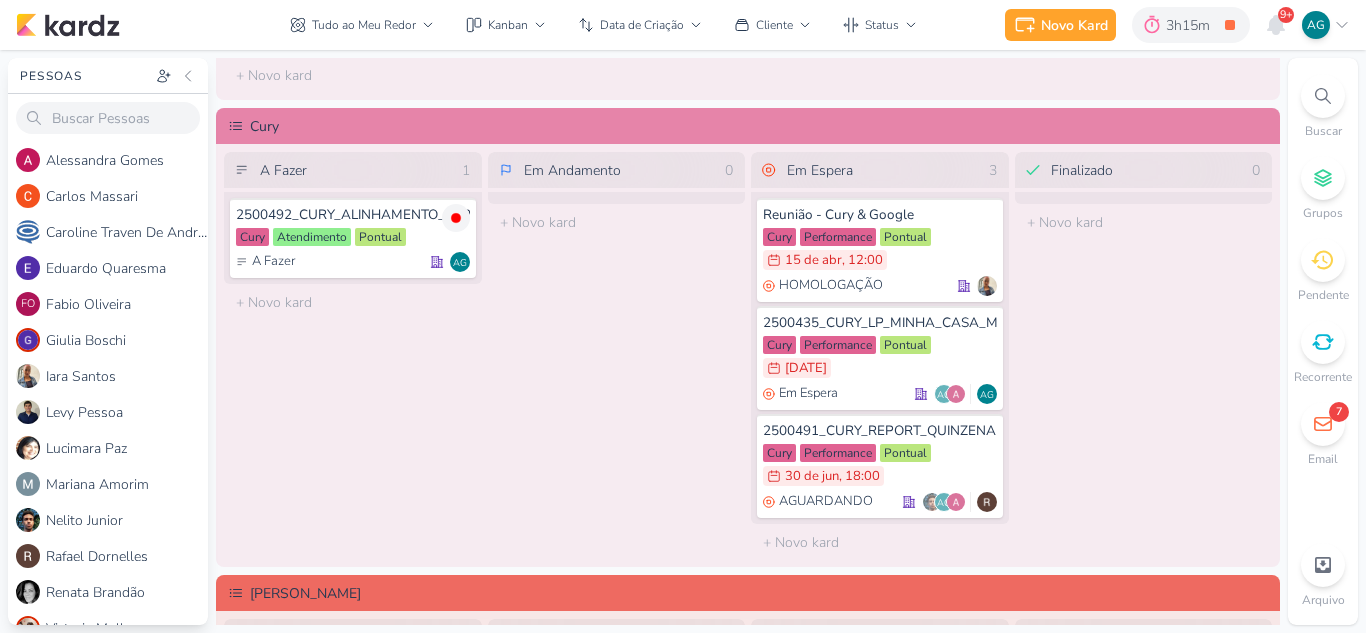 scroll, scrollTop: 1664, scrollLeft: 0, axis: vertical 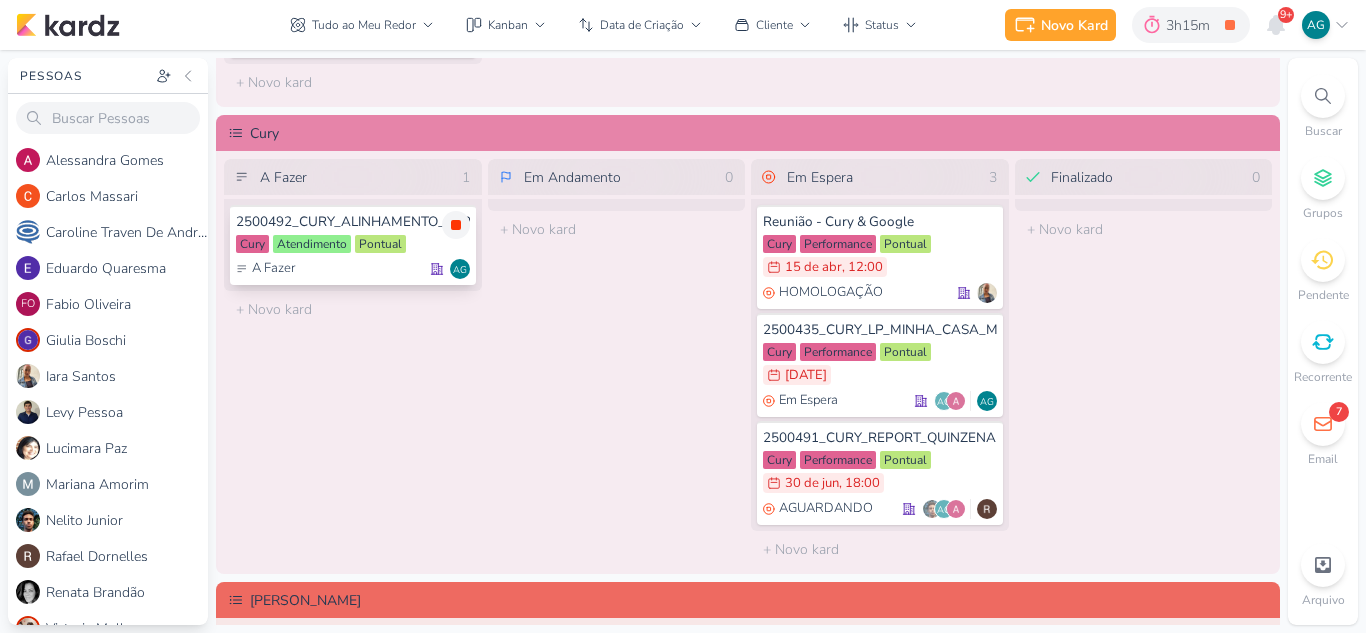 click at bounding box center (456, 225) 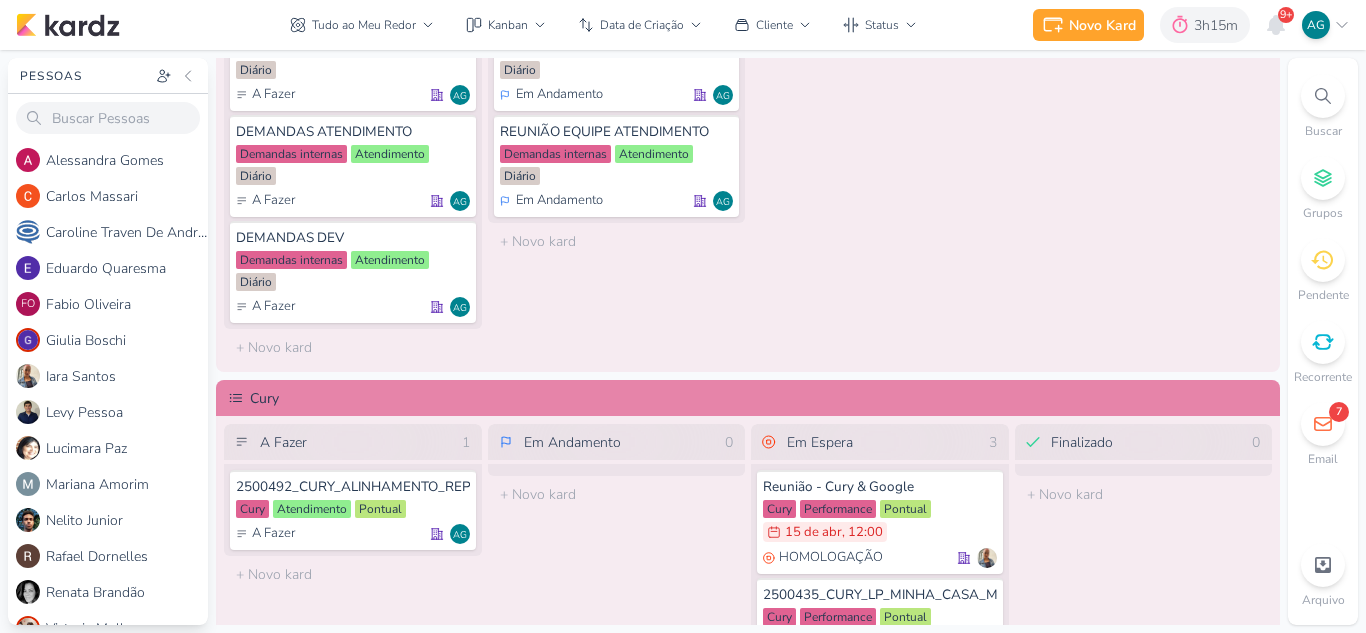 scroll, scrollTop: 1364, scrollLeft: 0, axis: vertical 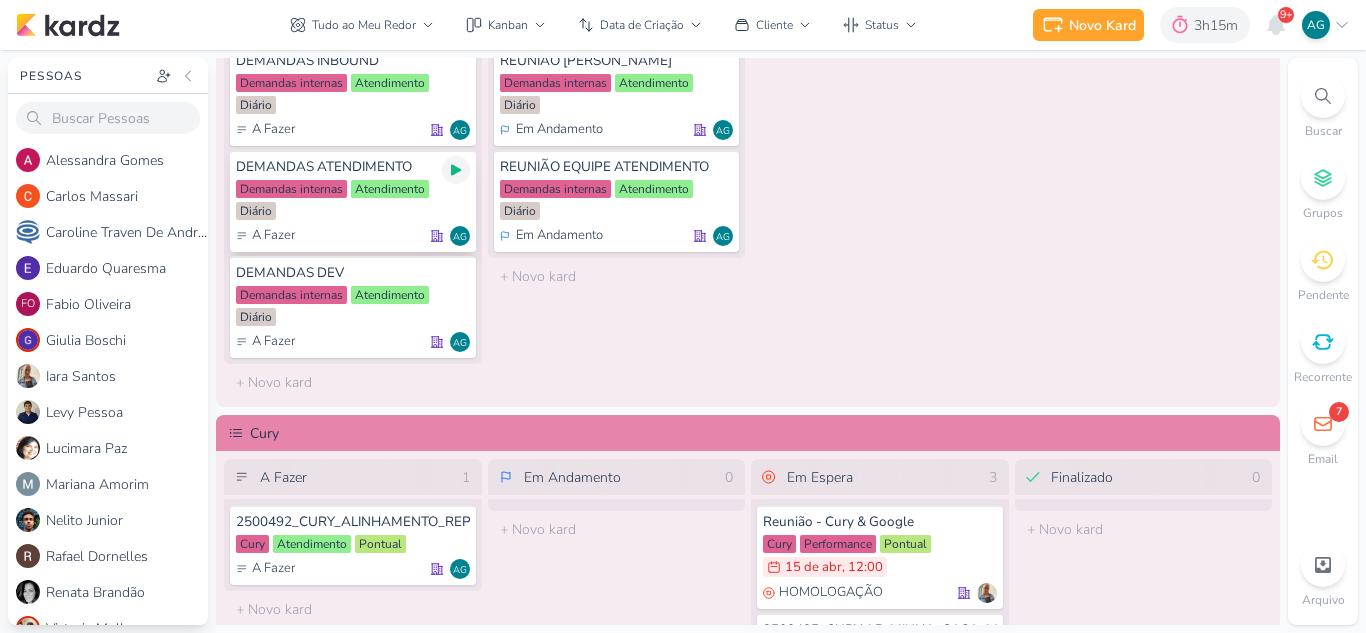 click at bounding box center (456, 170) 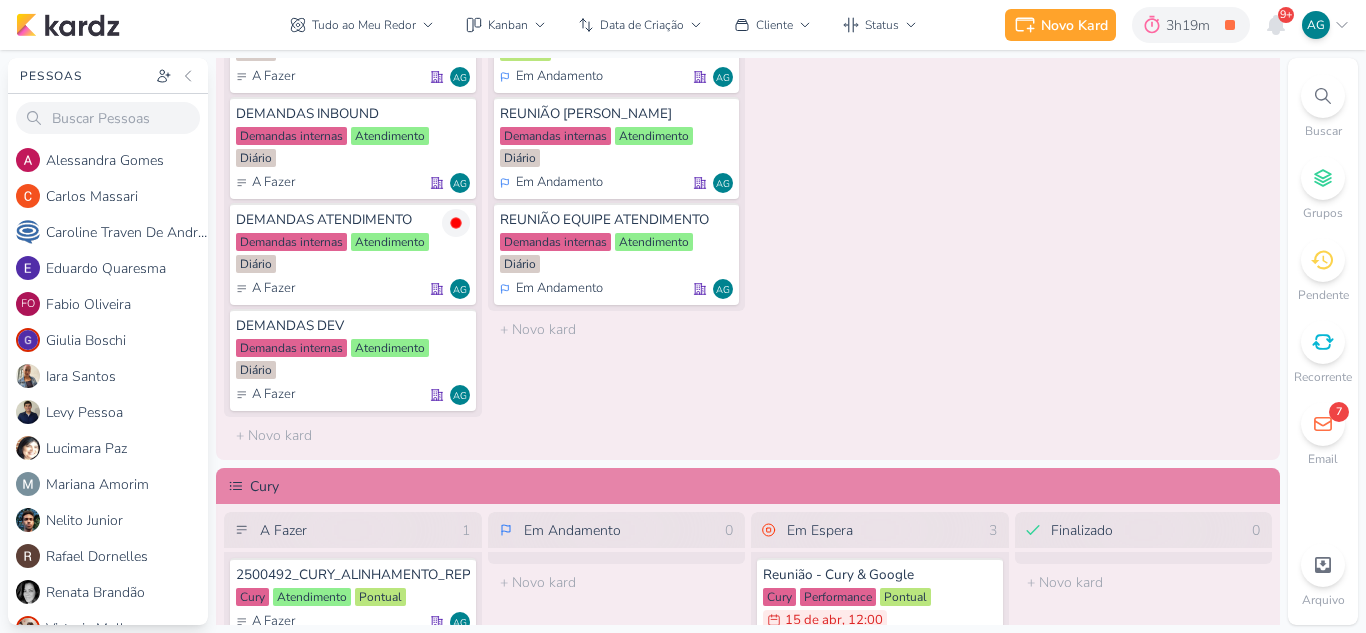 scroll, scrollTop: 1264, scrollLeft: 0, axis: vertical 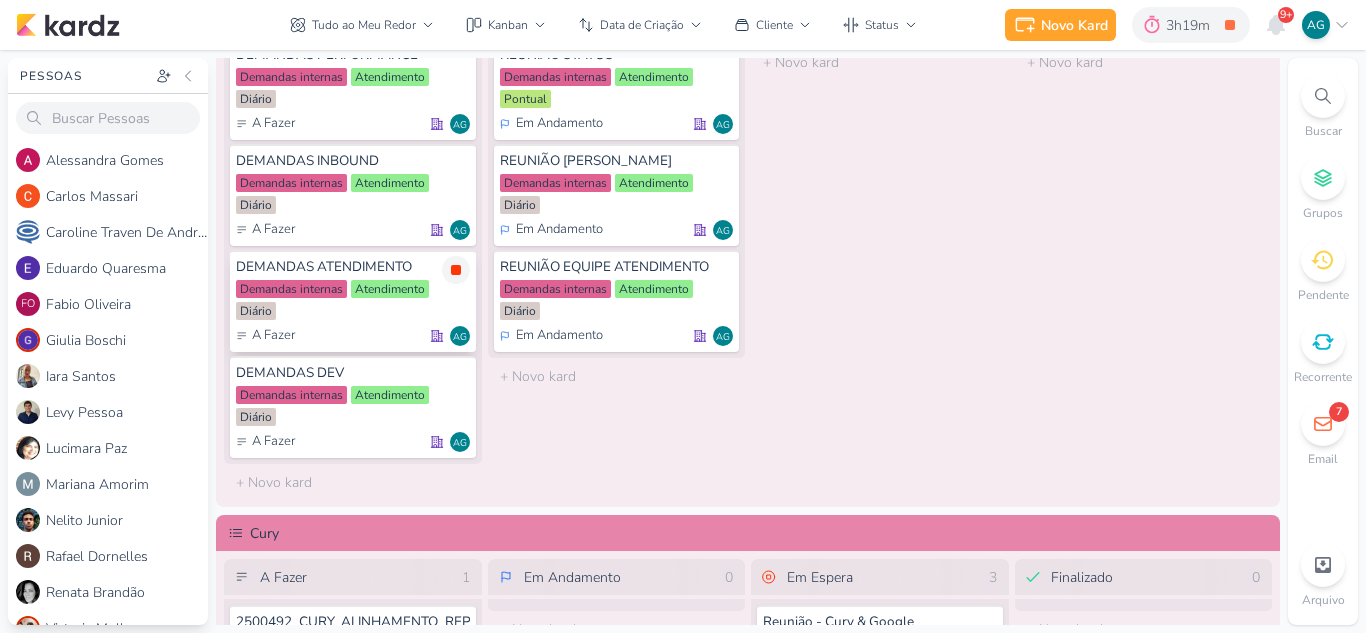 click 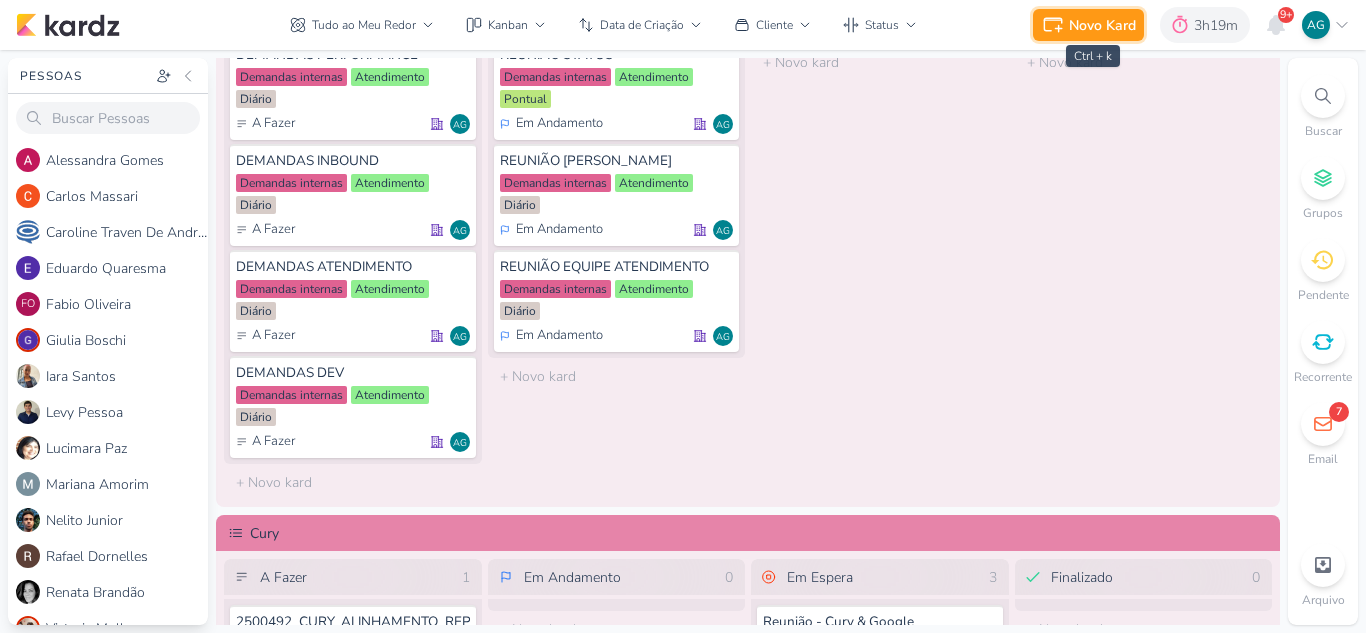 click on "Novo Kard" at bounding box center [1102, 25] 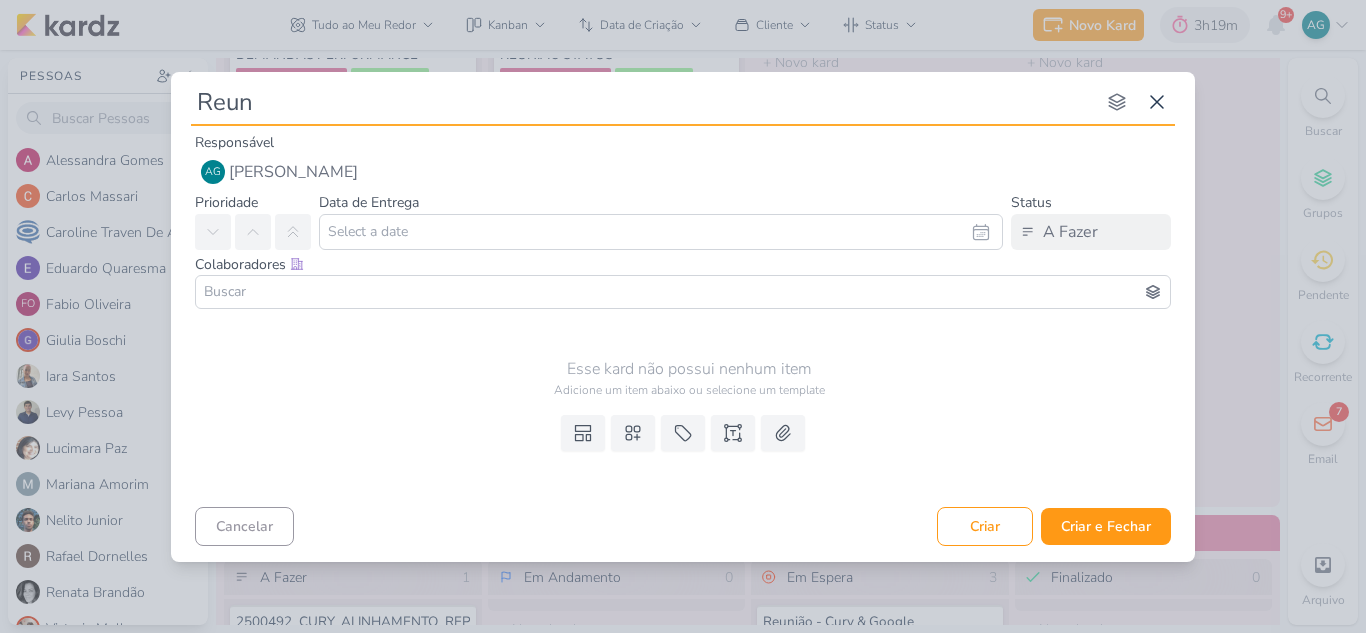 type on "Reuni" 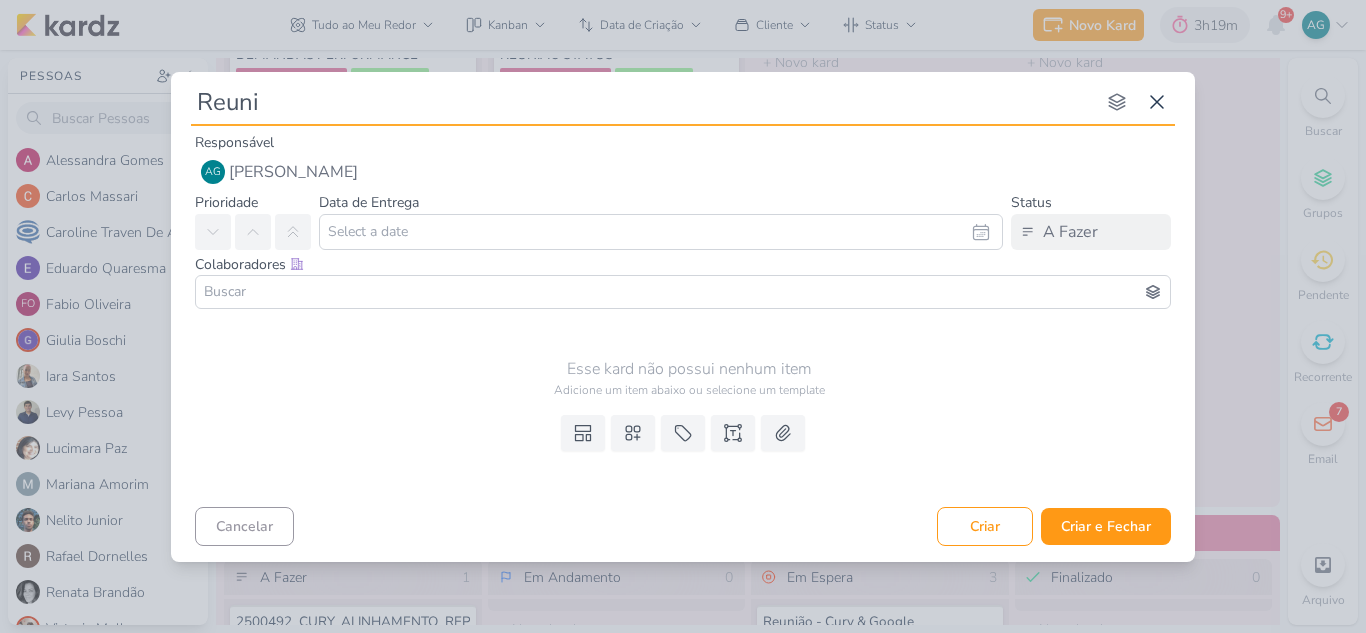type 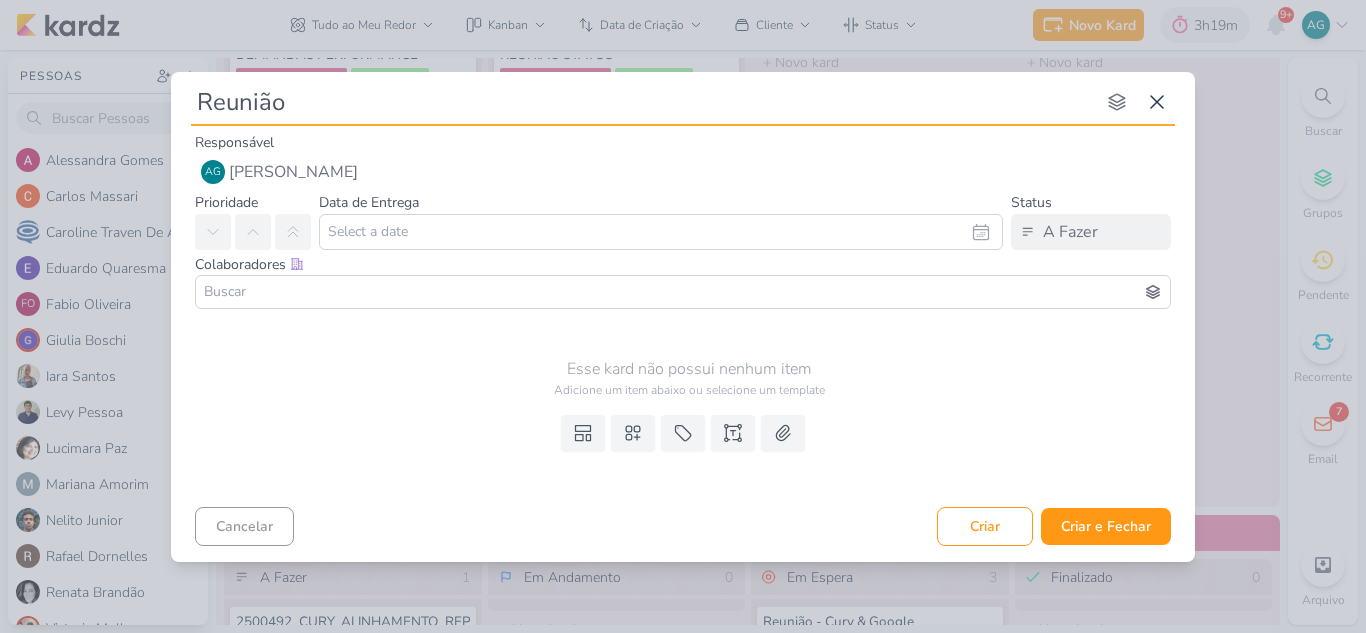 type on "Reunião [Click] Operações:: Apresentação Fluxo Kardz" 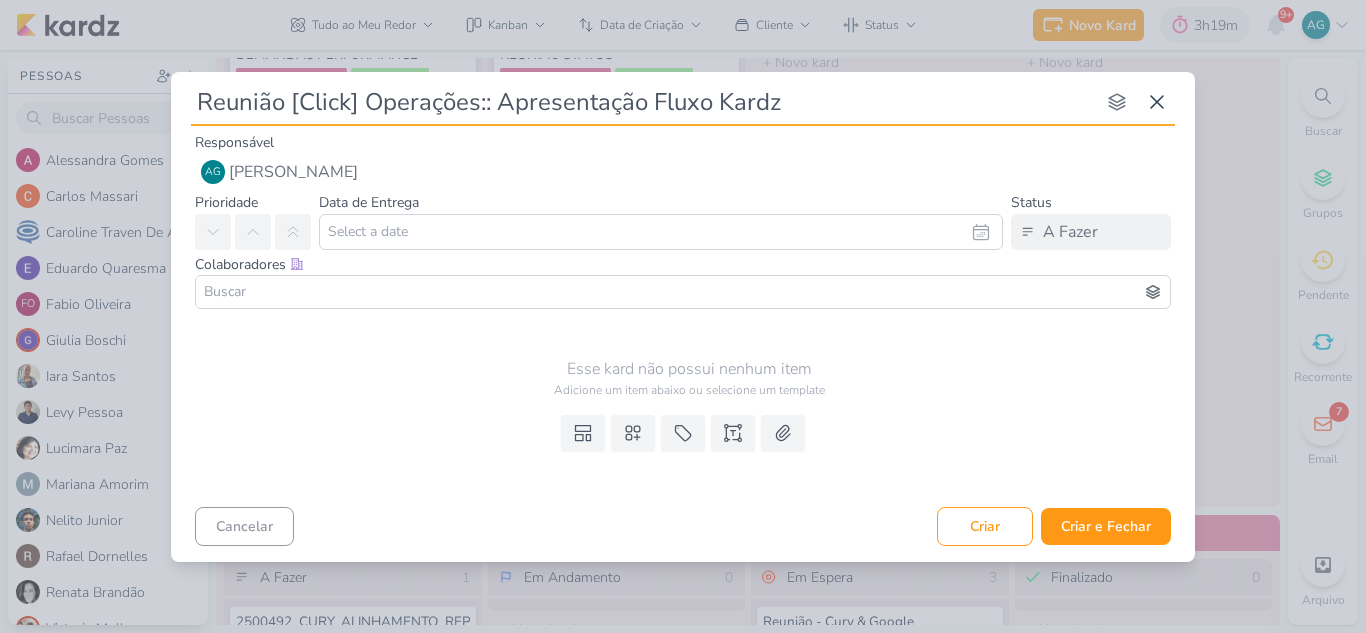 type 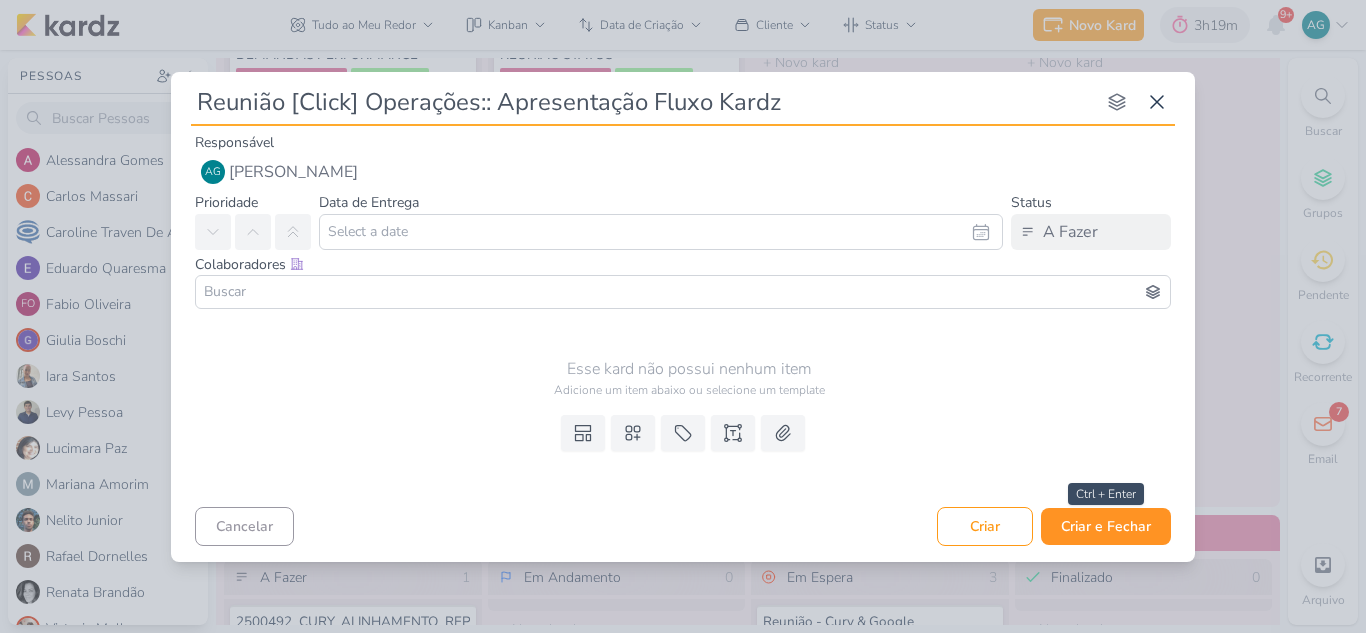 type on "Reunião [Click] Operações:: Apresentação Fluxo Kardz" 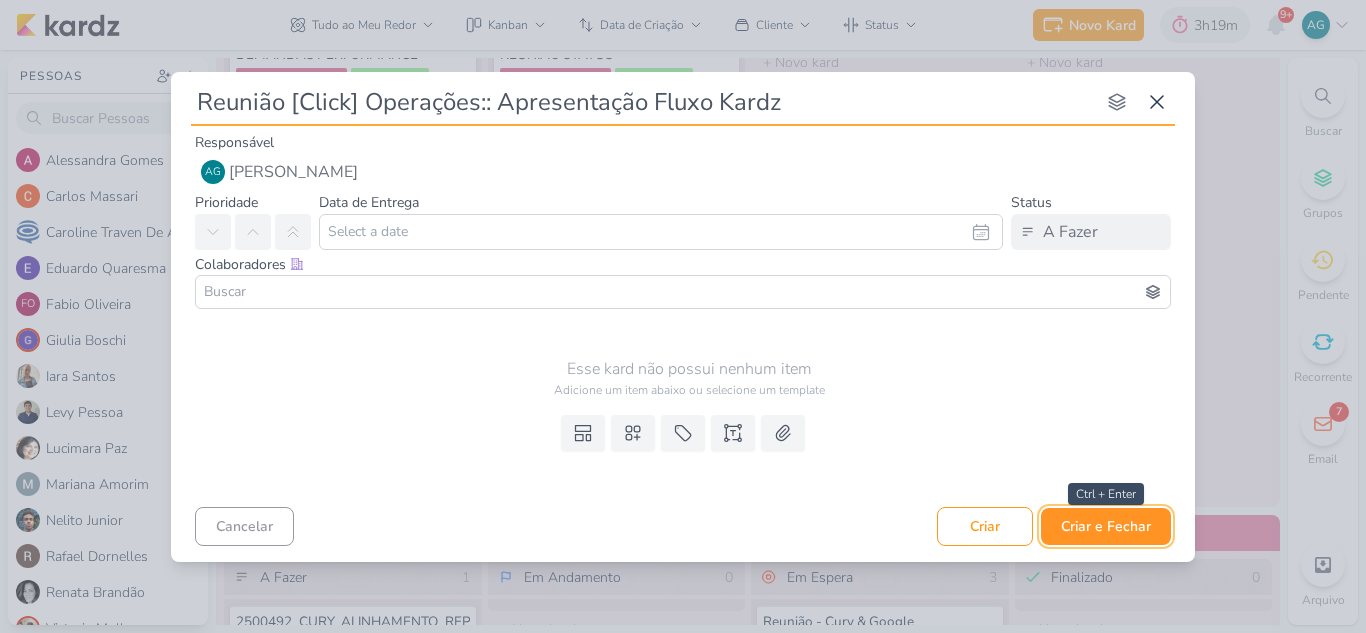 click on "Criar e Fechar" at bounding box center [1106, 526] 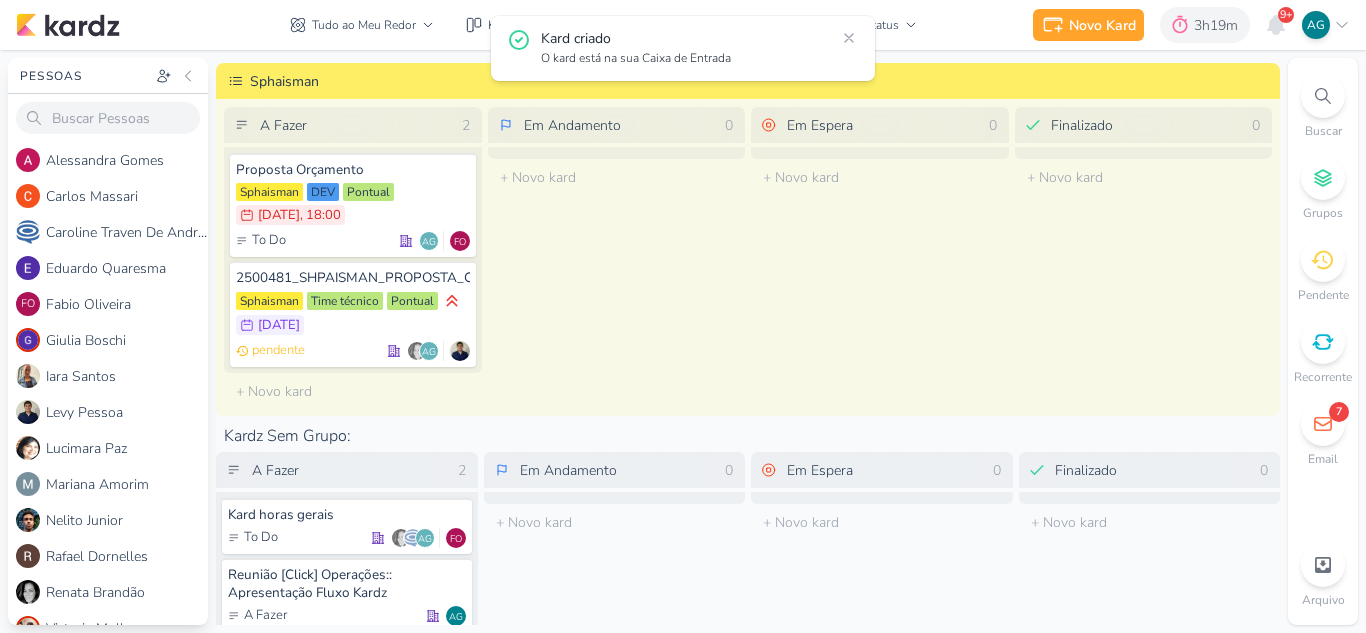 scroll, scrollTop: 2742, scrollLeft: 0, axis: vertical 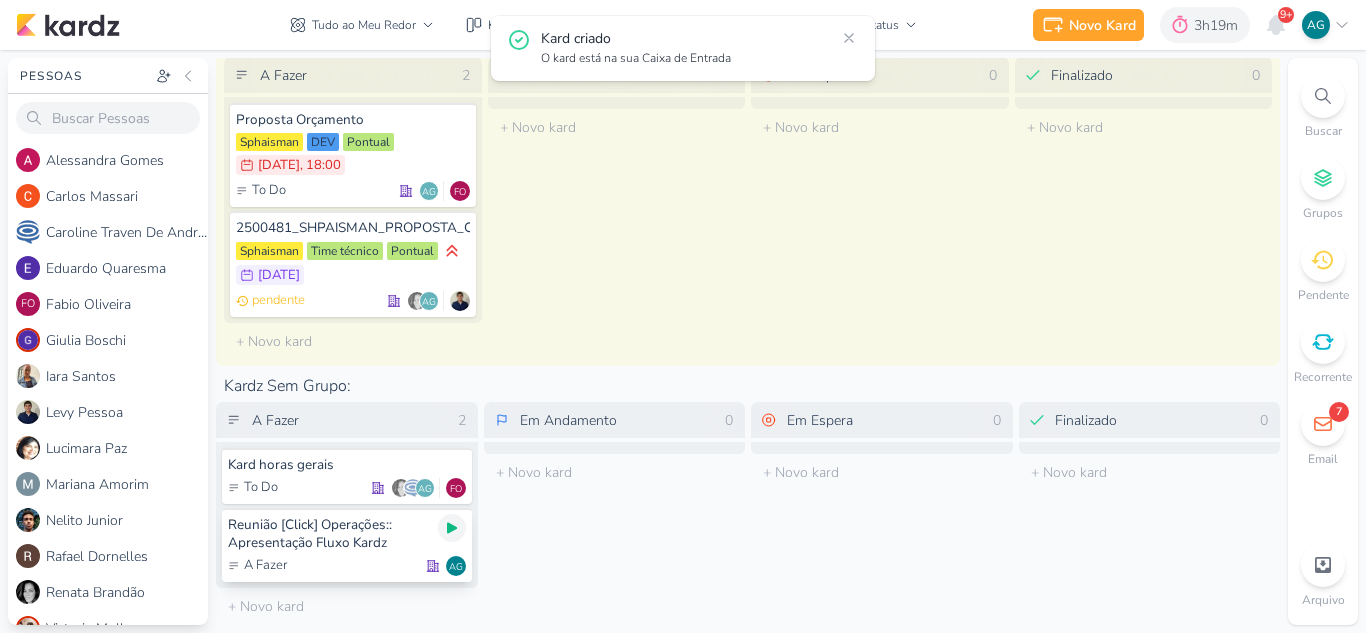 click 